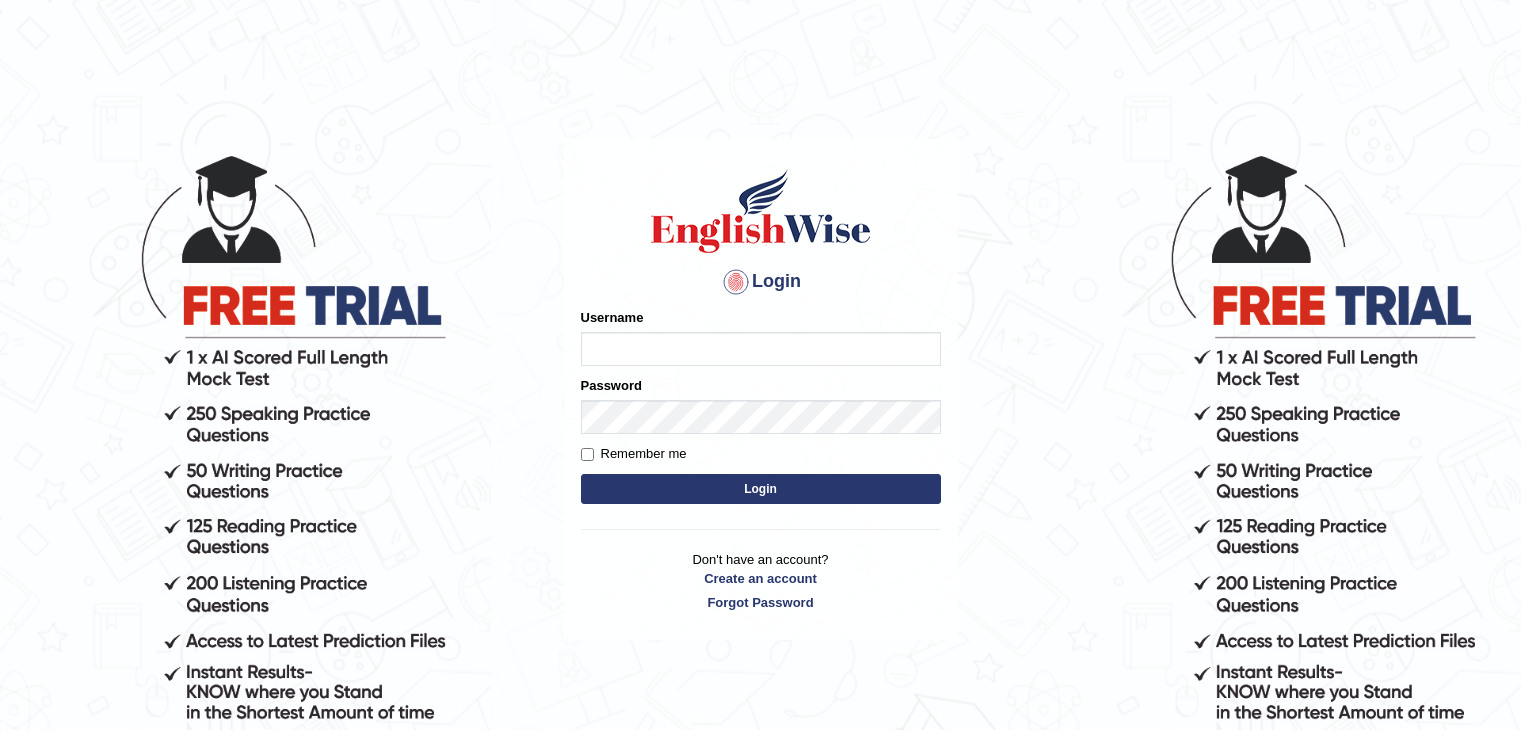 scroll, scrollTop: 0, scrollLeft: 0, axis: both 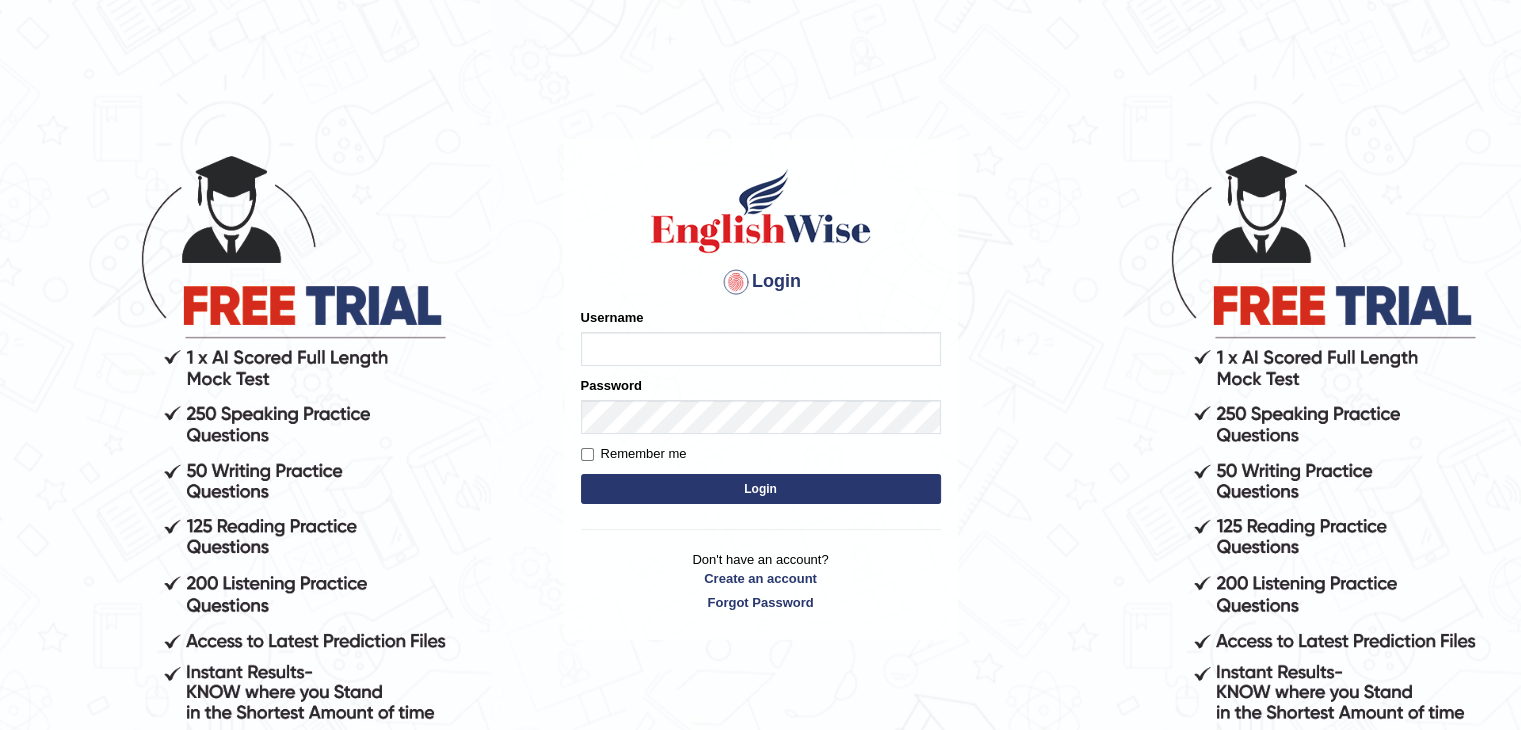 type on "Bharath_chary" 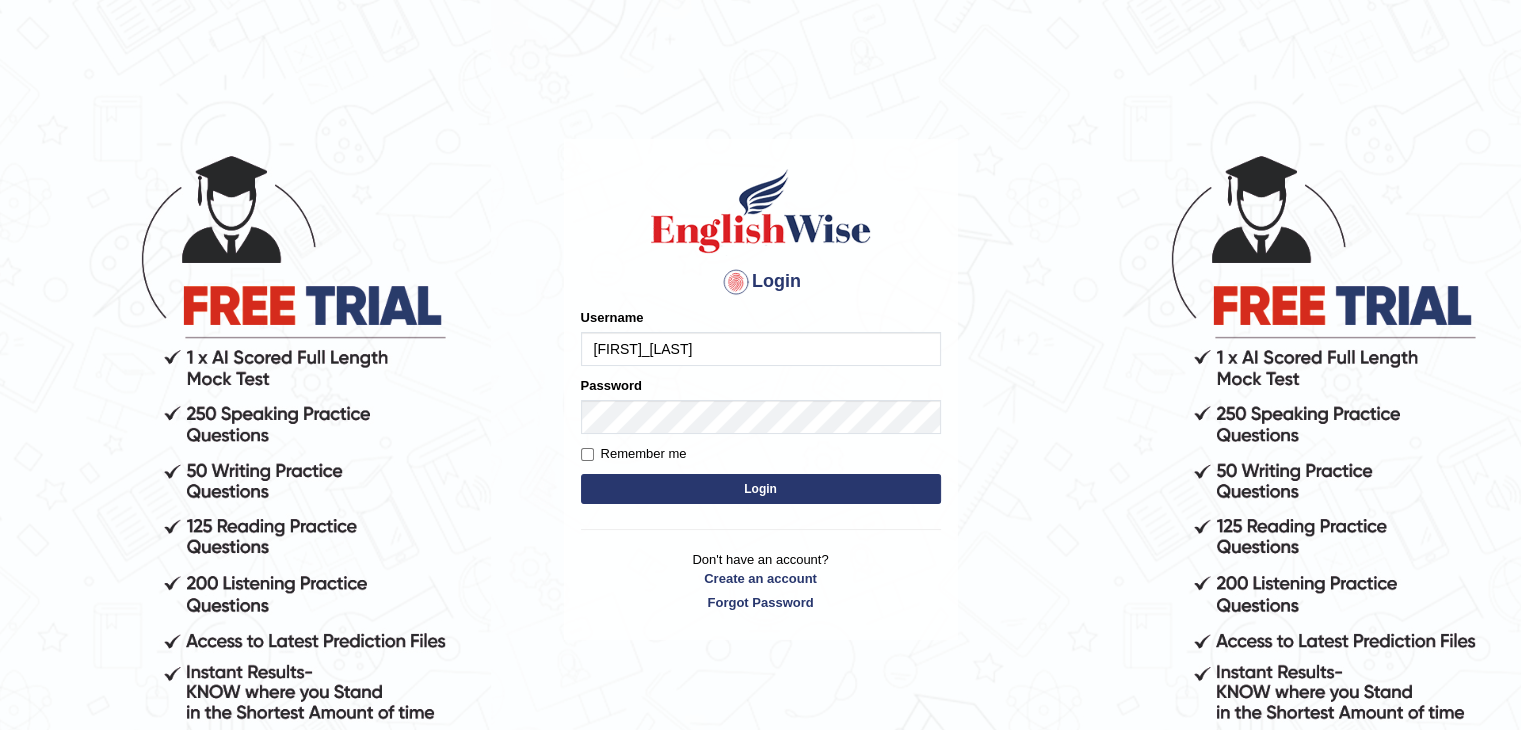 click on "Login" at bounding box center [761, 489] 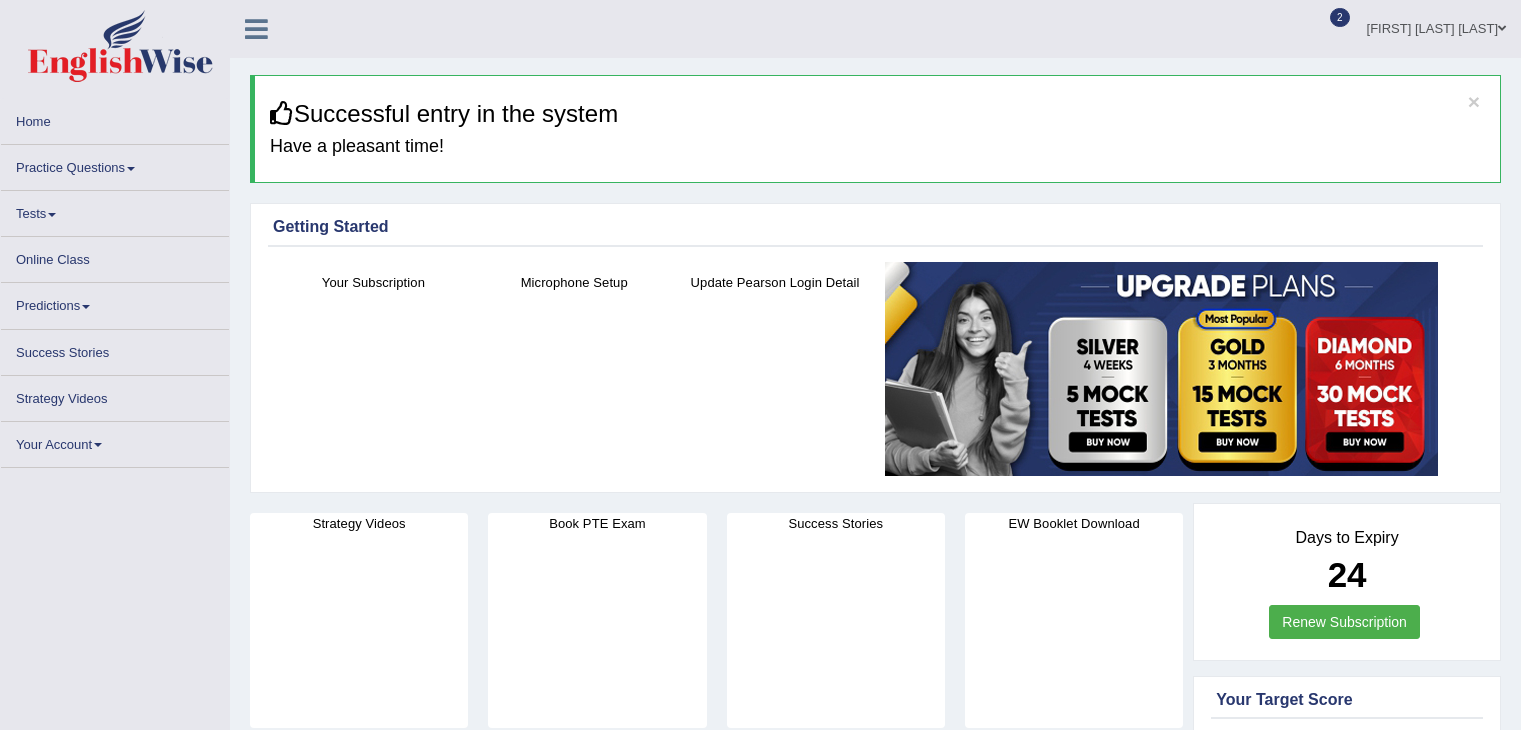 scroll, scrollTop: 0, scrollLeft: 0, axis: both 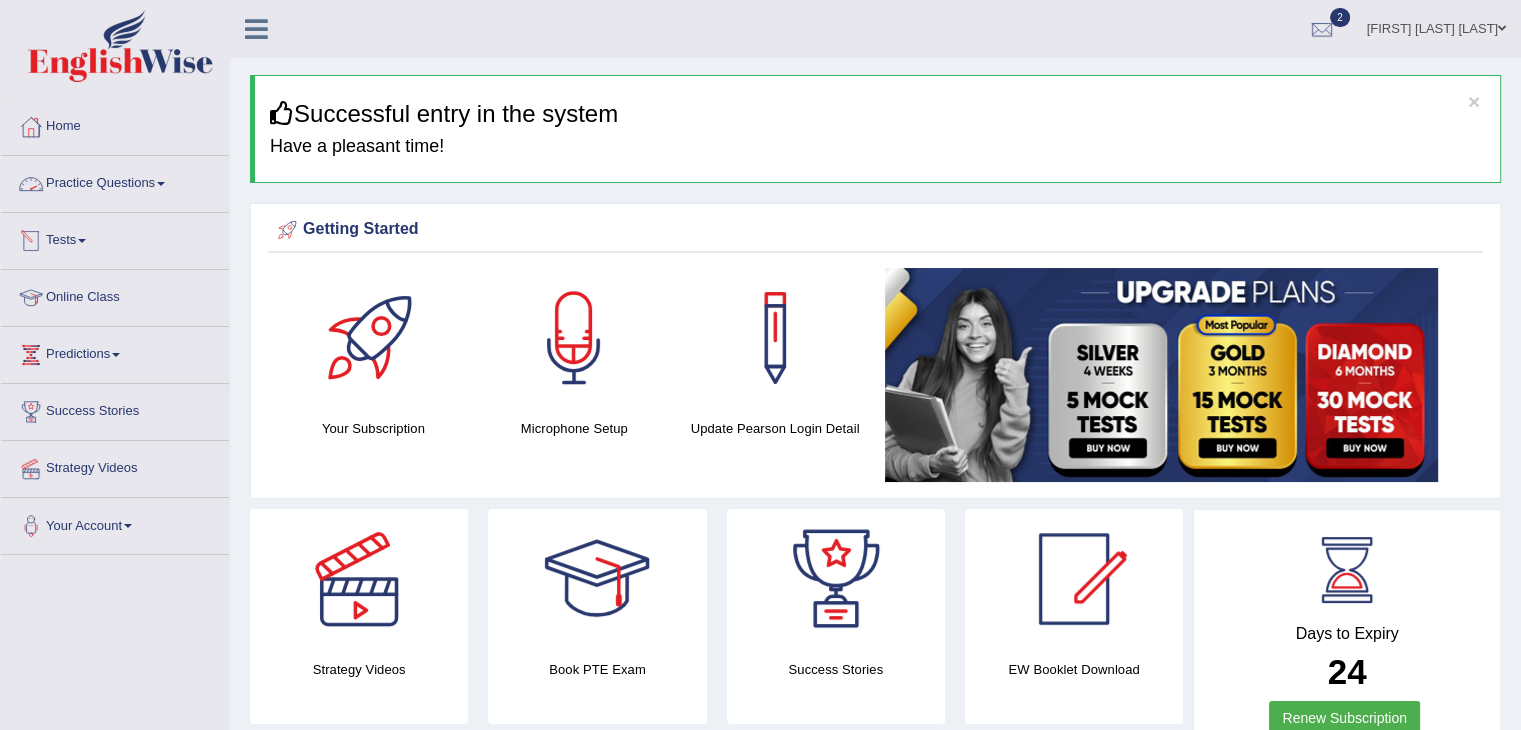 click on "Practice Questions" at bounding box center [115, 181] 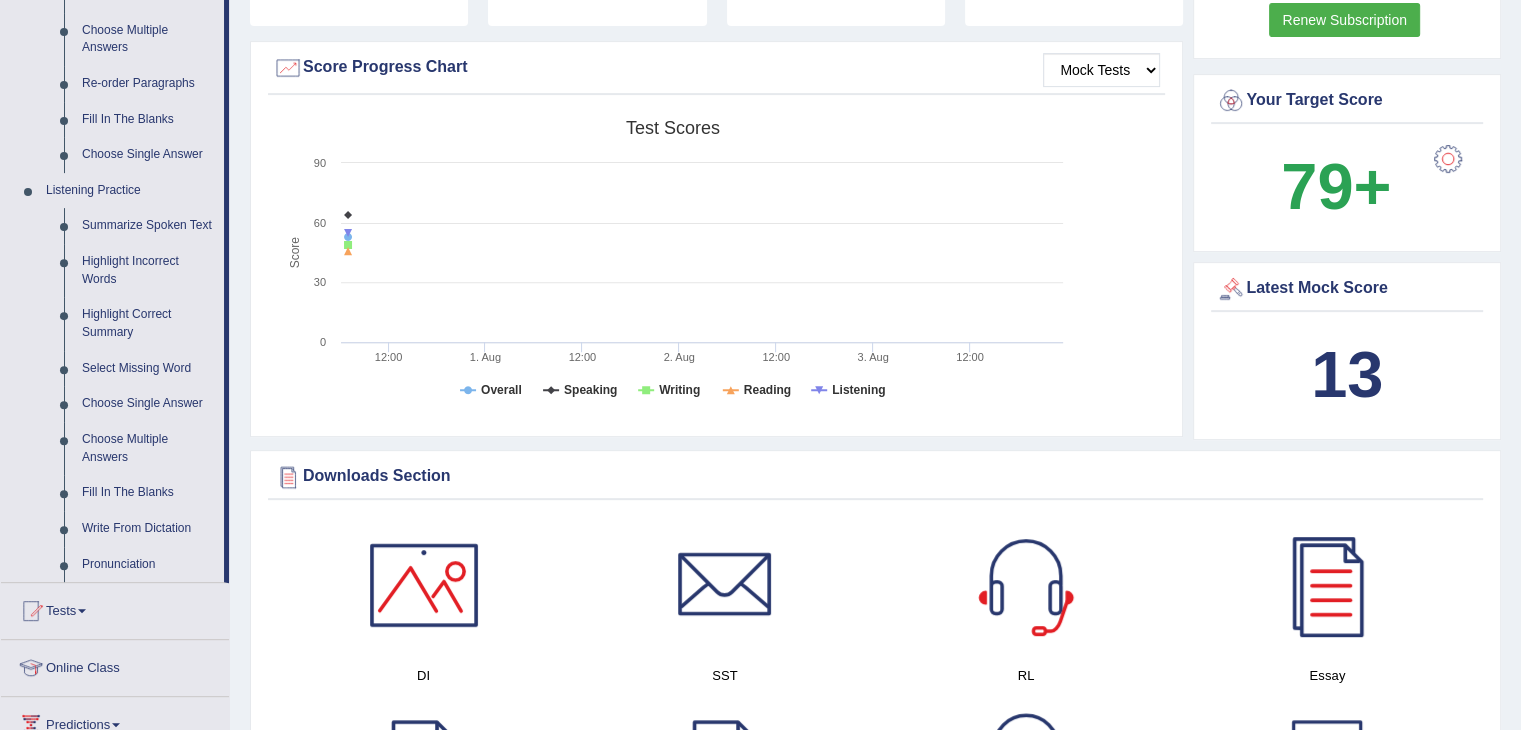 scroll, scrollTop: 780, scrollLeft: 0, axis: vertical 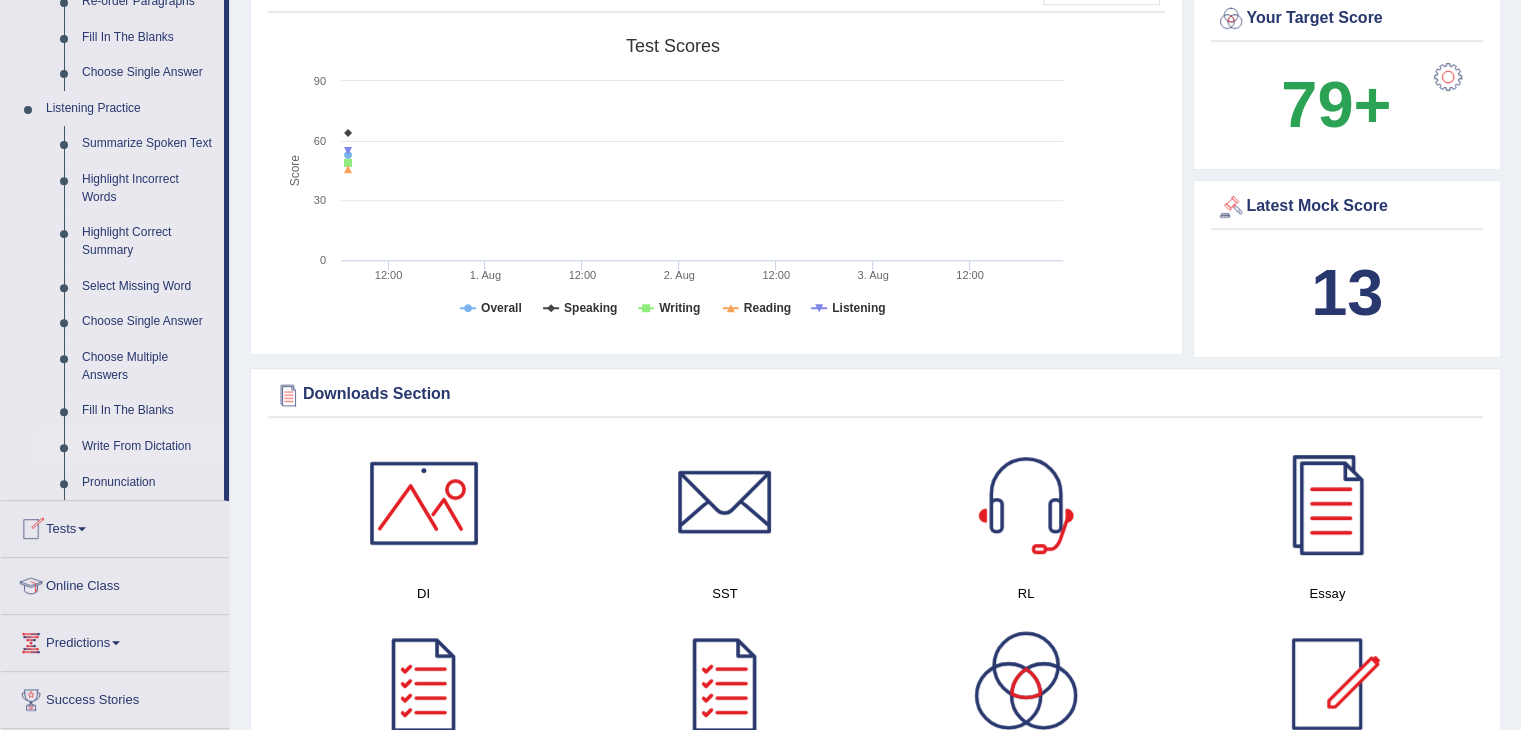 click on "Write From Dictation" at bounding box center (148, 447) 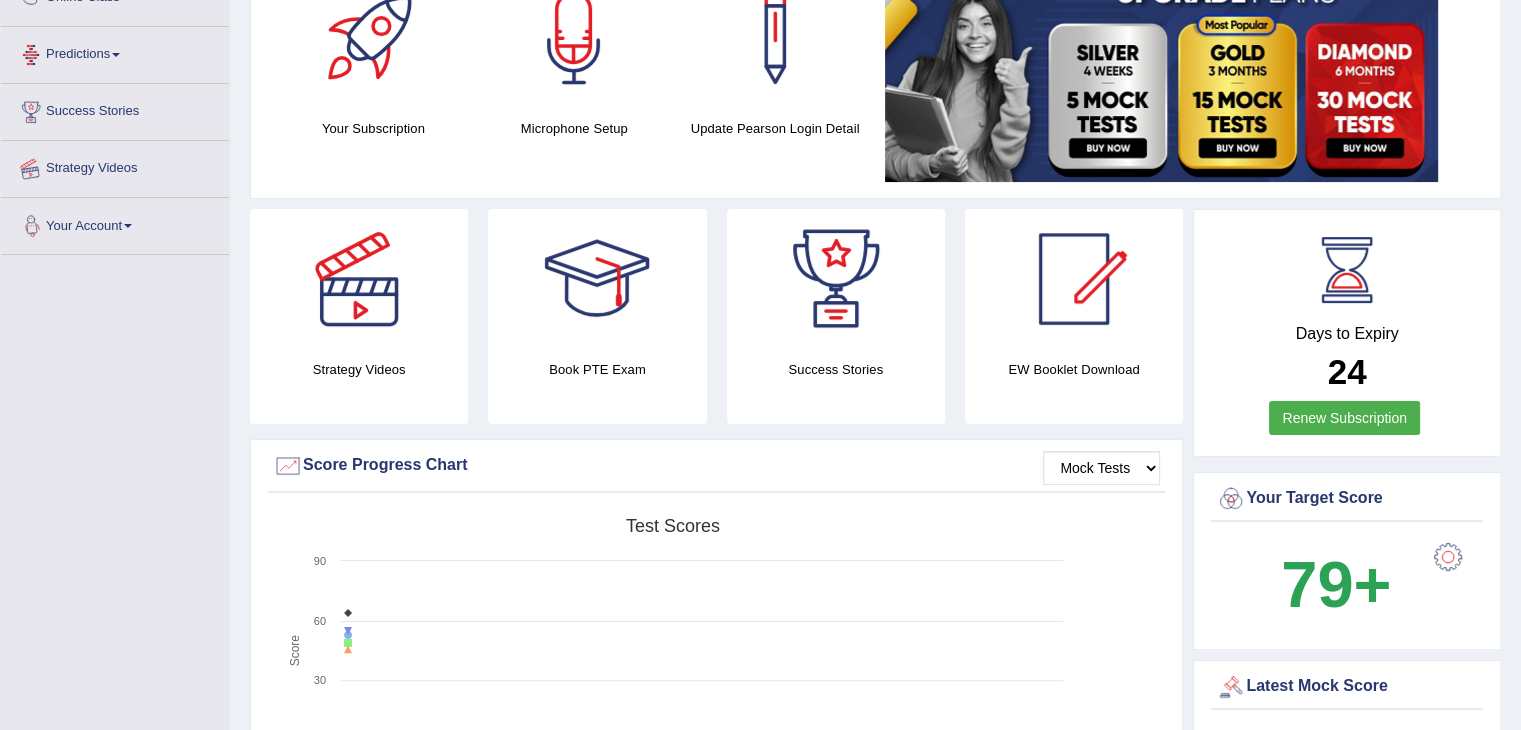 scroll, scrollTop: 314, scrollLeft: 0, axis: vertical 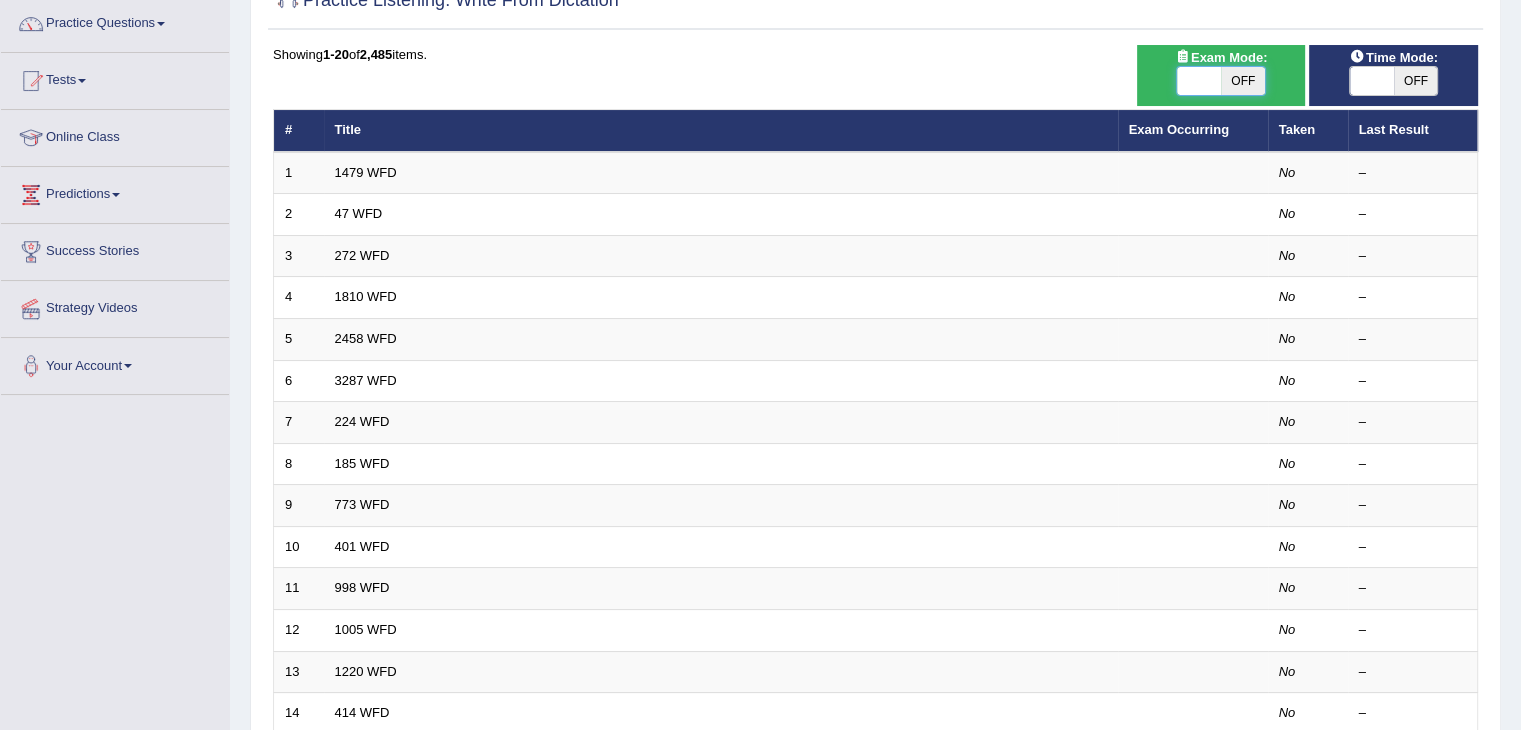 click at bounding box center [1199, 81] 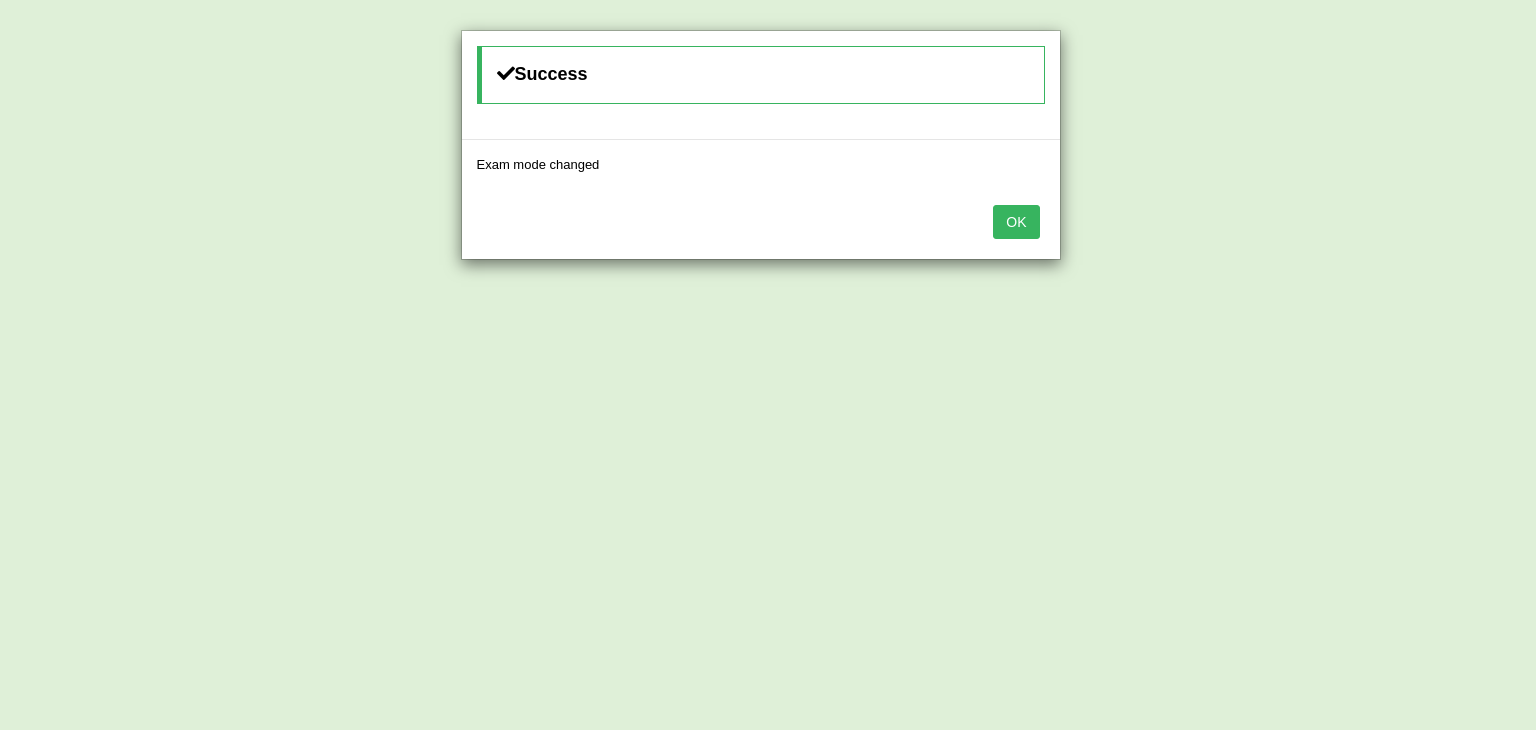 click on "OK" at bounding box center (1016, 222) 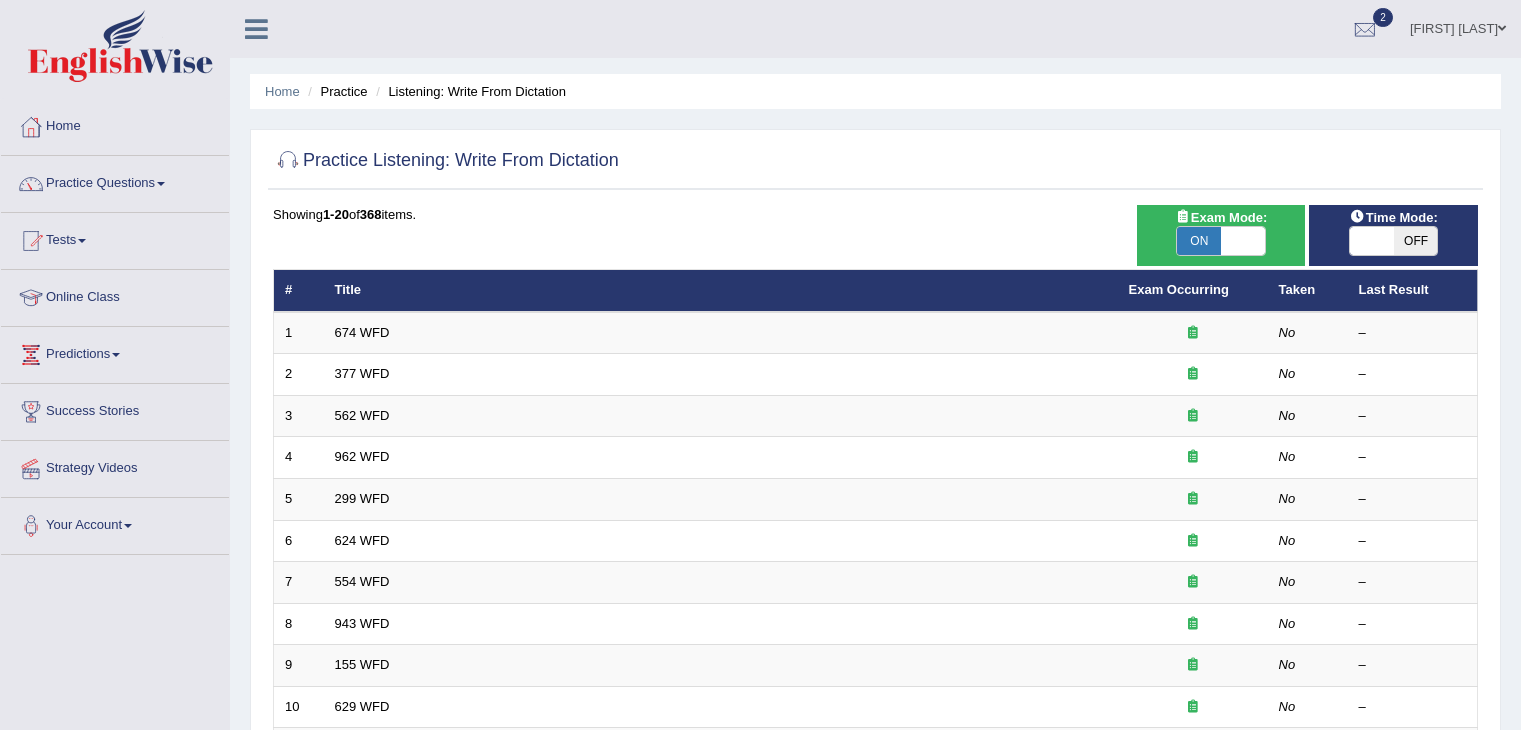 scroll, scrollTop: 588, scrollLeft: 0, axis: vertical 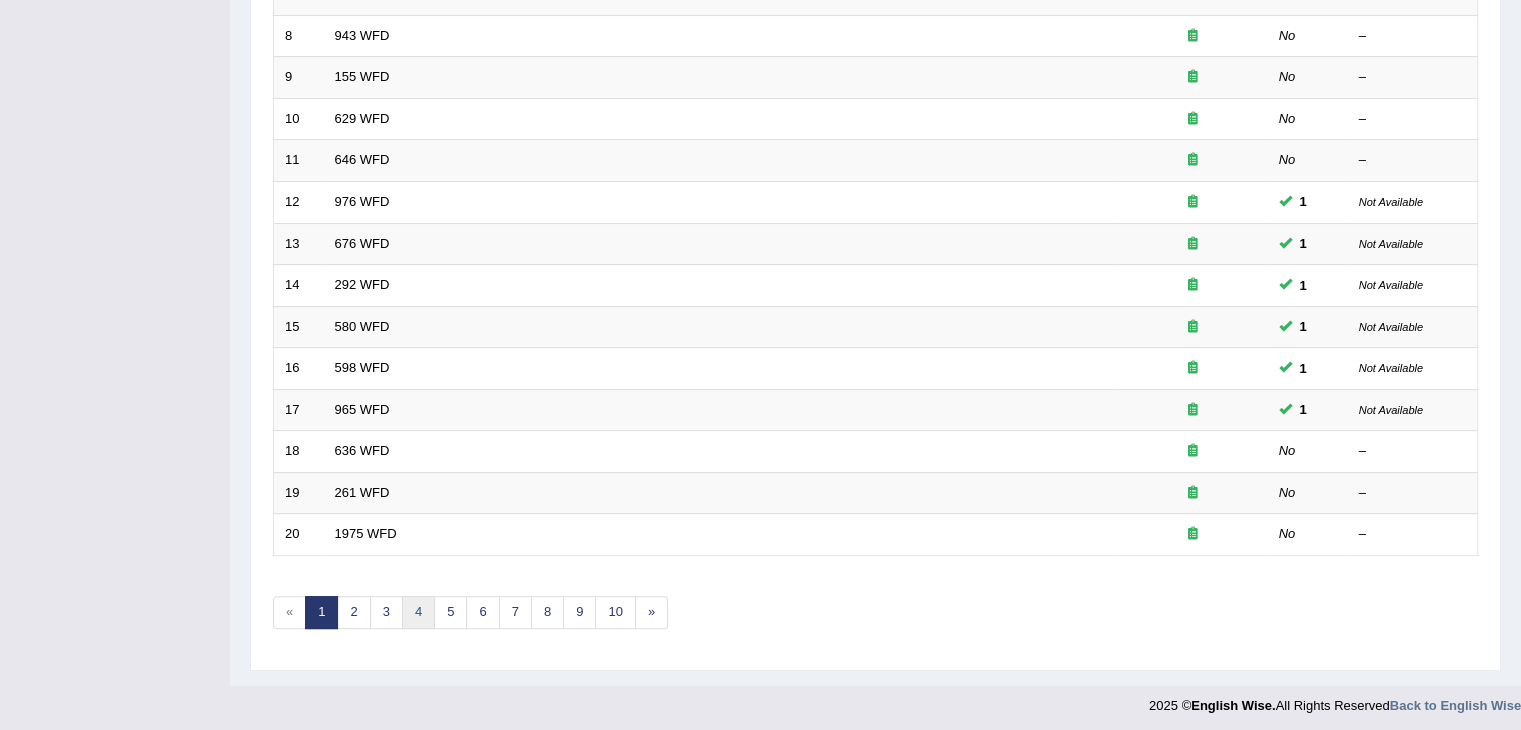 click on "4" at bounding box center (418, 612) 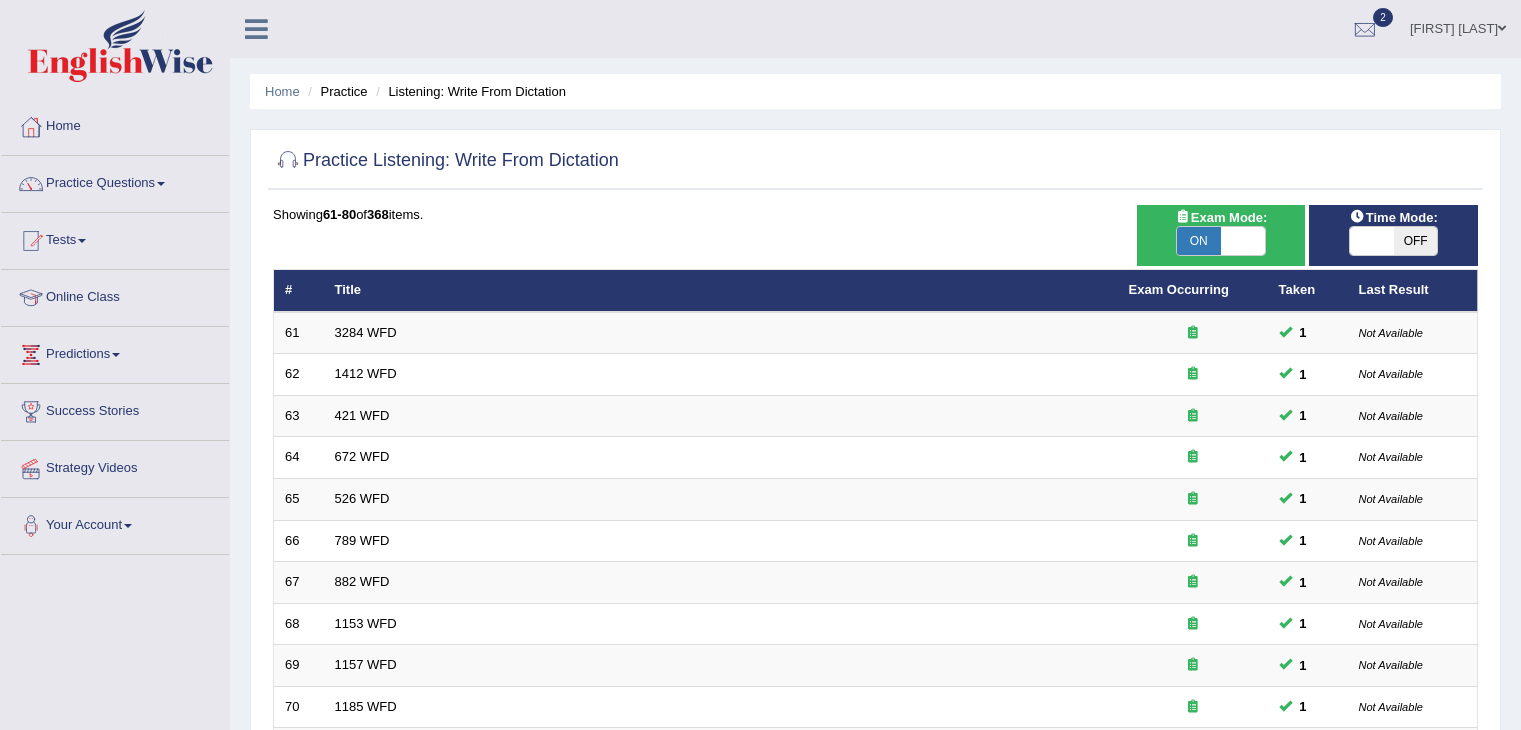 scroll, scrollTop: 0, scrollLeft: 0, axis: both 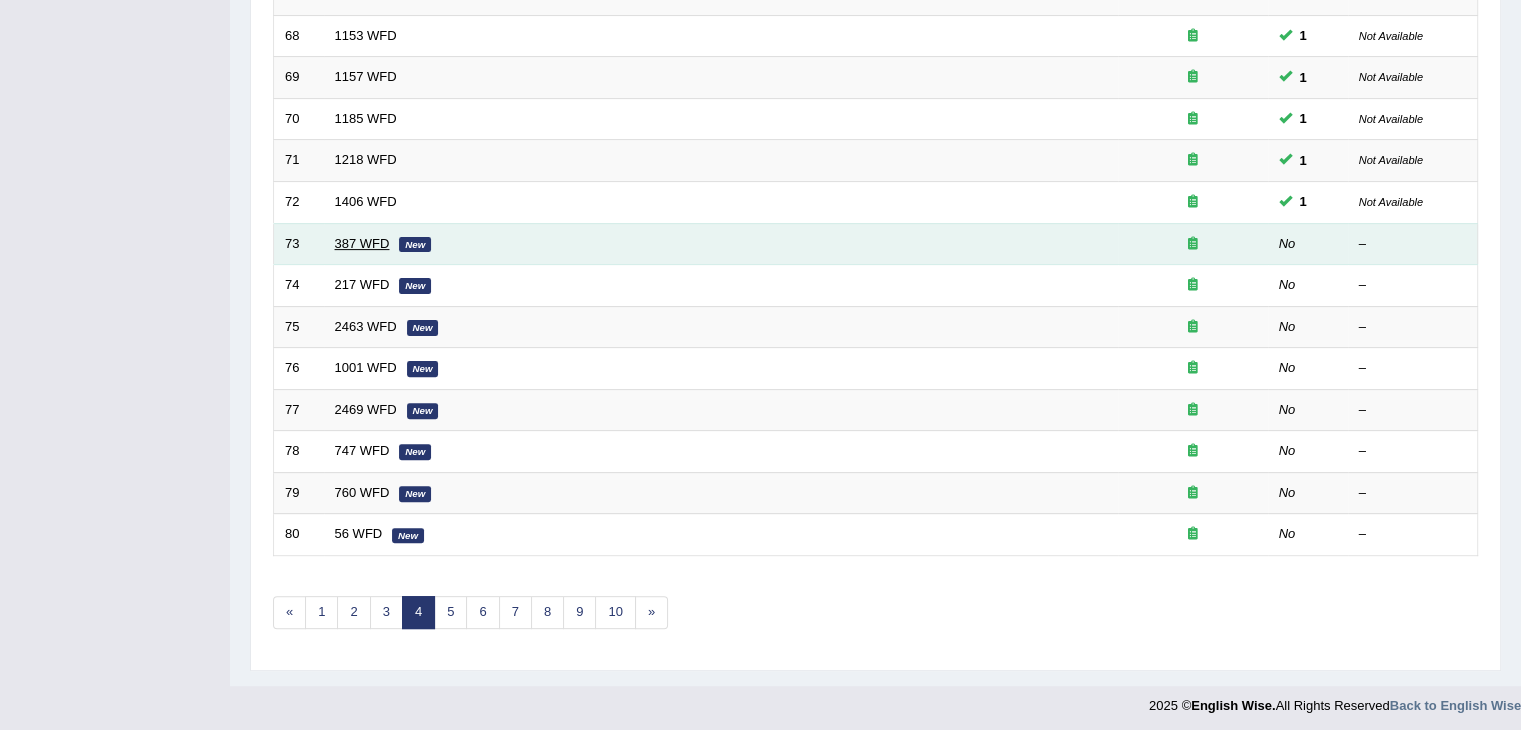 click on "387 WFD" at bounding box center [362, 243] 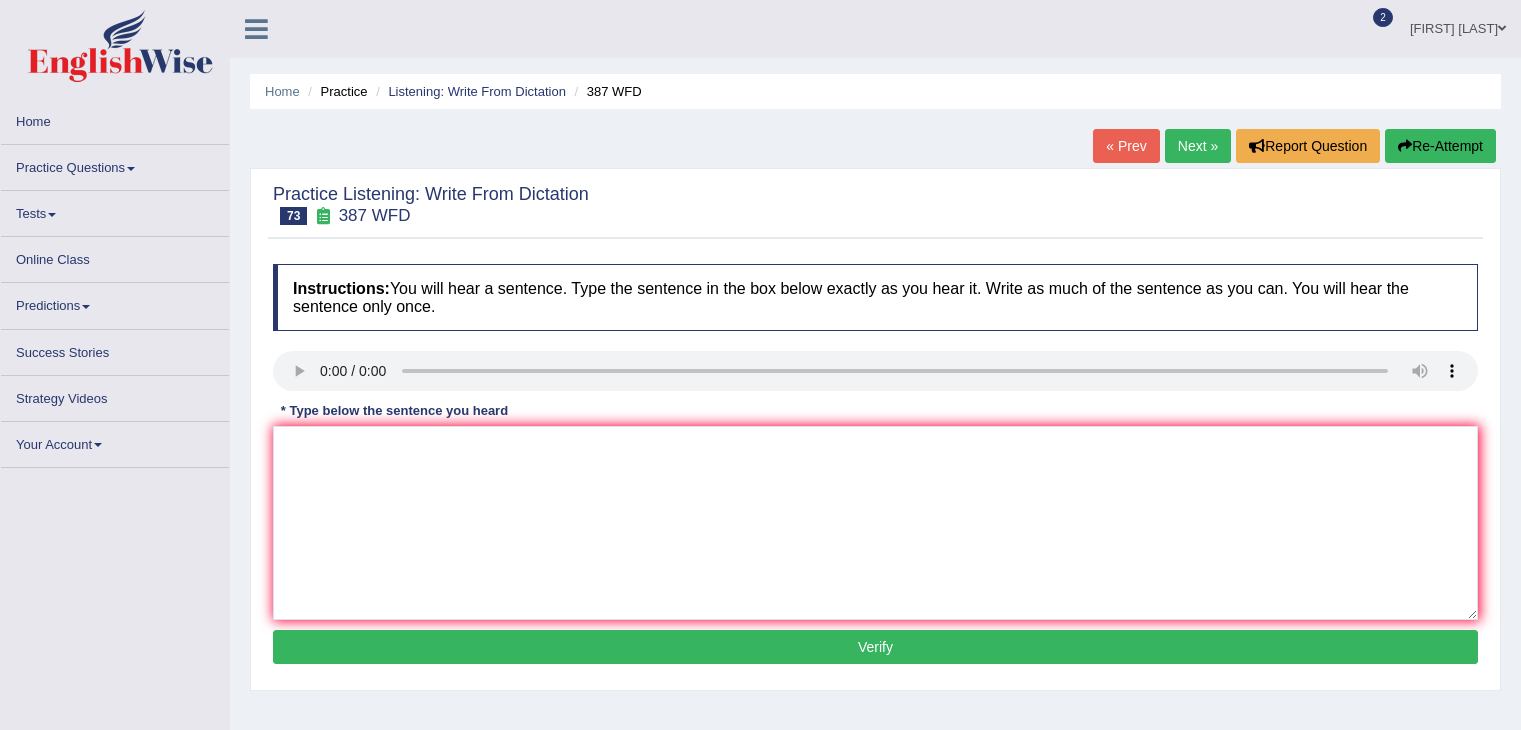 scroll, scrollTop: 0, scrollLeft: 0, axis: both 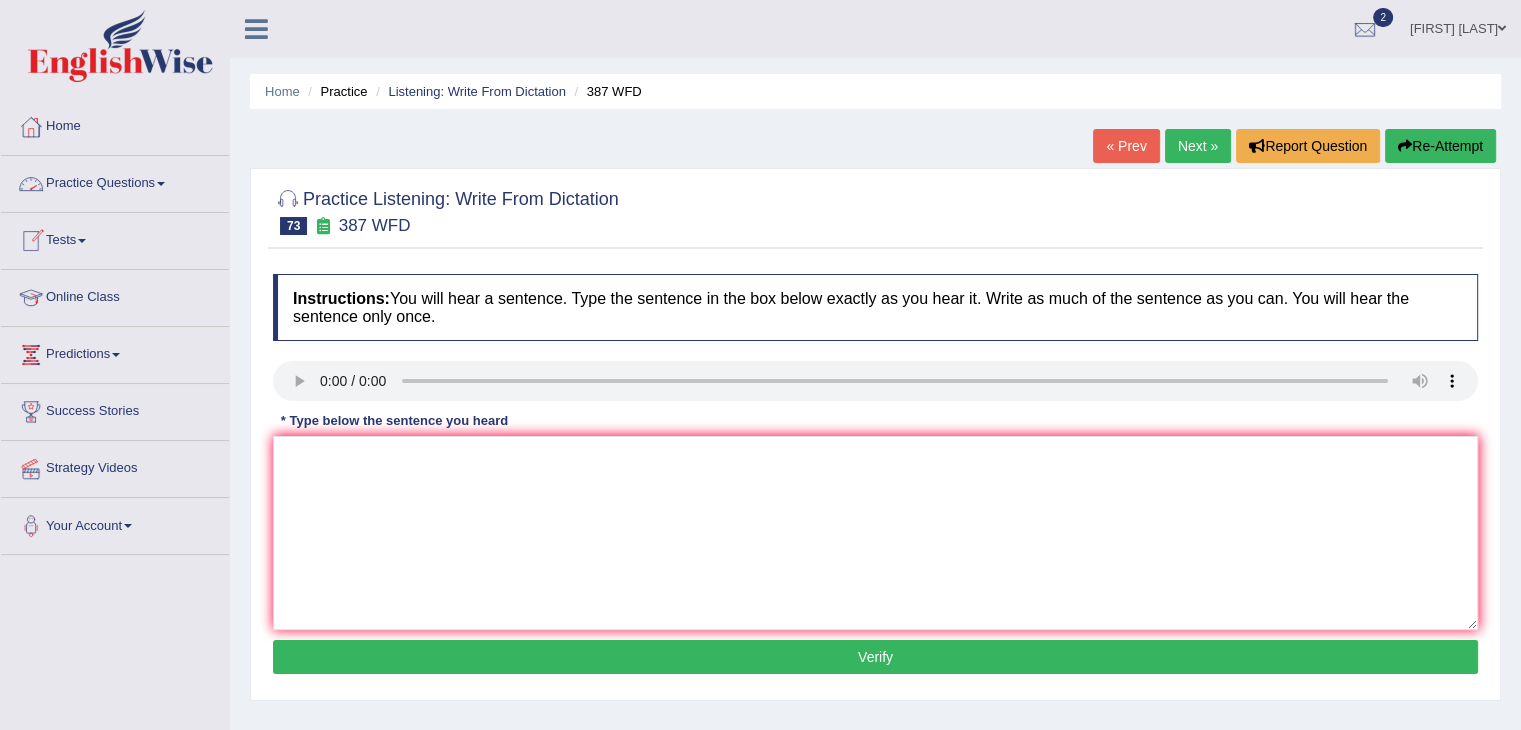 click on "Practice Questions" at bounding box center [115, 181] 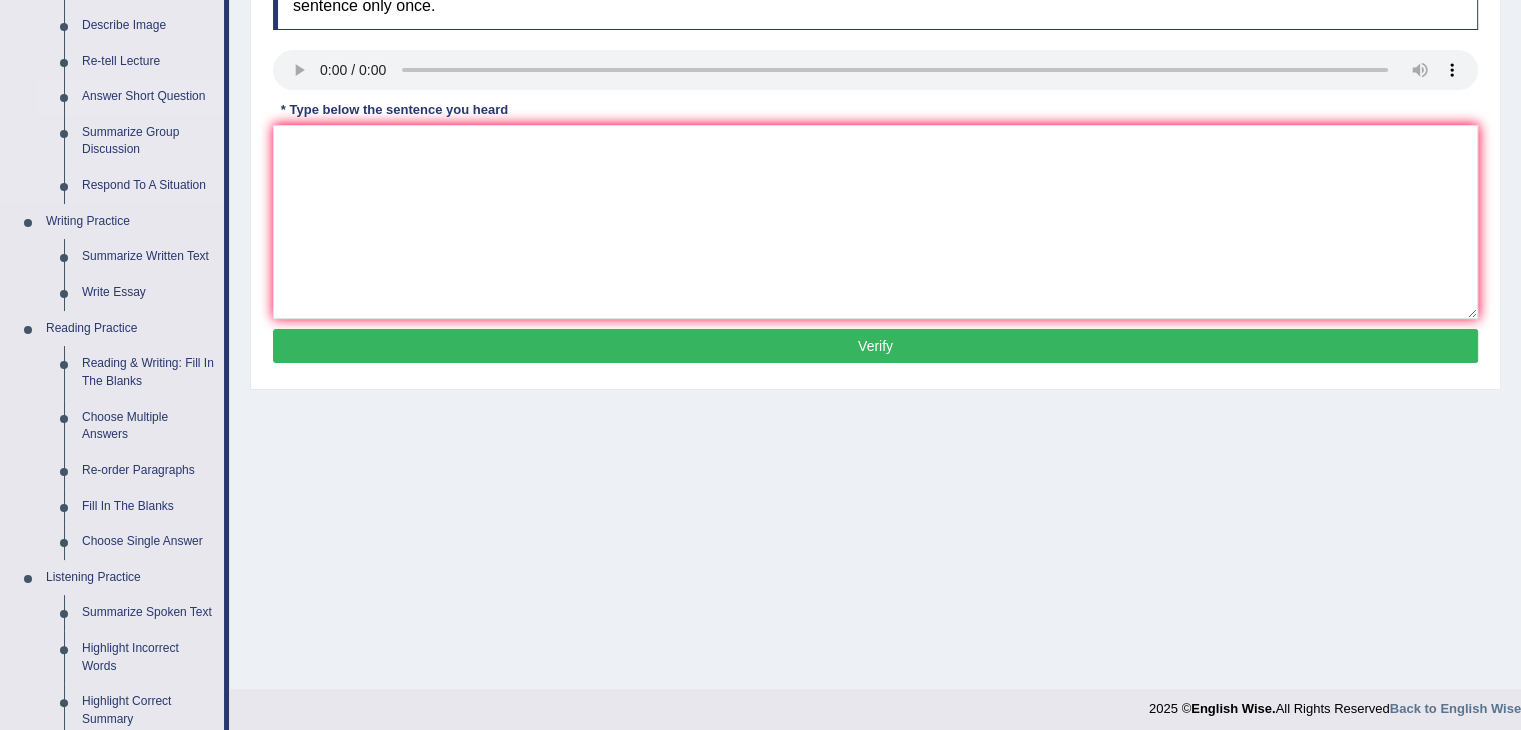 scroll, scrollTop: 326, scrollLeft: 0, axis: vertical 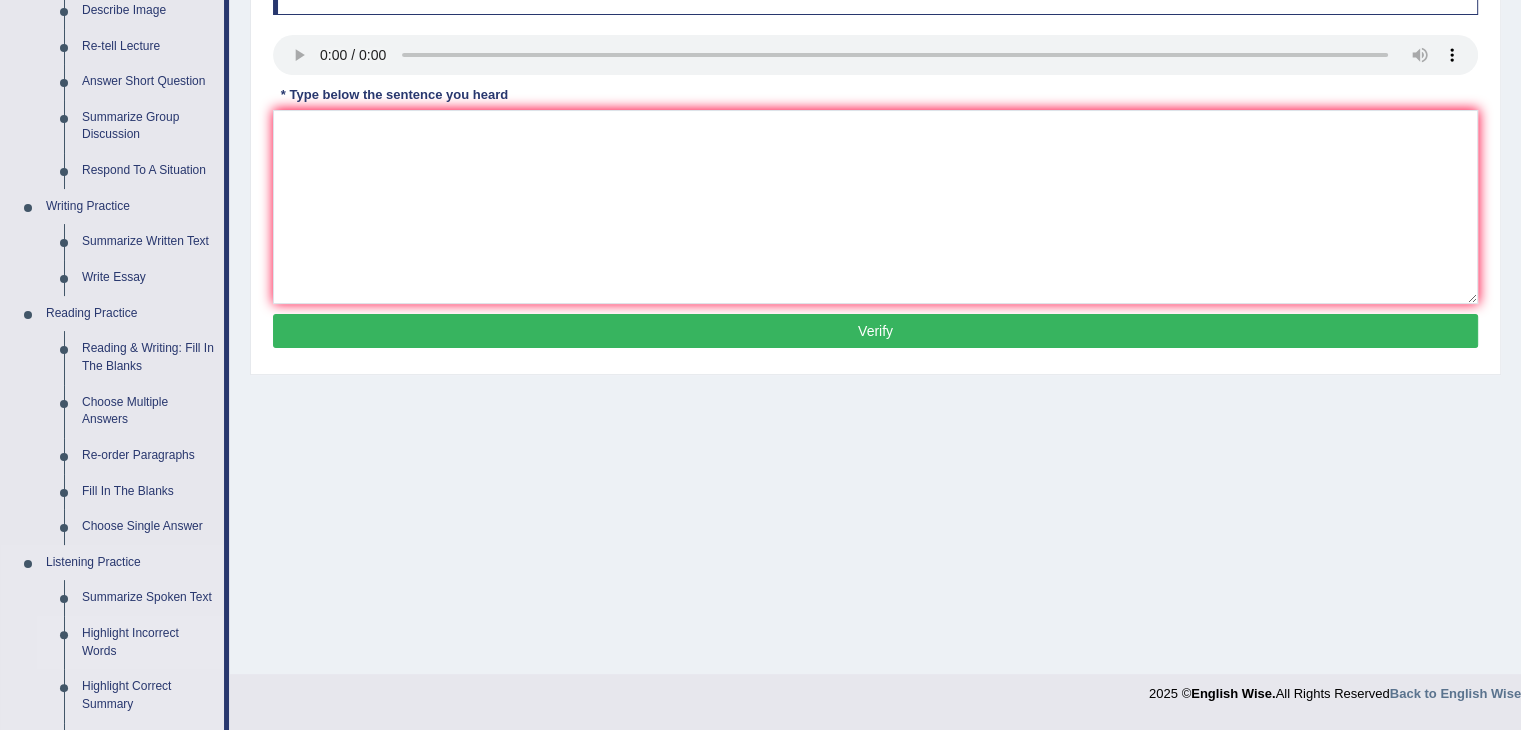 click on "Highlight Incorrect Words" at bounding box center [148, 642] 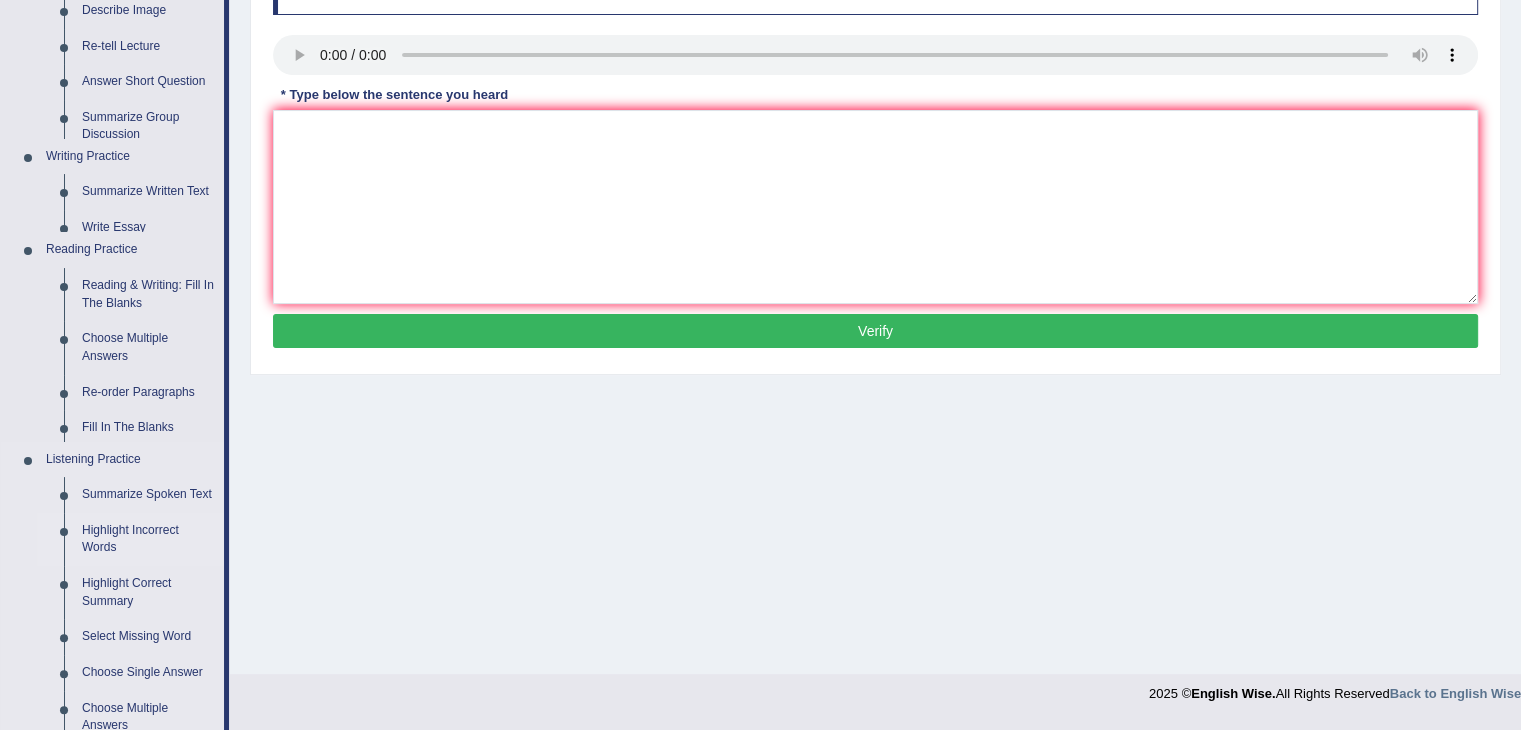 scroll, scrollTop: 320, scrollLeft: 0, axis: vertical 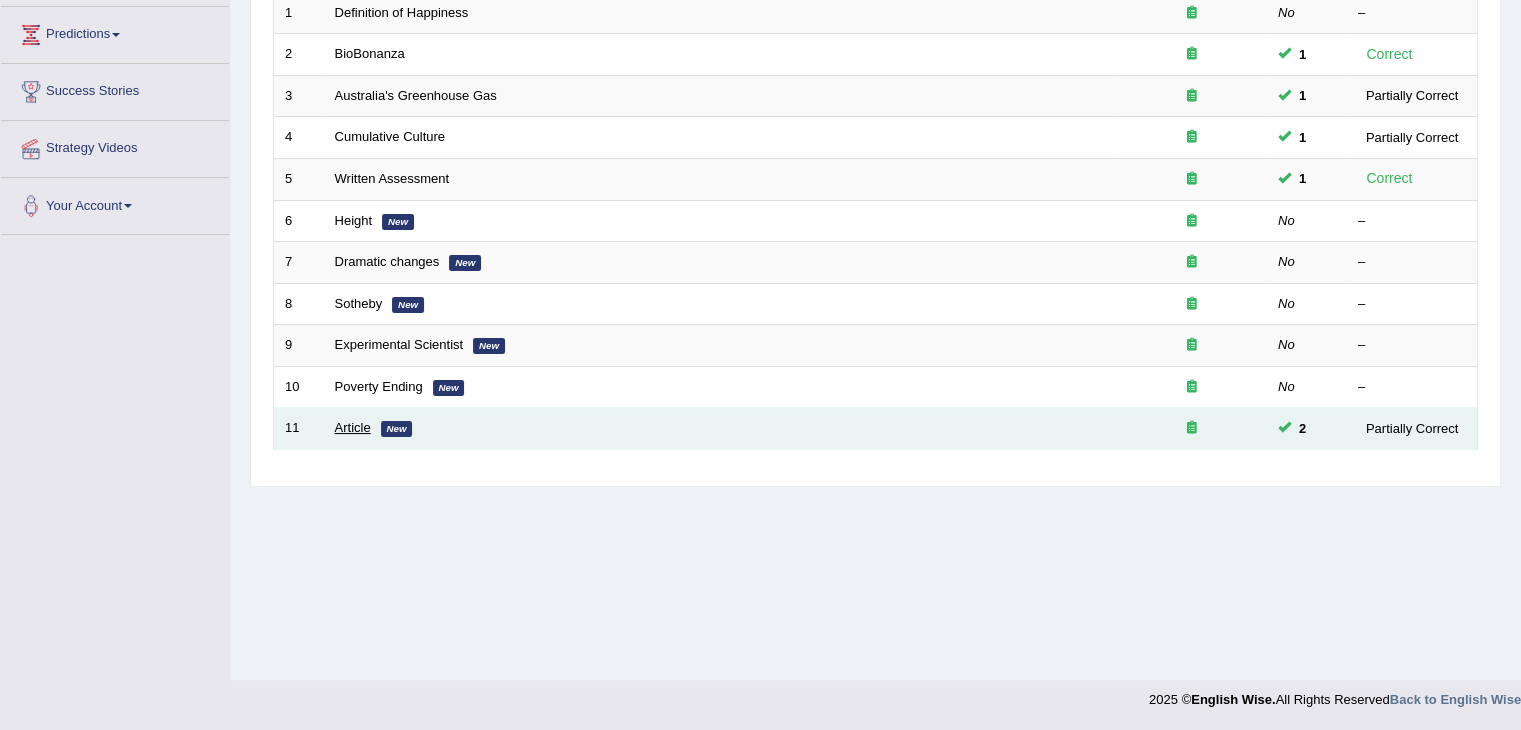 click on "Article" at bounding box center (353, 427) 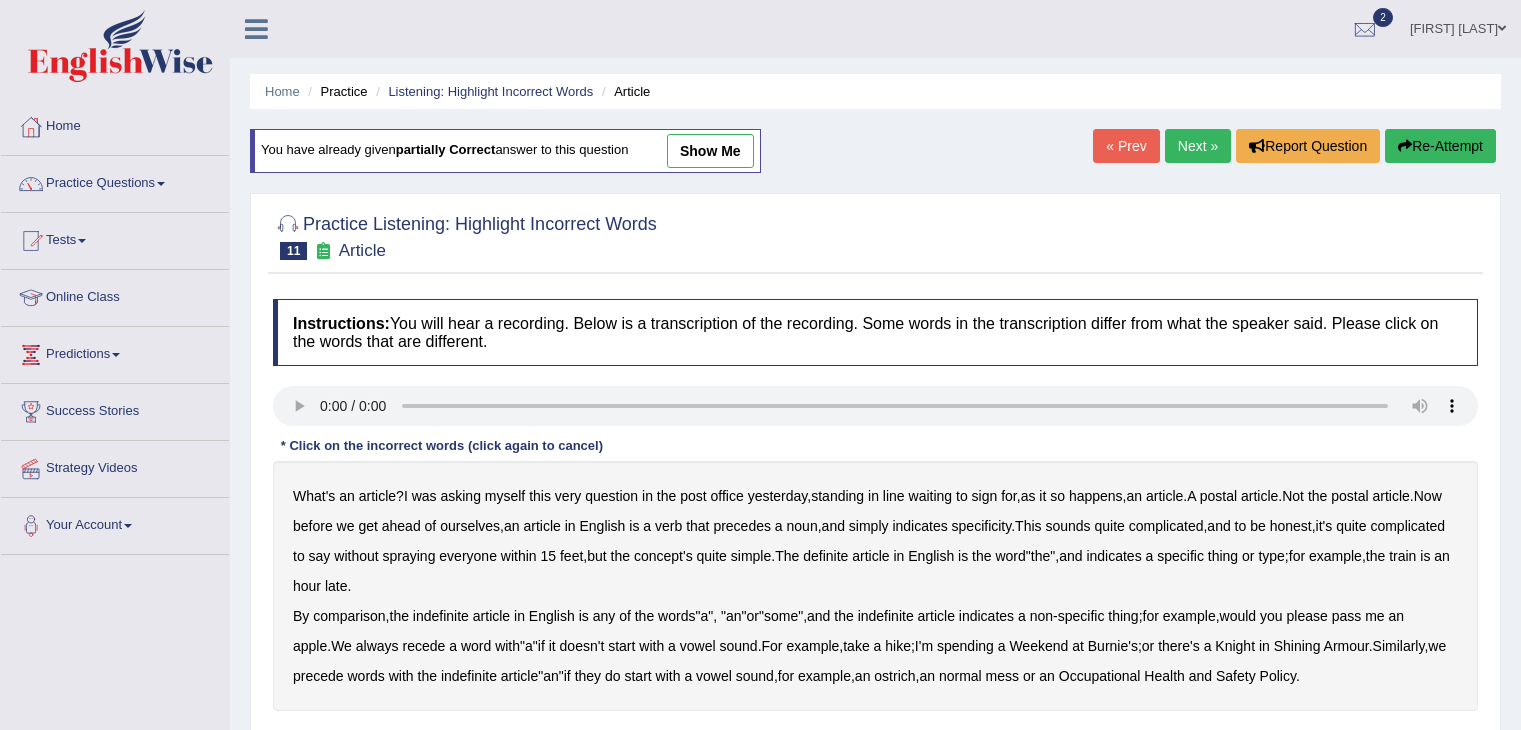 scroll, scrollTop: 0, scrollLeft: 0, axis: both 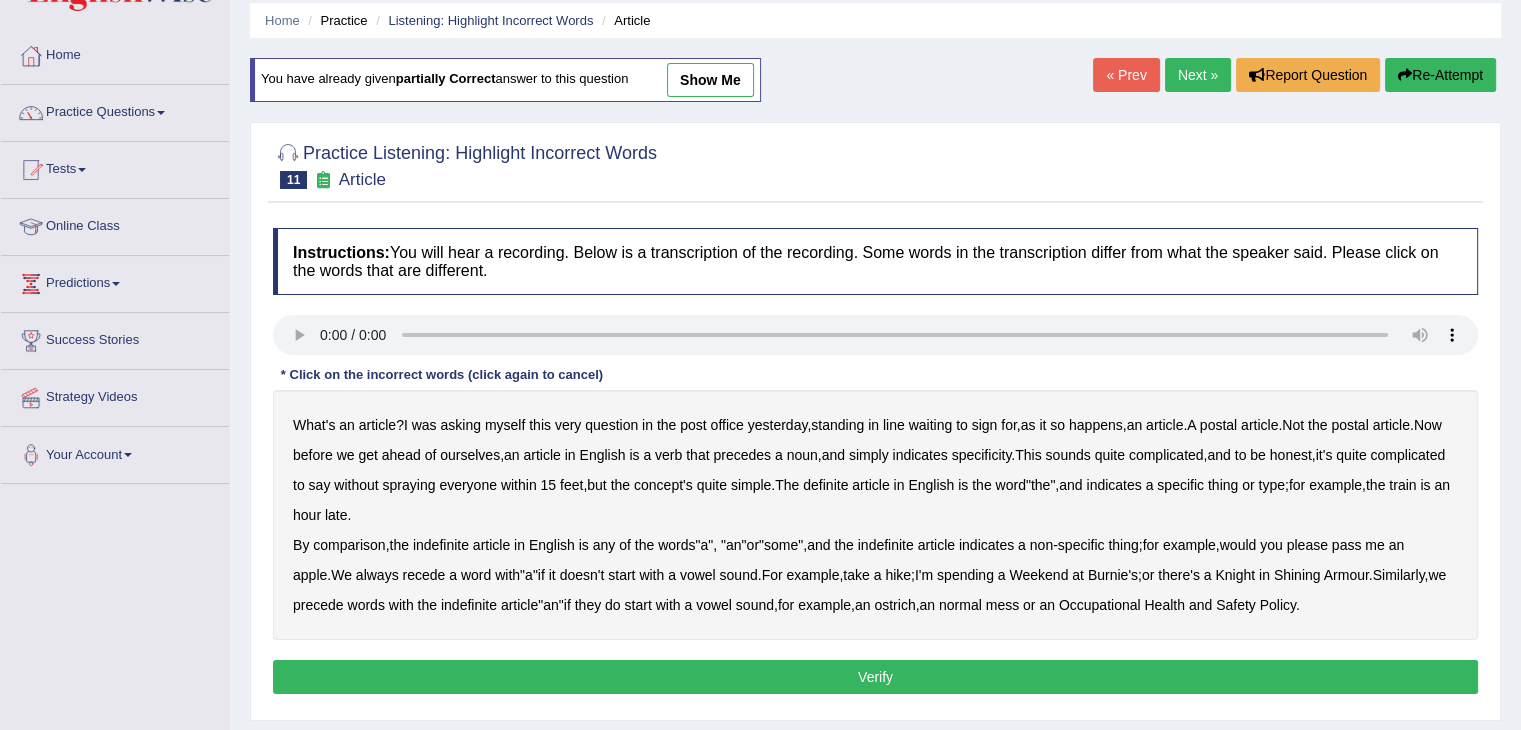 click on "comparison" at bounding box center [349, 545] 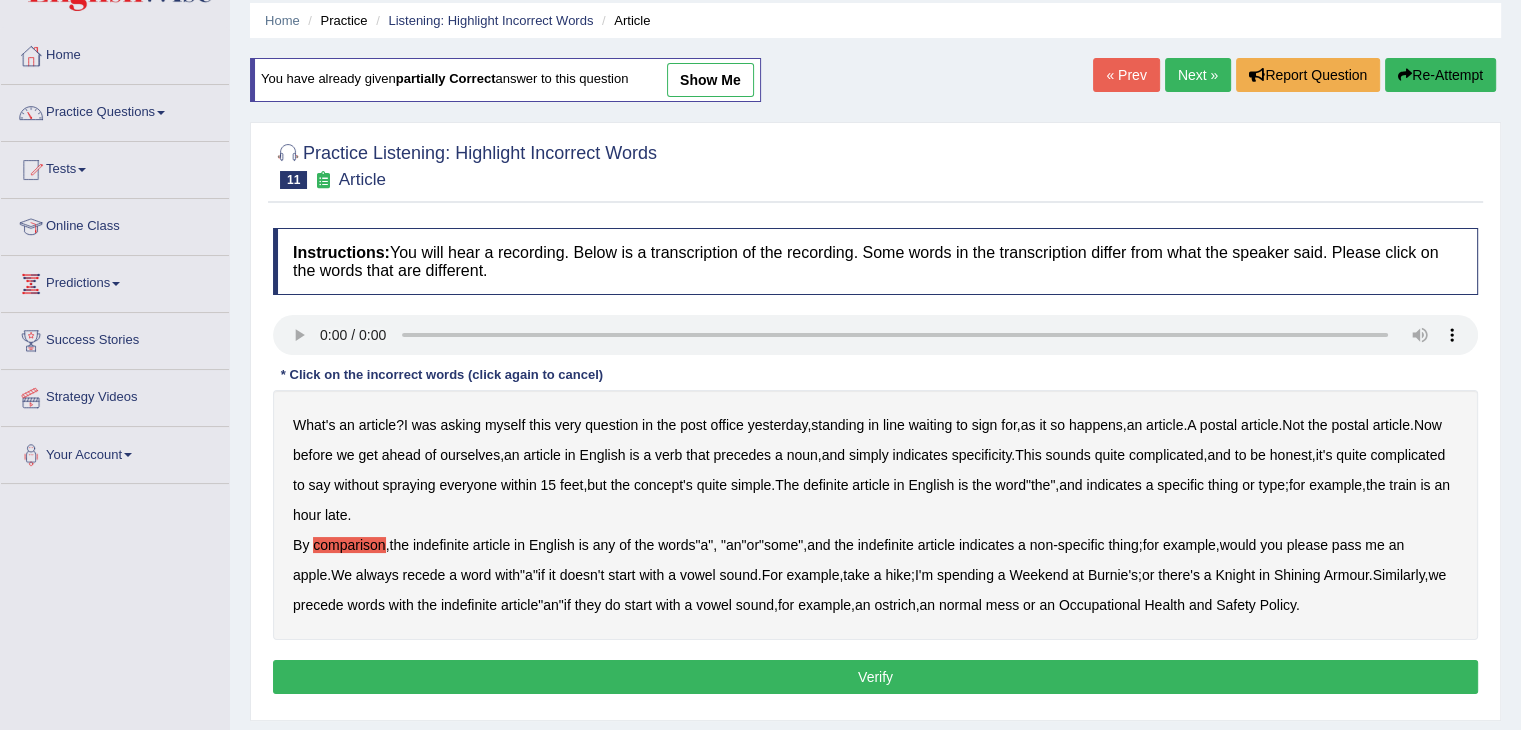 click on "recede" at bounding box center (423, 575) 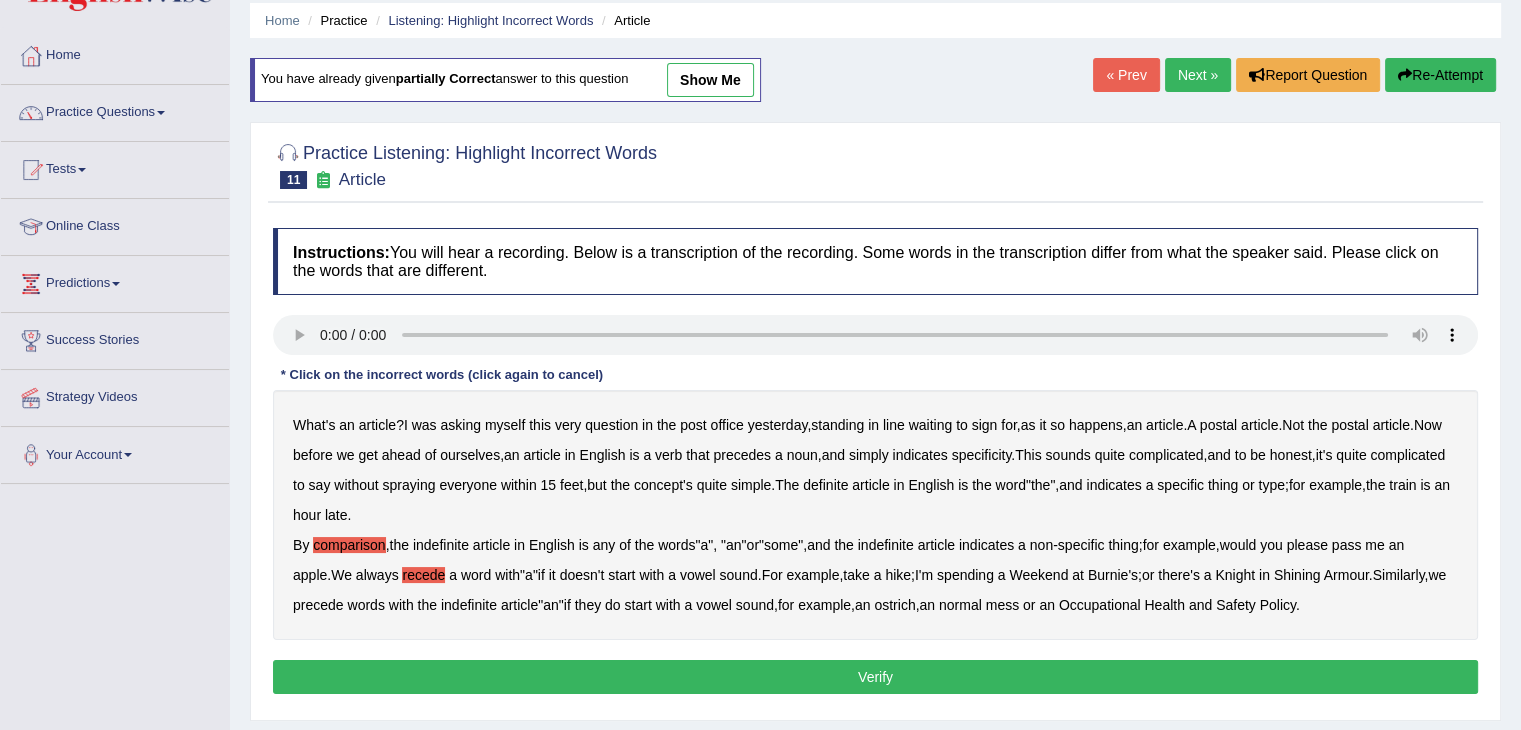 click on "precede" at bounding box center (318, 605) 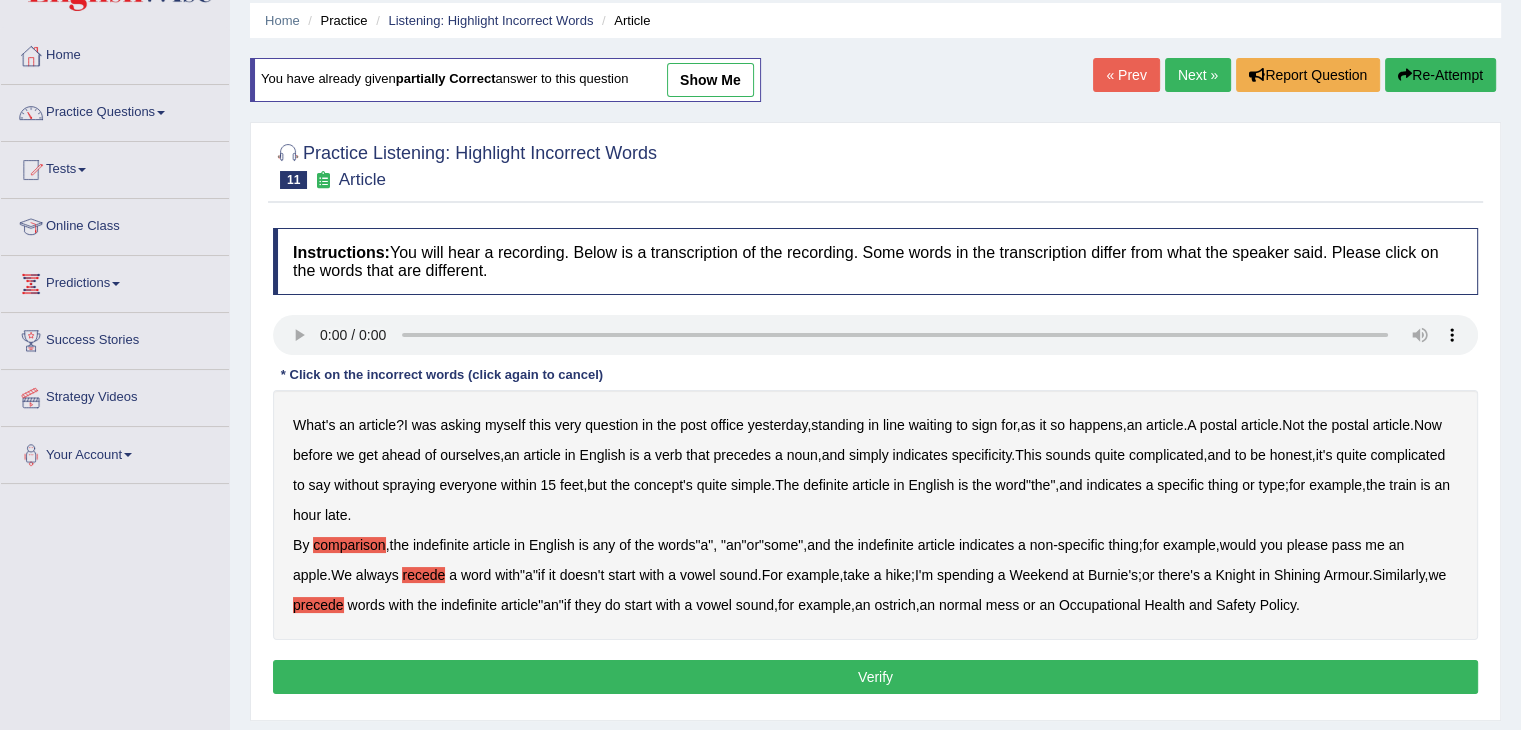 click on "Verify" at bounding box center [875, 677] 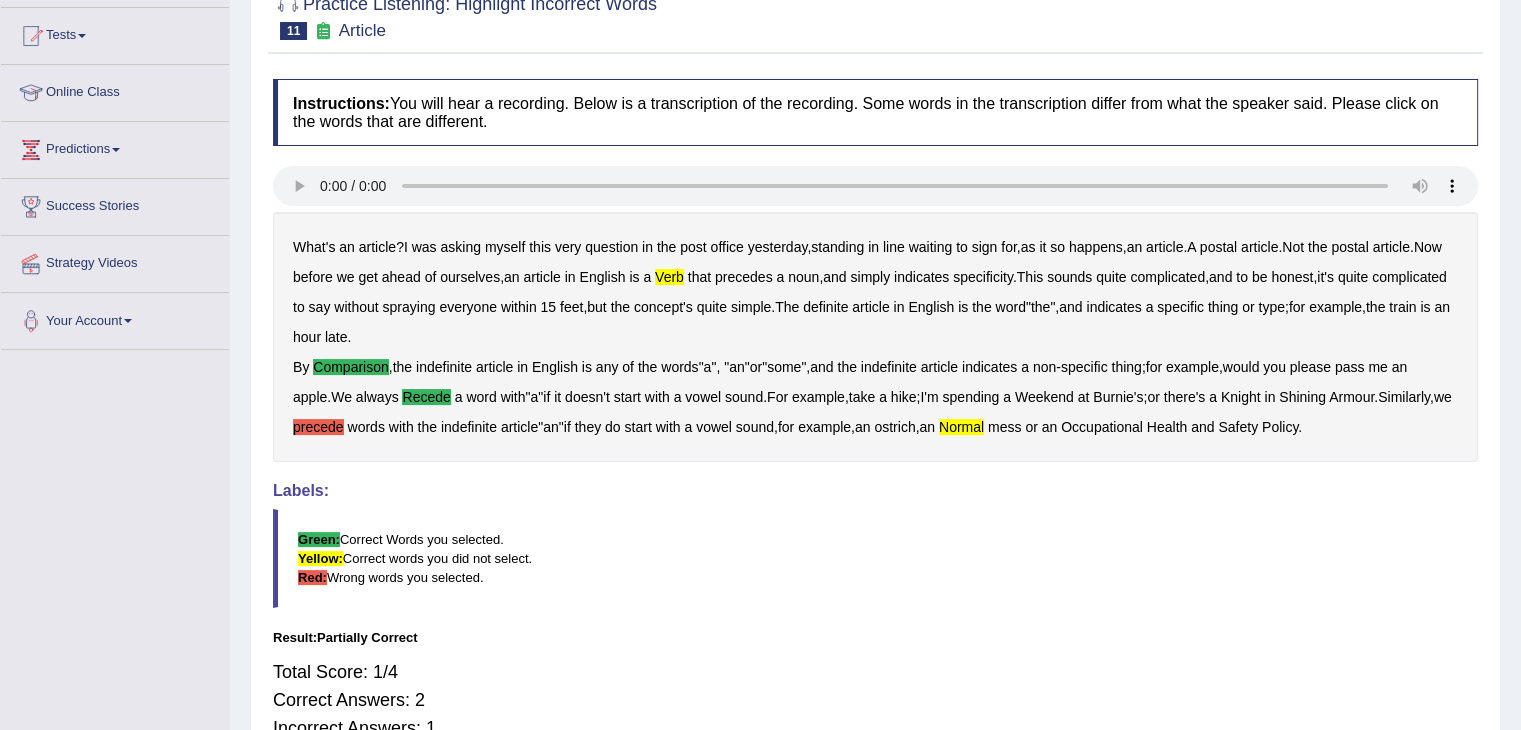 scroll, scrollTop: 0, scrollLeft: 0, axis: both 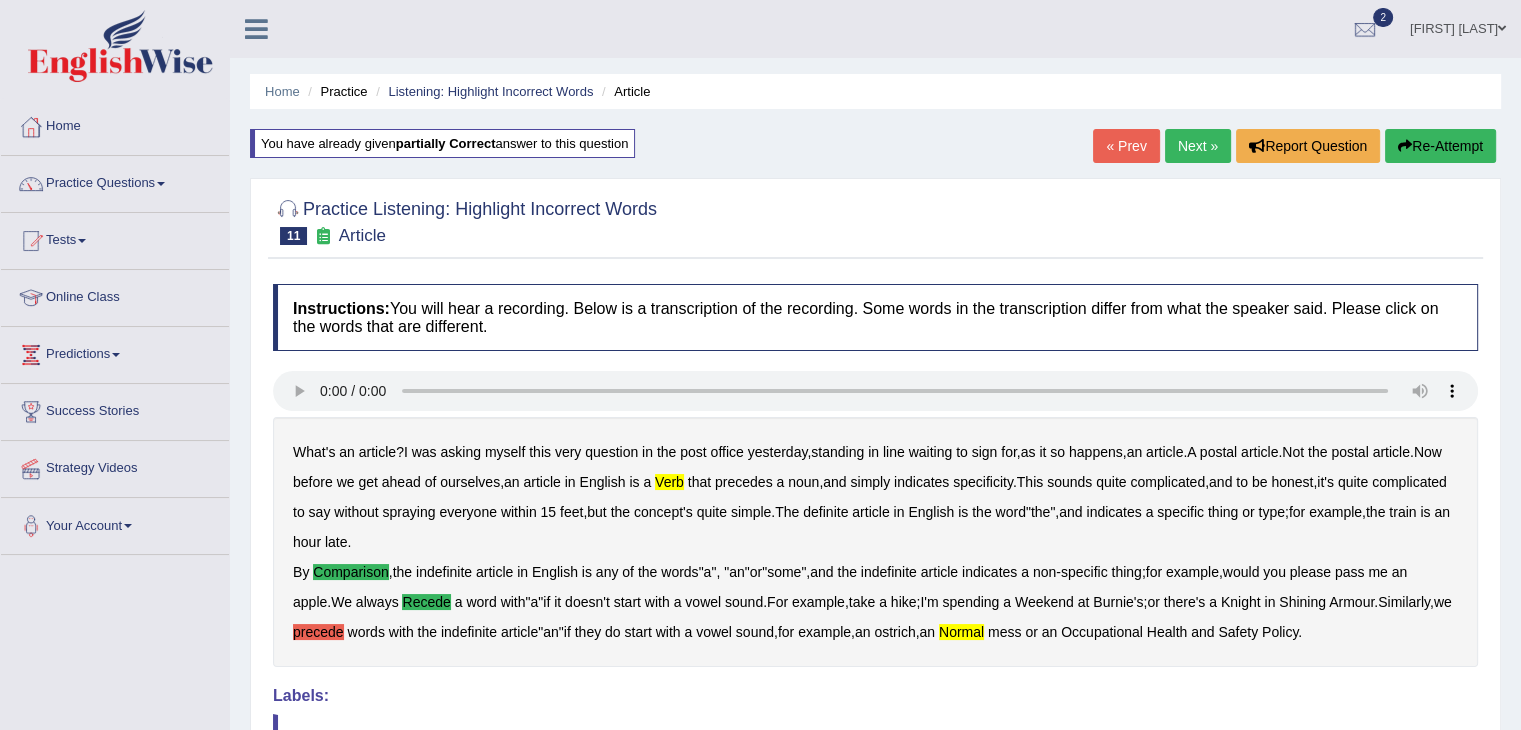 click on "Next »" at bounding box center [1198, 146] 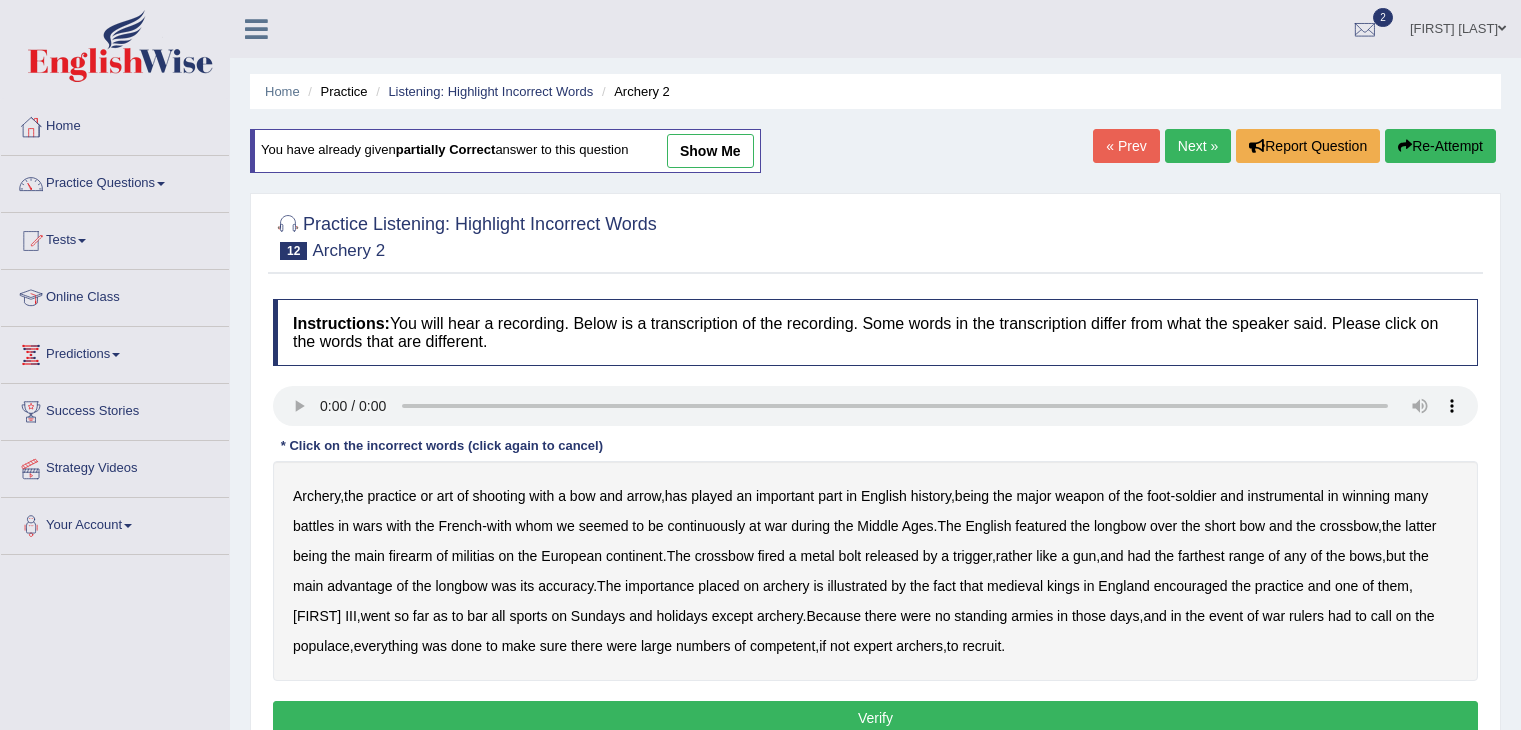 scroll, scrollTop: 0, scrollLeft: 0, axis: both 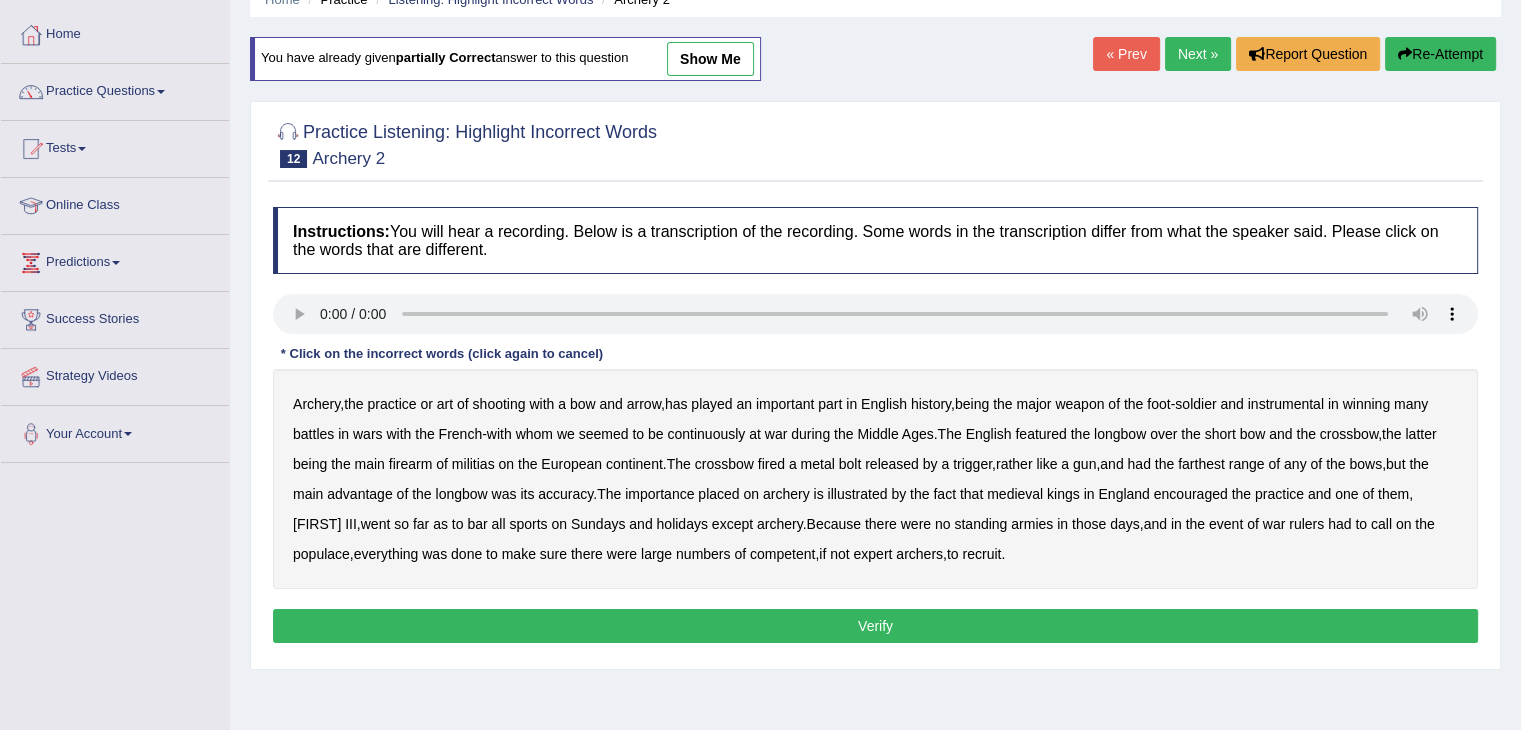 click on "major" at bounding box center (1033, 404) 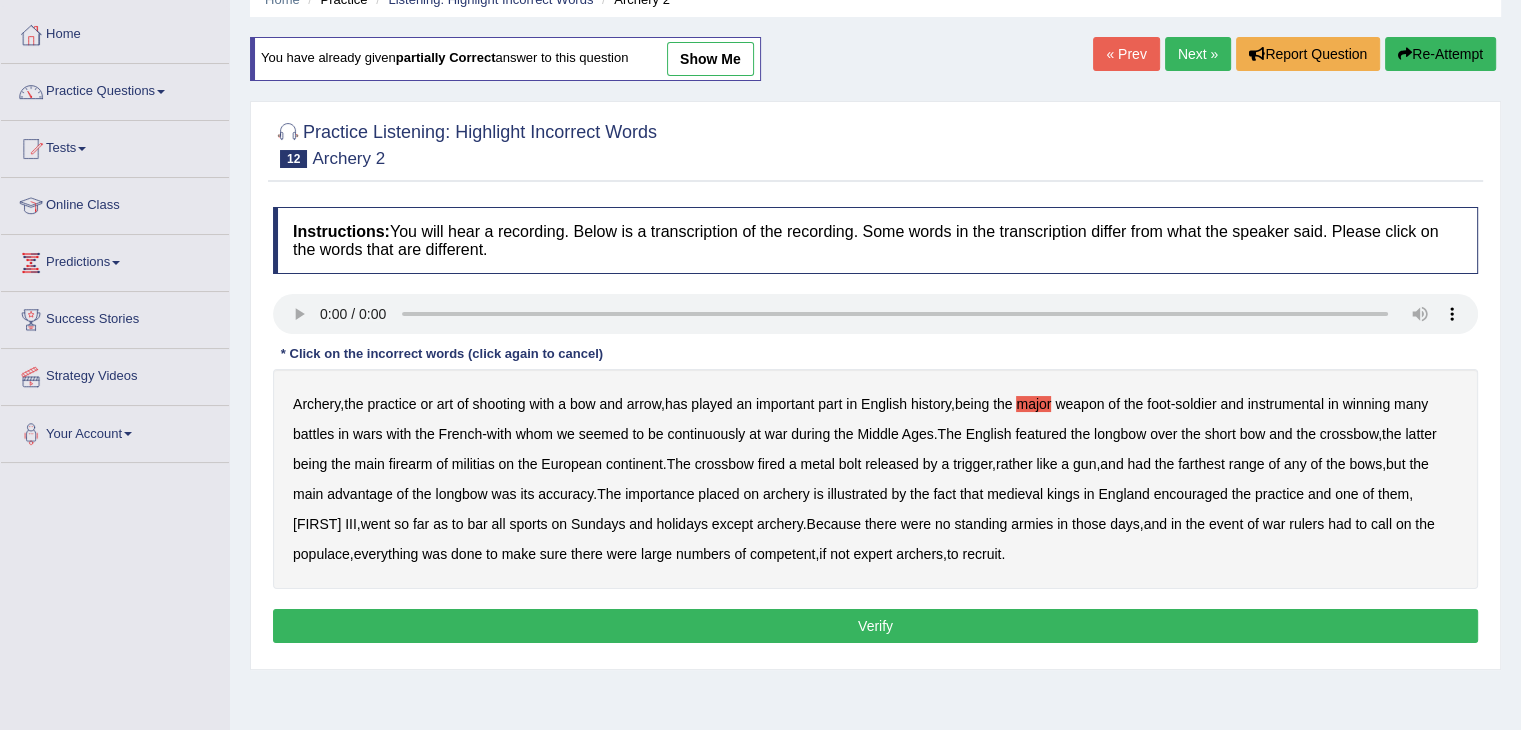 click on "continuously" at bounding box center (706, 434) 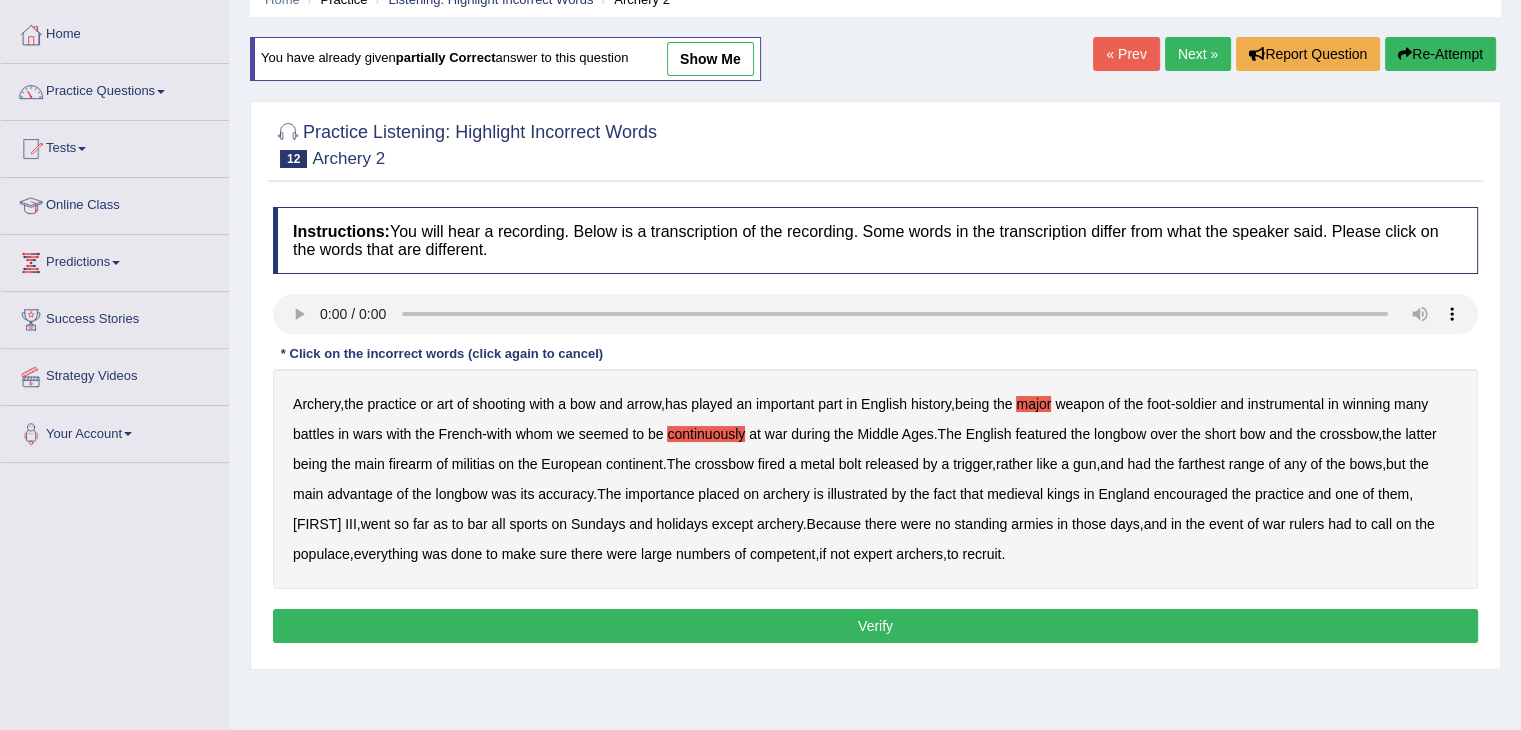 click on "featured" at bounding box center (1040, 434) 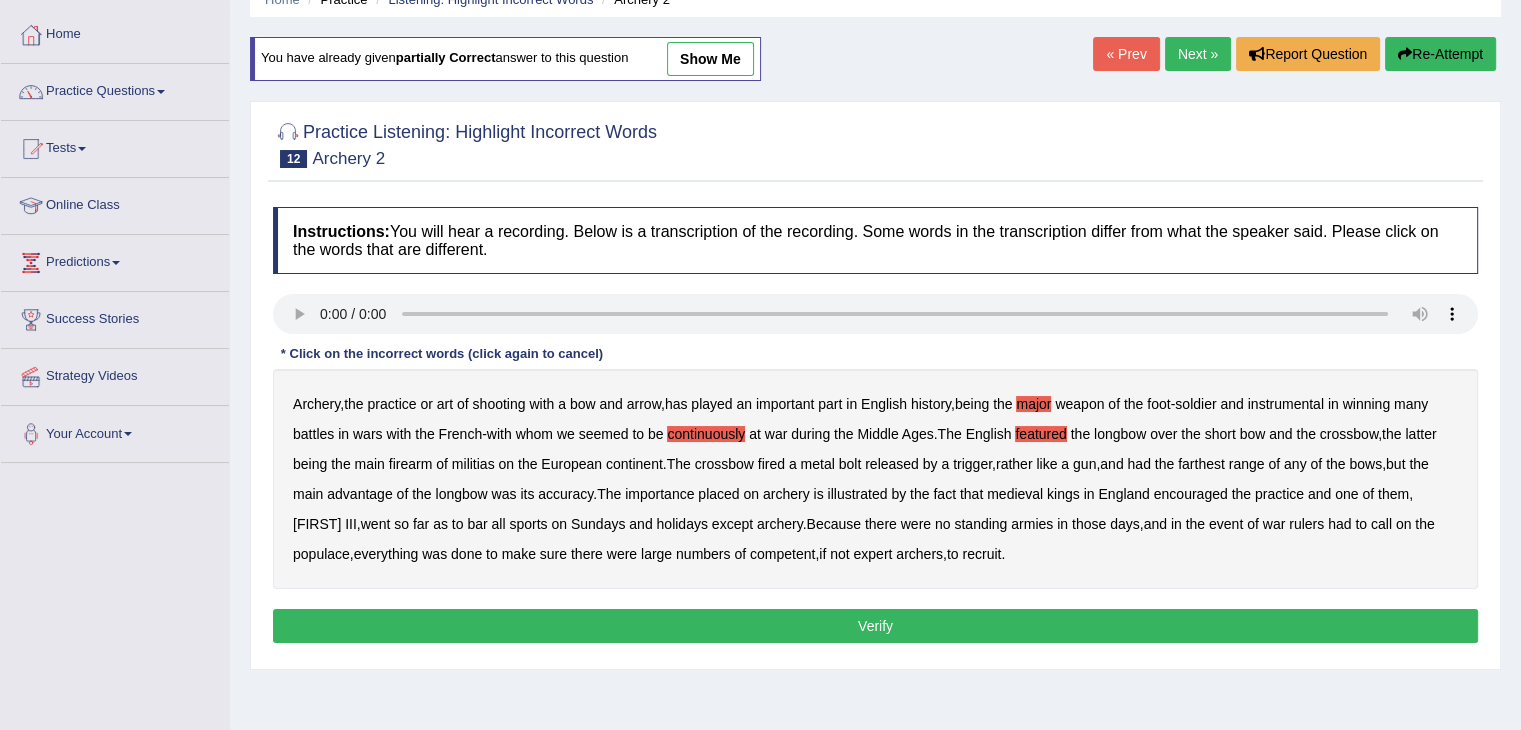 click on "farthest" at bounding box center (1201, 464) 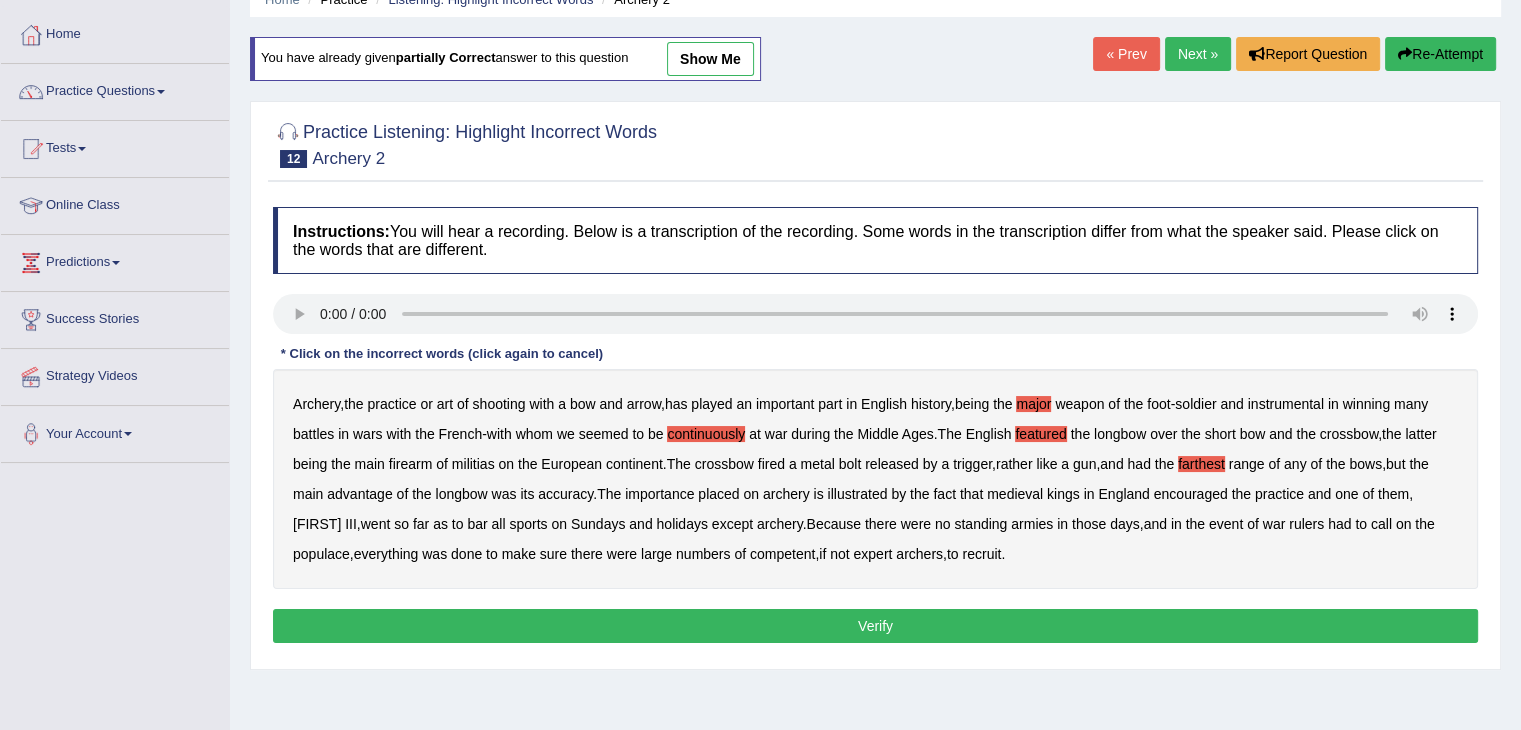 click on "was" at bounding box center [434, 554] 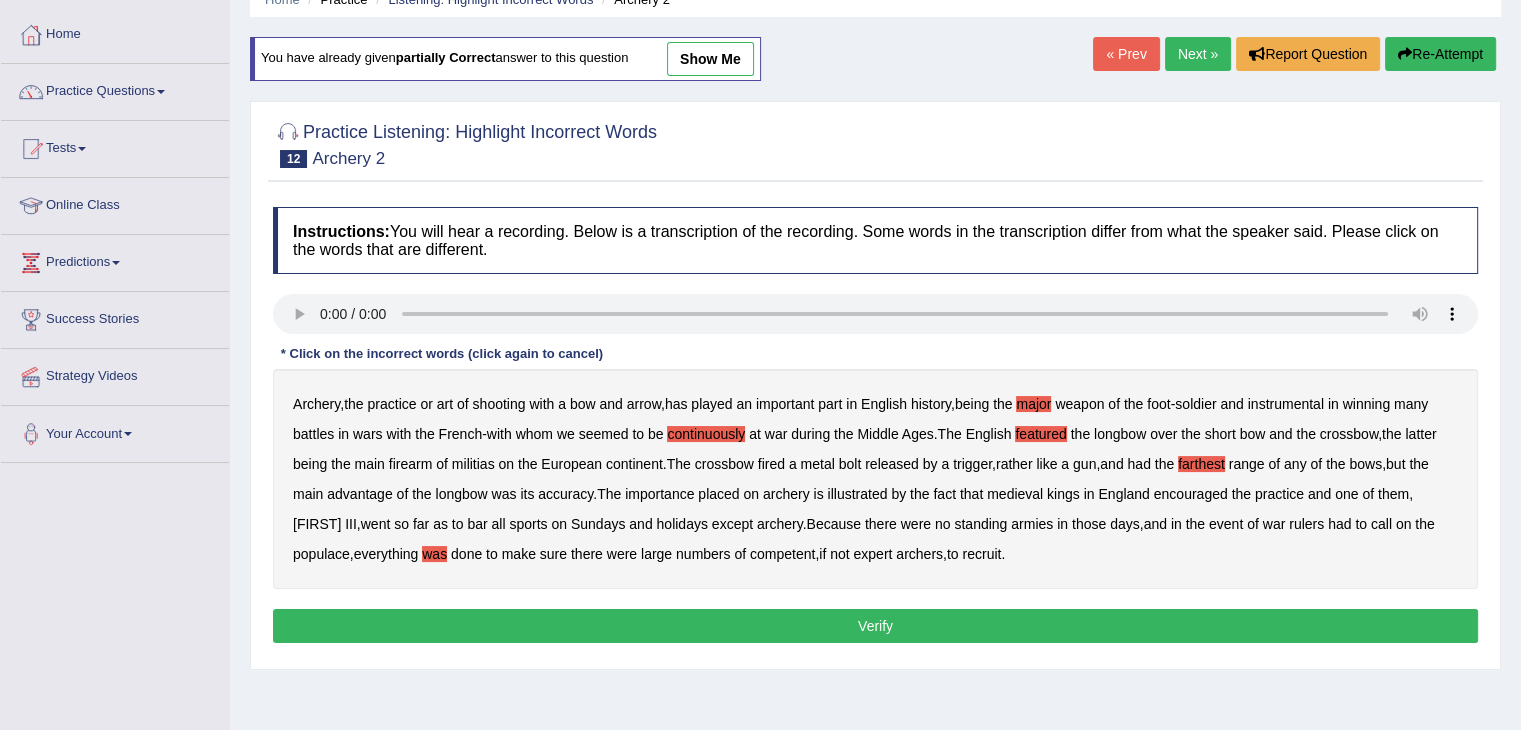 click on "Verify" at bounding box center (875, 626) 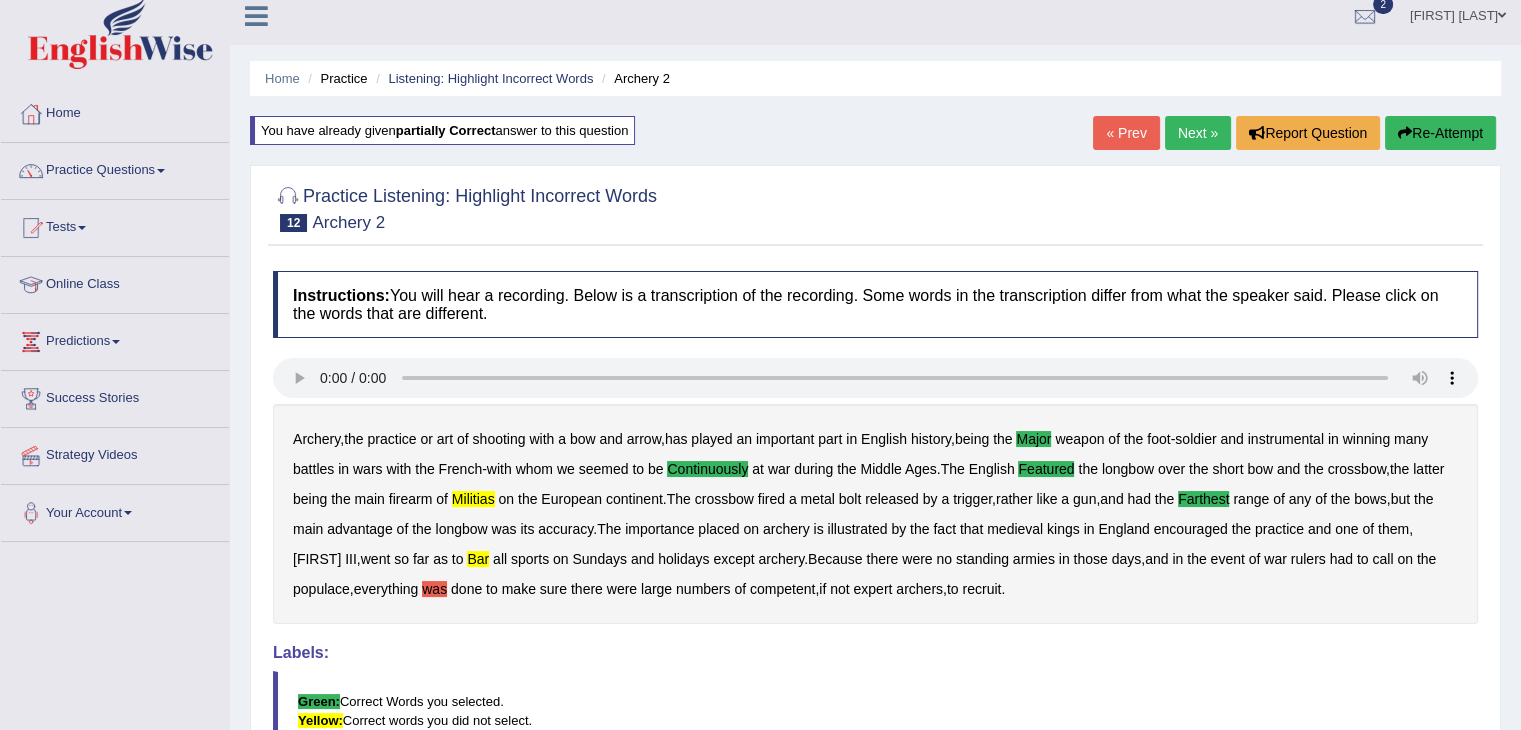 scroll, scrollTop: 12, scrollLeft: 0, axis: vertical 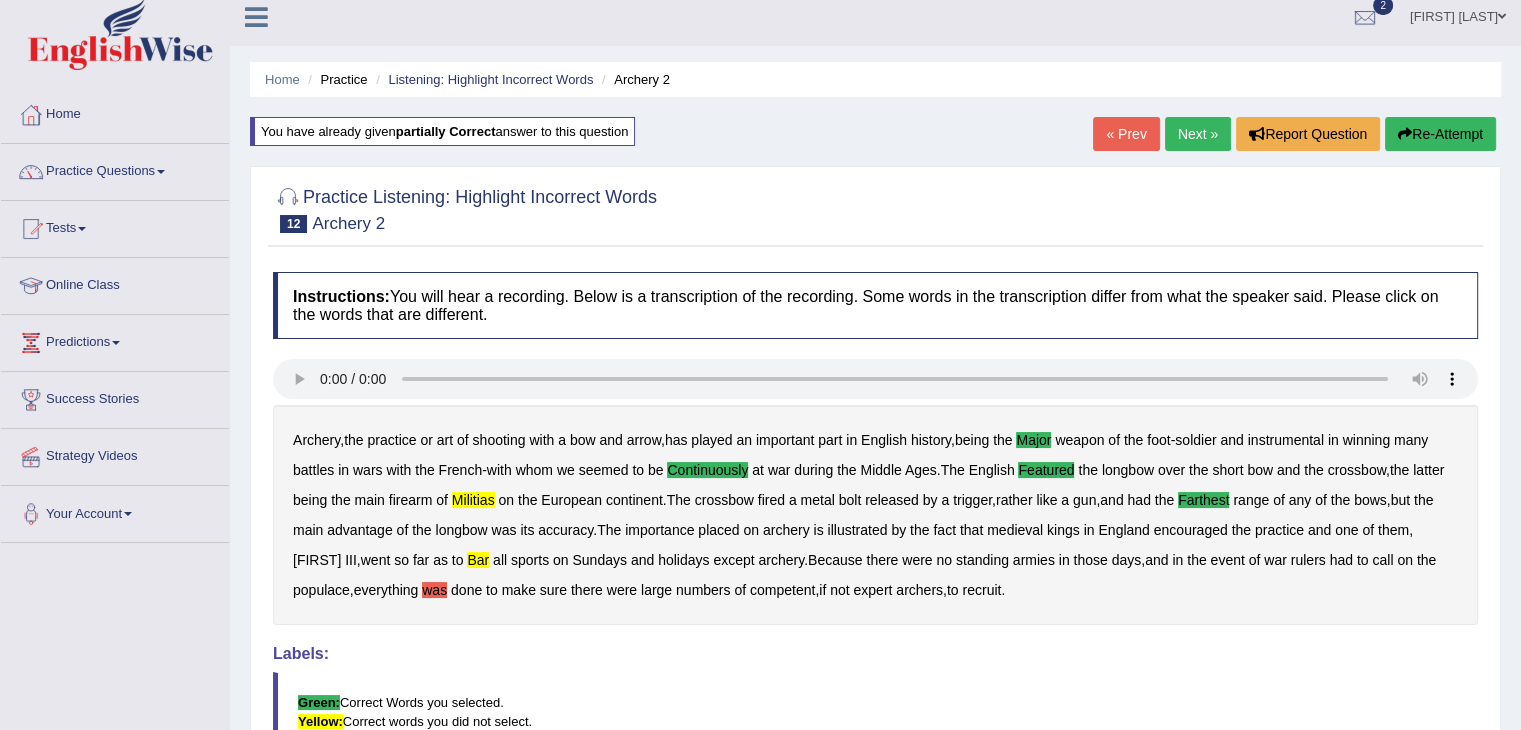 click on "Next »" at bounding box center (1198, 134) 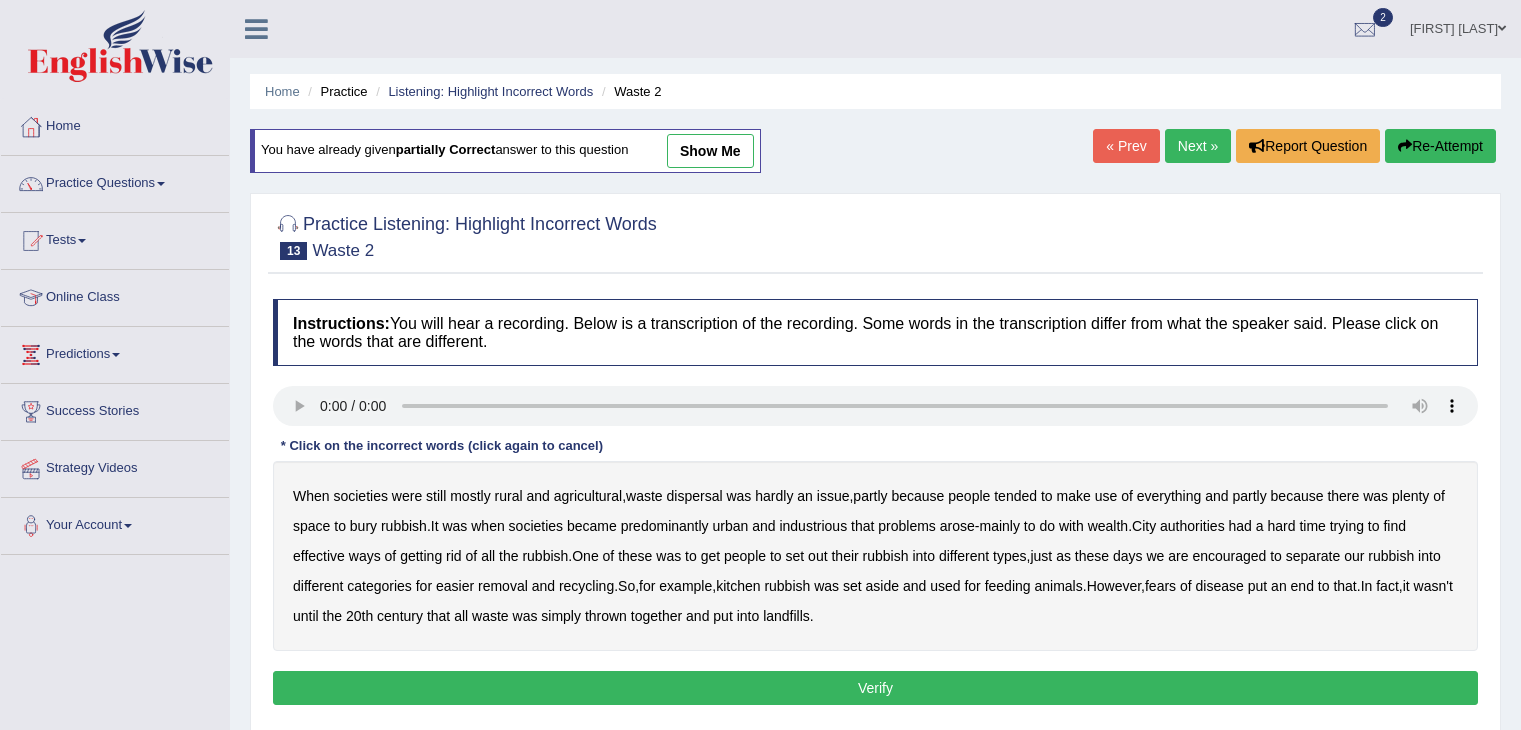 scroll, scrollTop: 0, scrollLeft: 0, axis: both 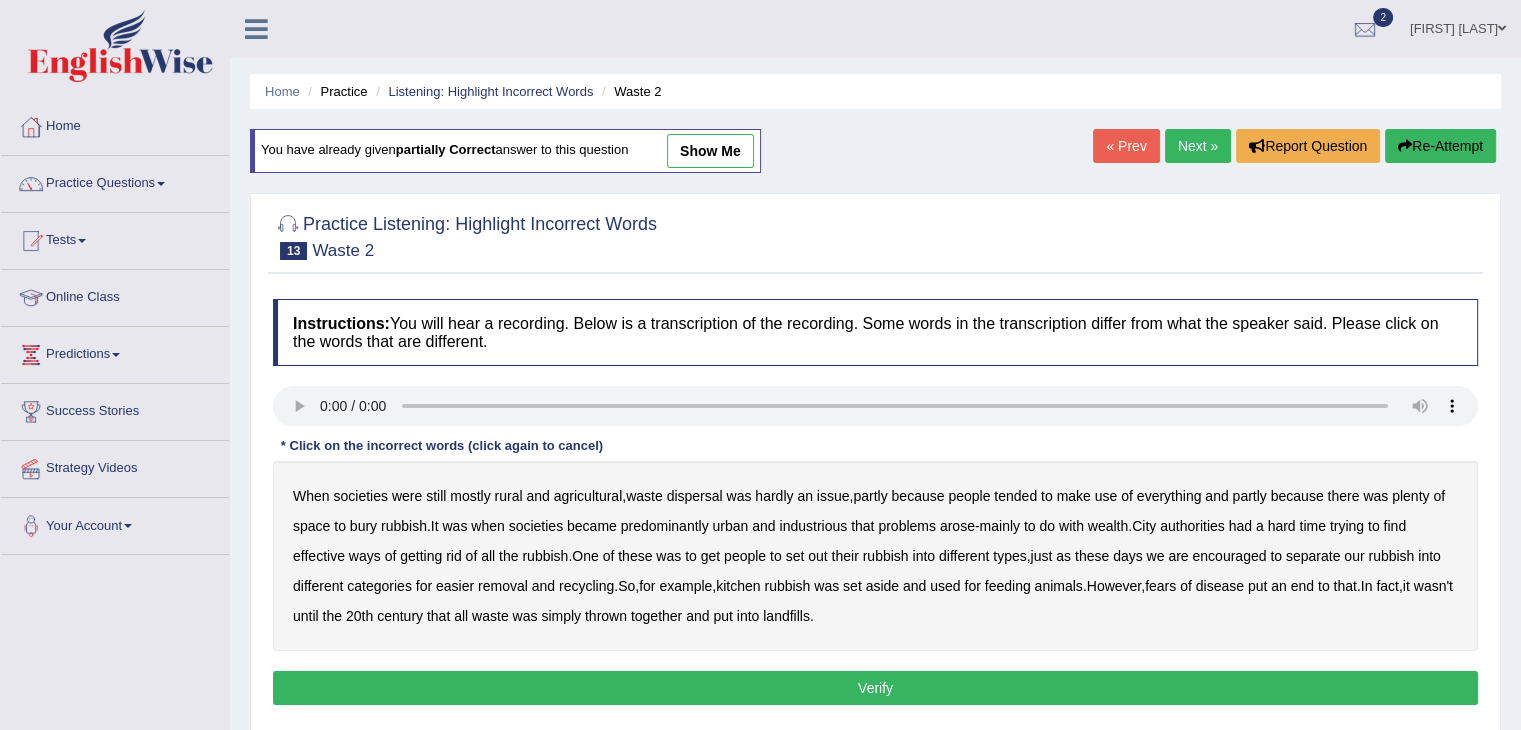 click on "industrious" at bounding box center [813, 526] 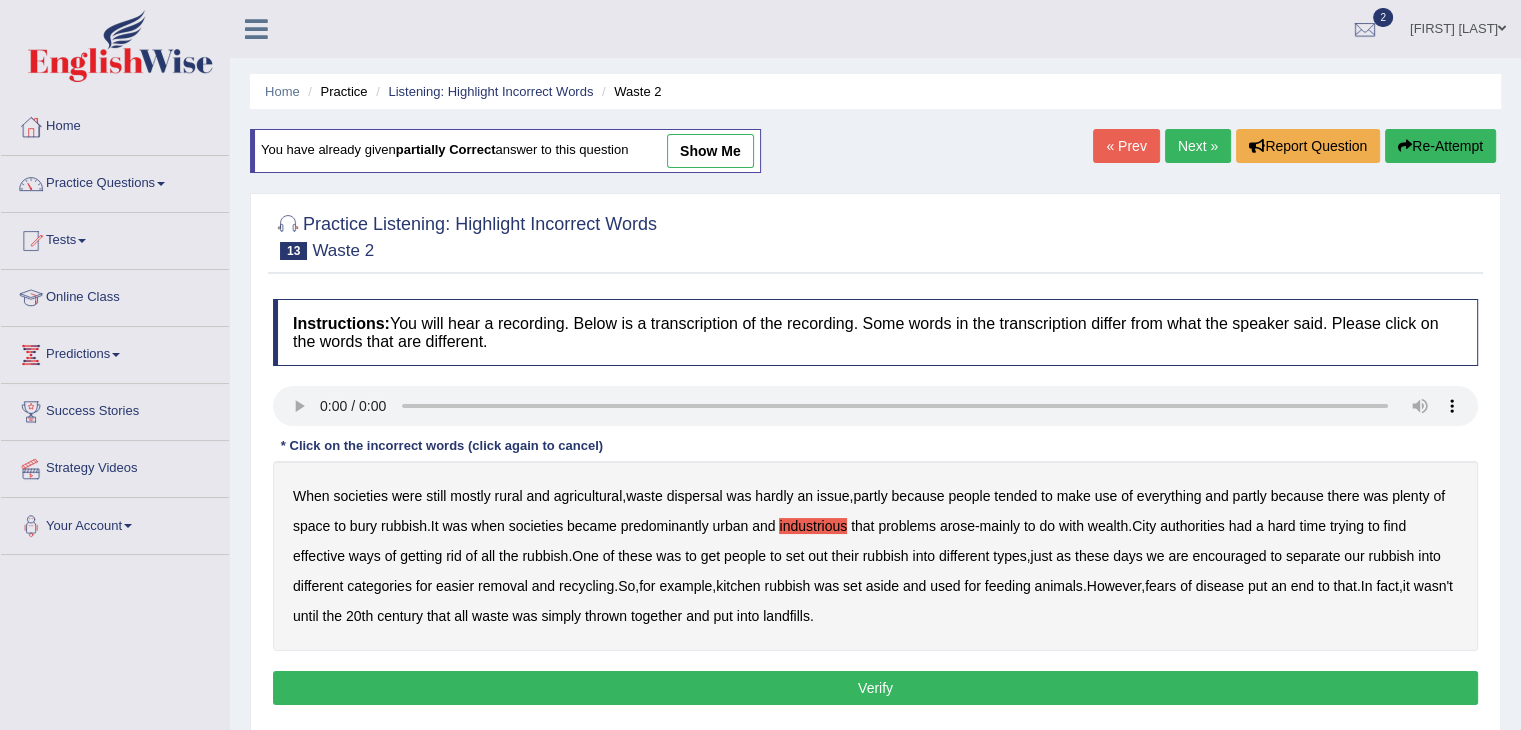 click on "effective" at bounding box center [319, 556] 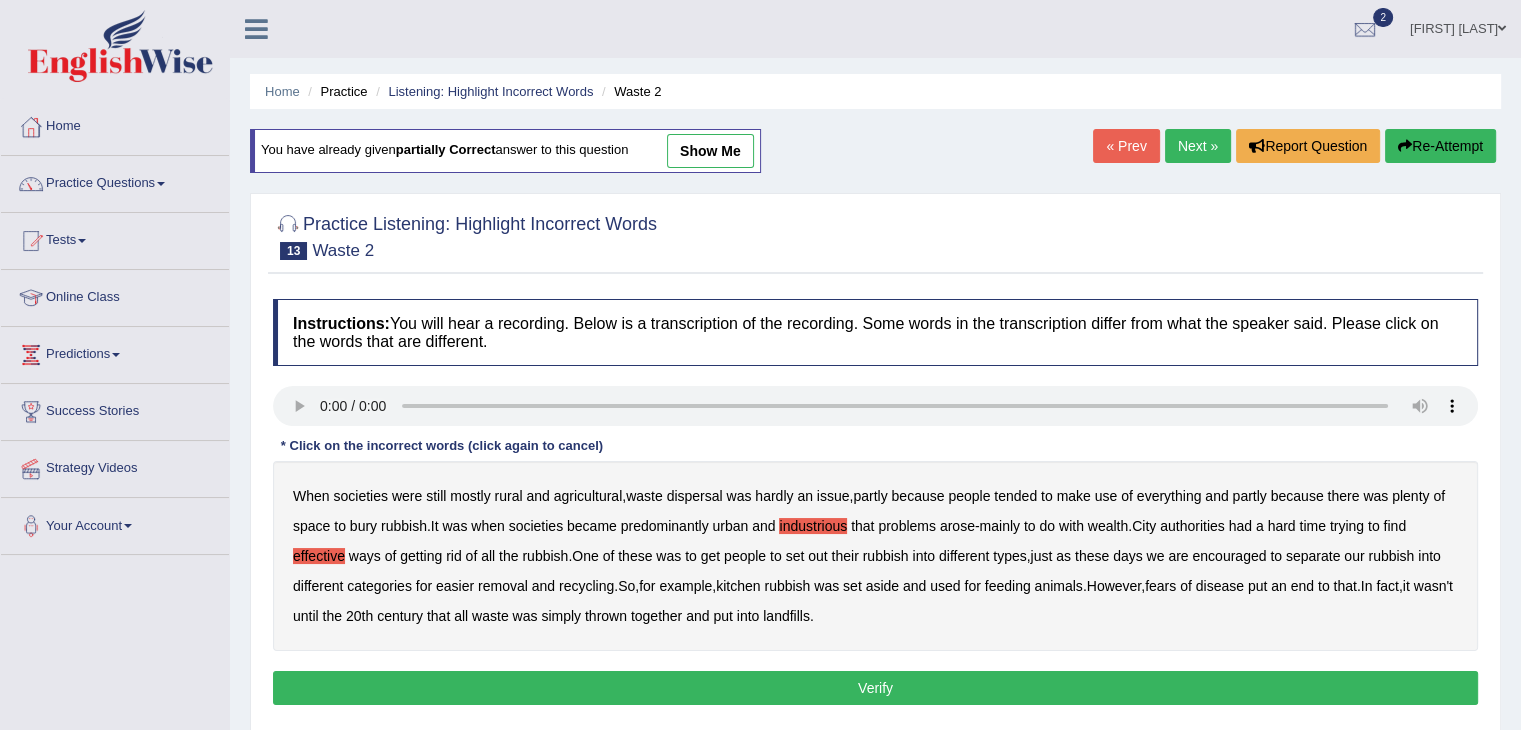 click on "set" at bounding box center [795, 556] 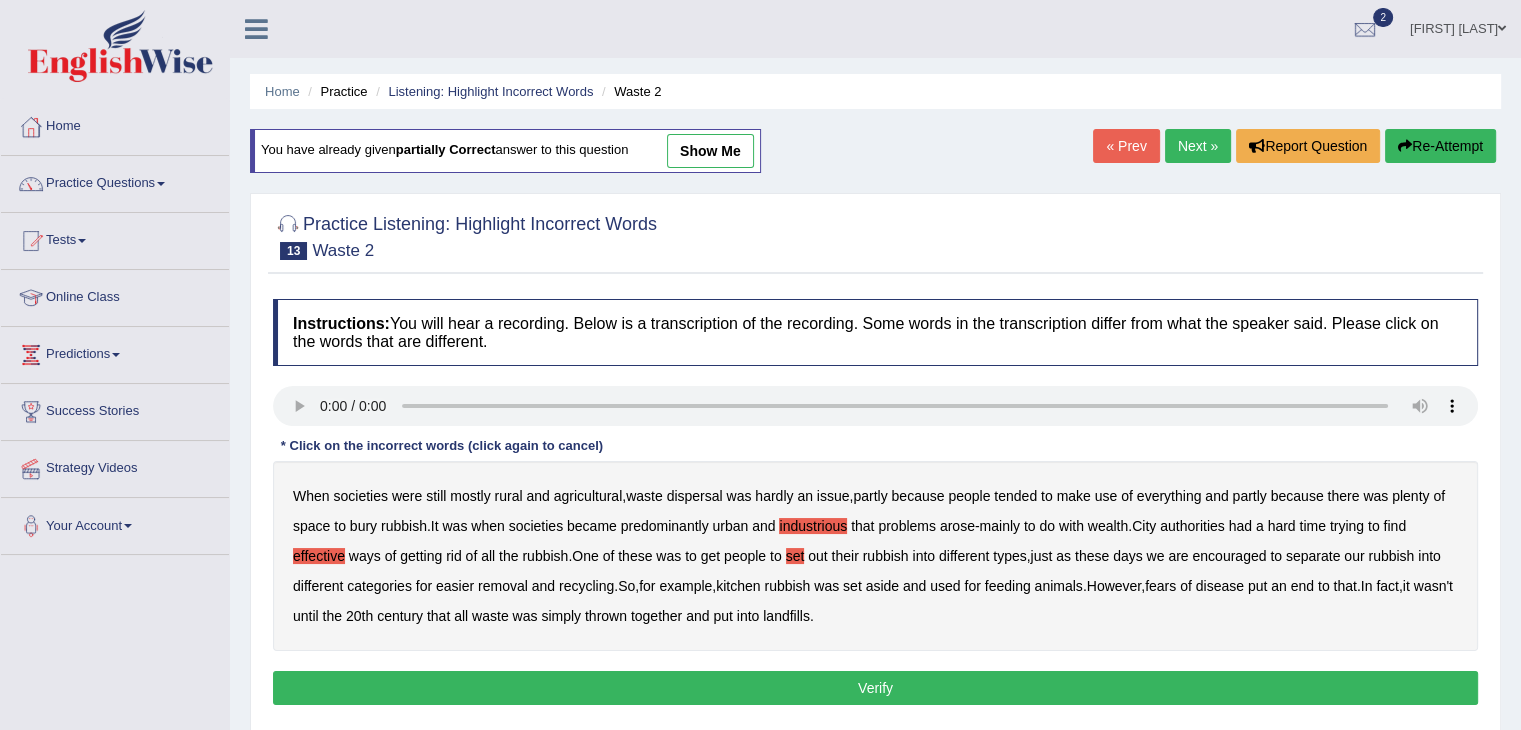 click on "put" at bounding box center [722, 616] 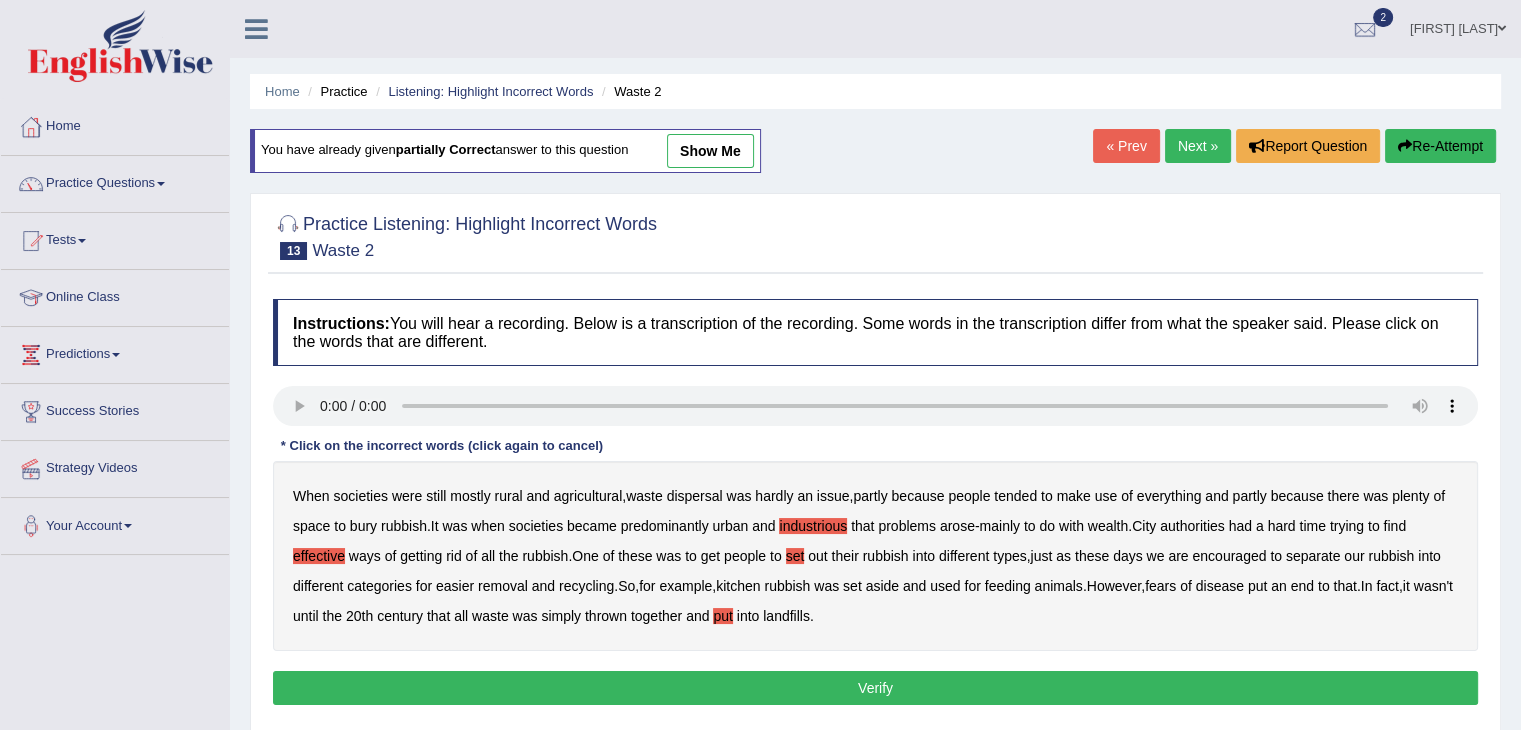 click on "Verify" at bounding box center [875, 688] 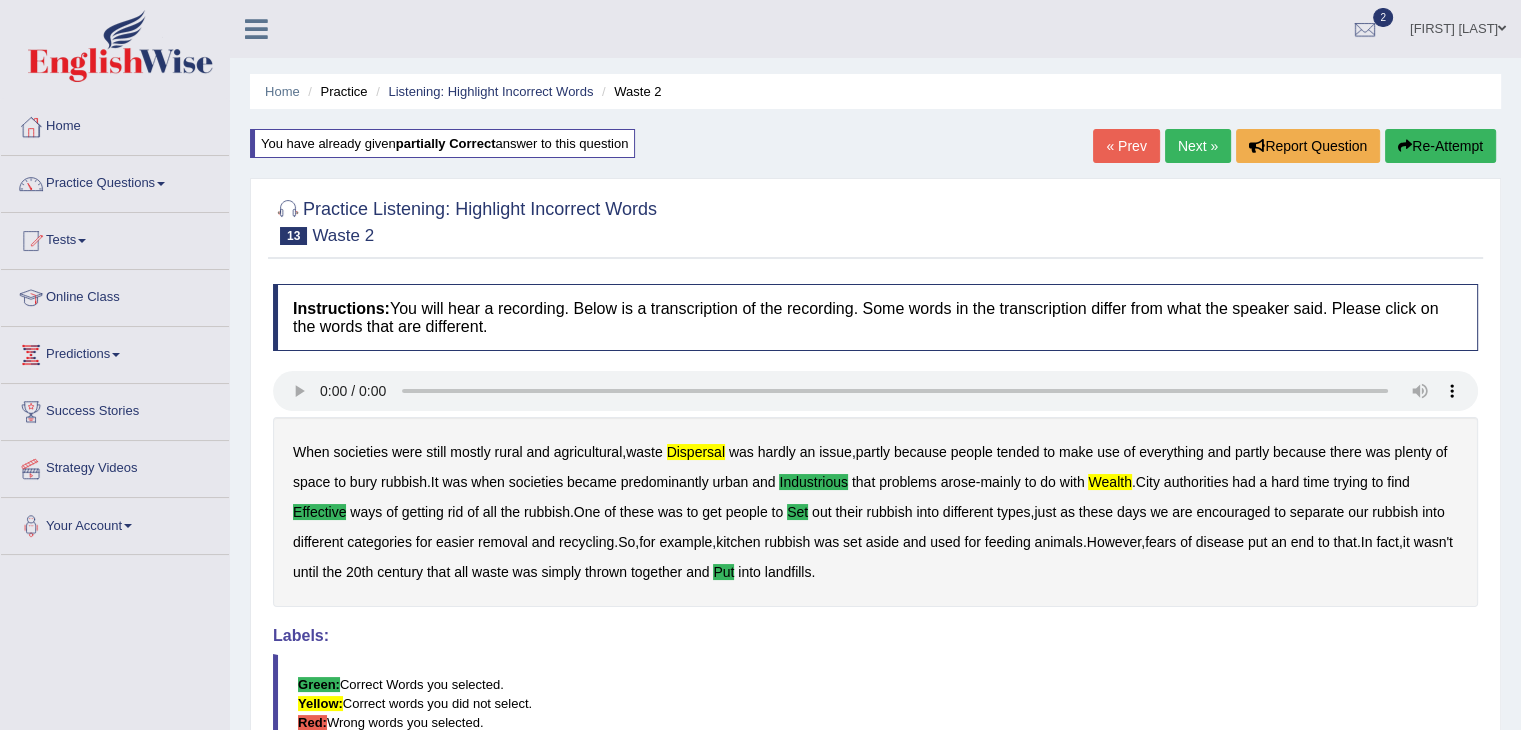 click on "Next »" at bounding box center [1198, 146] 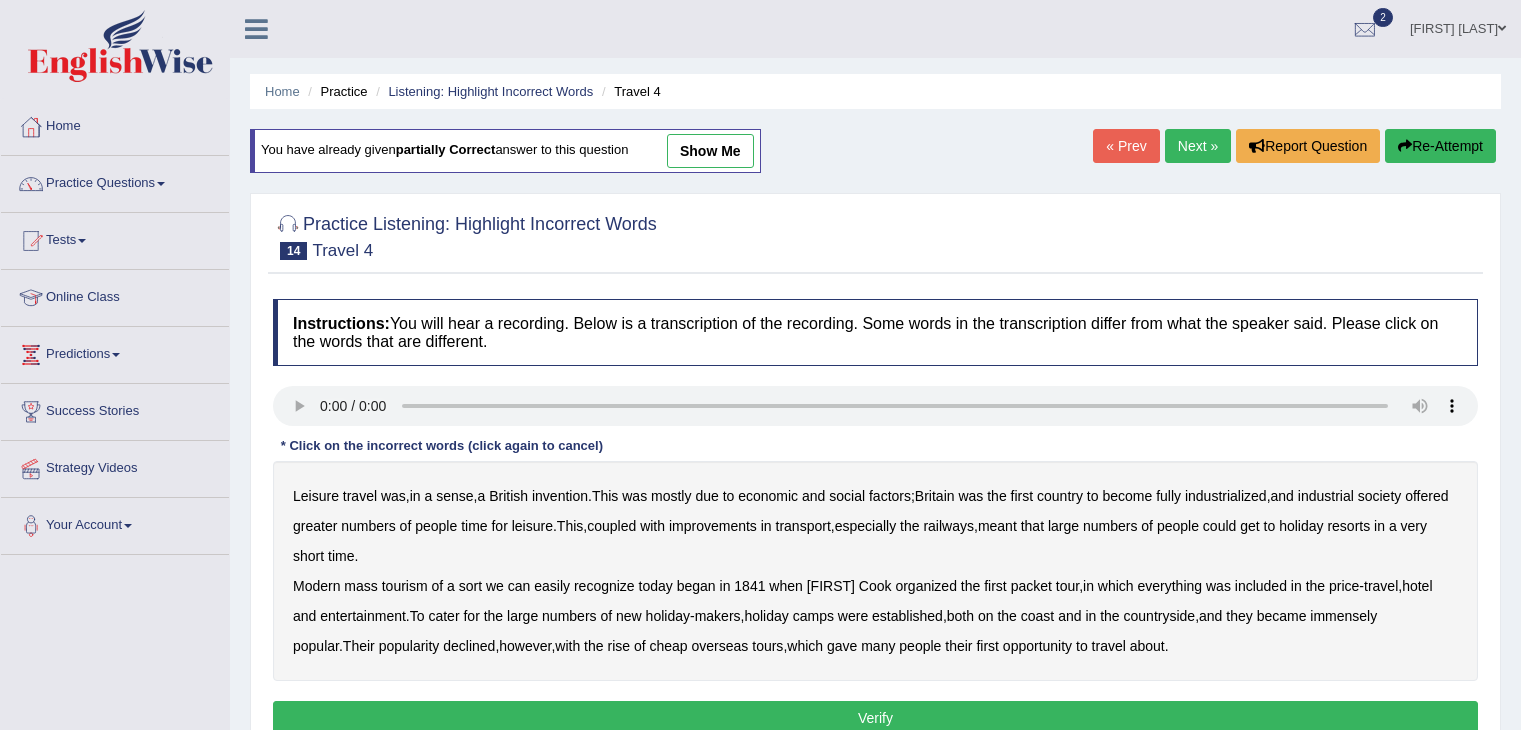 scroll, scrollTop: 0, scrollLeft: 0, axis: both 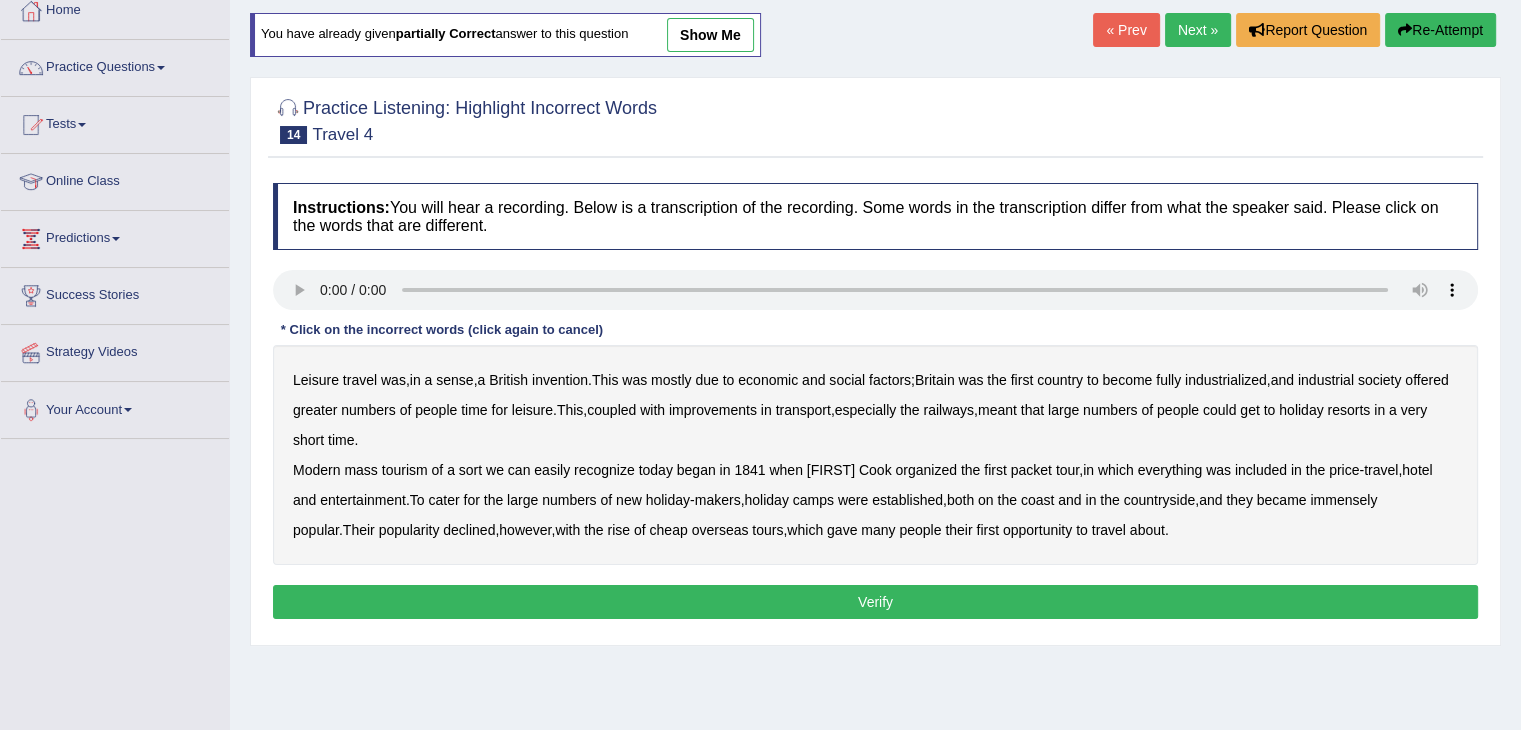 click on "mostly" at bounding box center (671, 380) 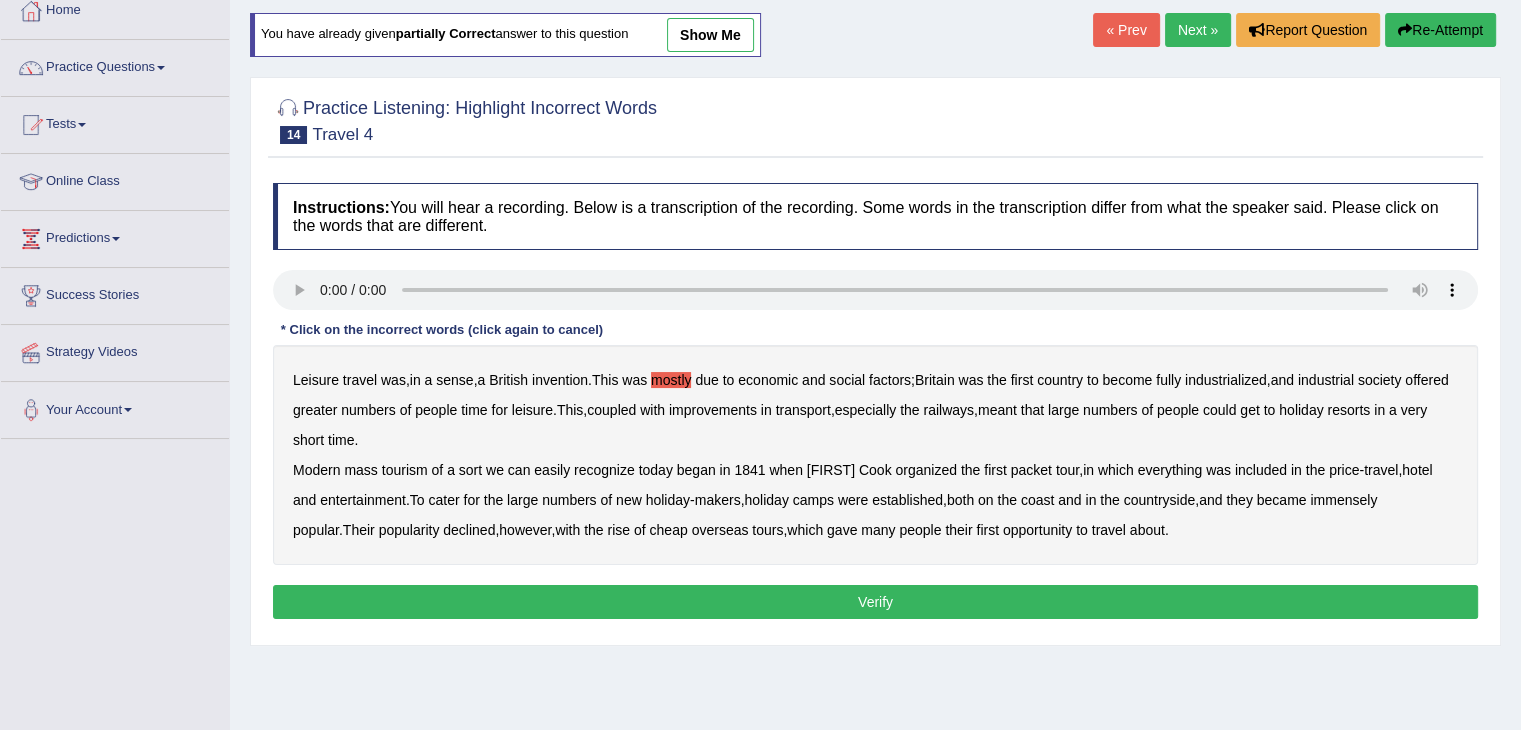click on "greater" at bounding box center (315, 410) 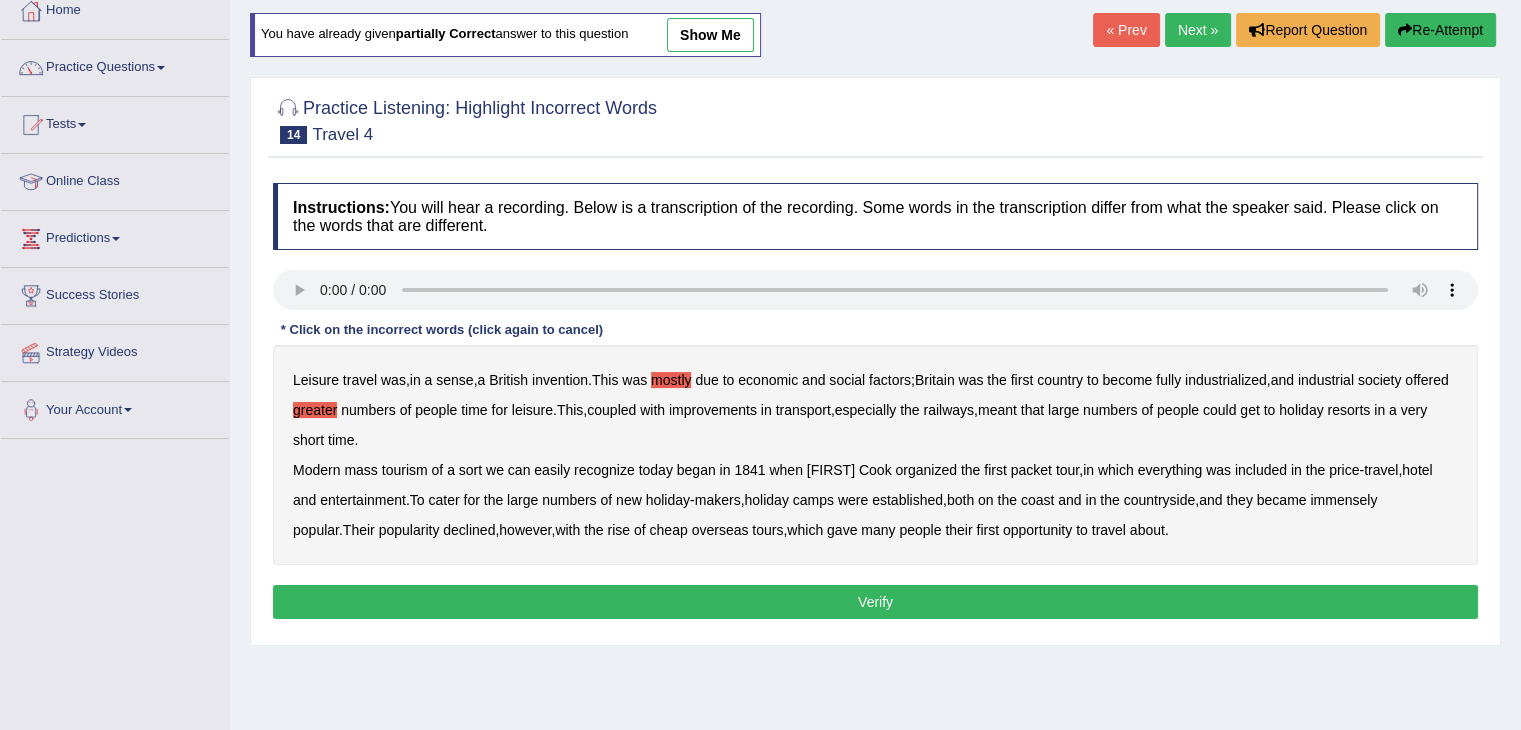 click on "price" at bounding box center (1344, 470) 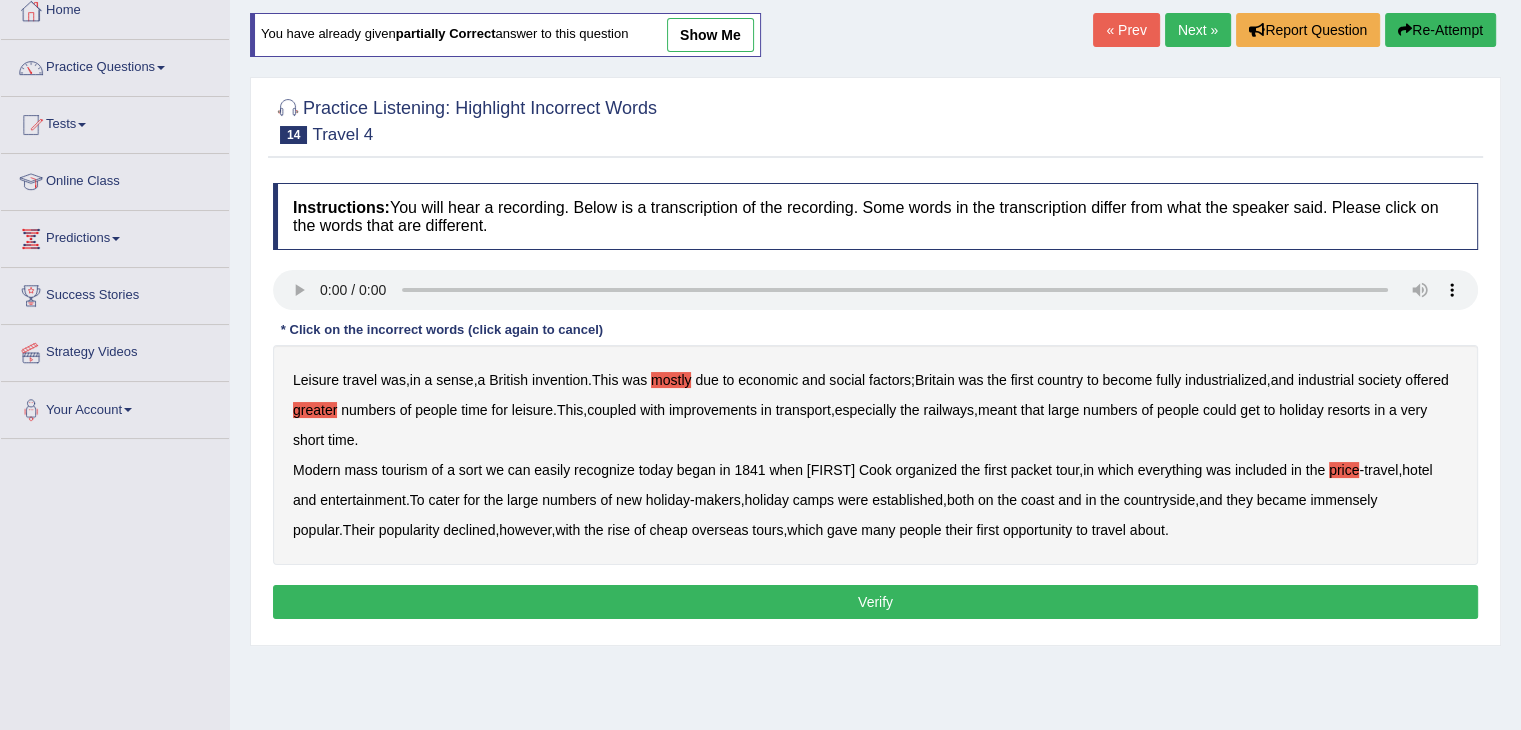 click on "Verify" at bounding box center (875, 602) 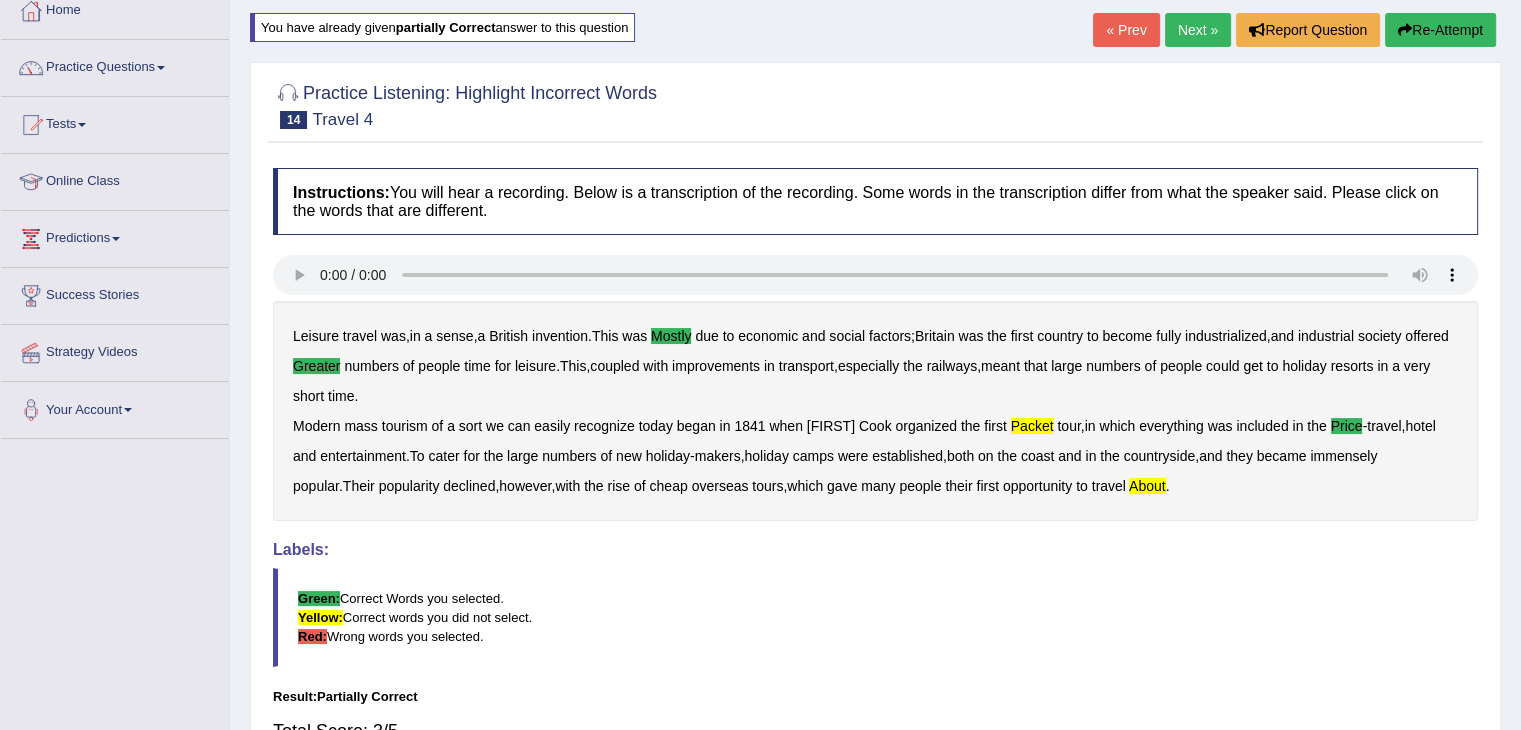 click on "Green:  Correct Words you selected.
Yellow:  Correct words you did not select.
Red:  Wrong words you selected." at bounding box center (875, 617) 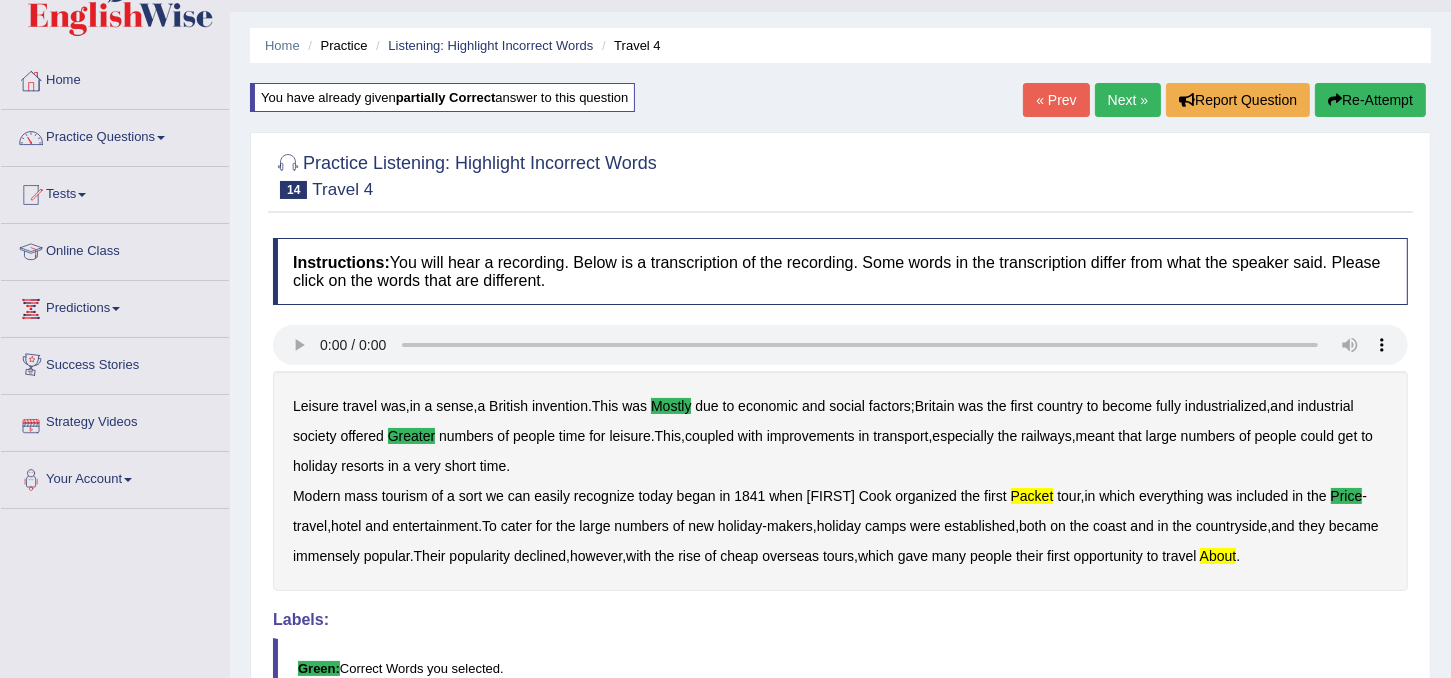 scroll, scrollTop: 0, scrollLeft: 0, axis: both 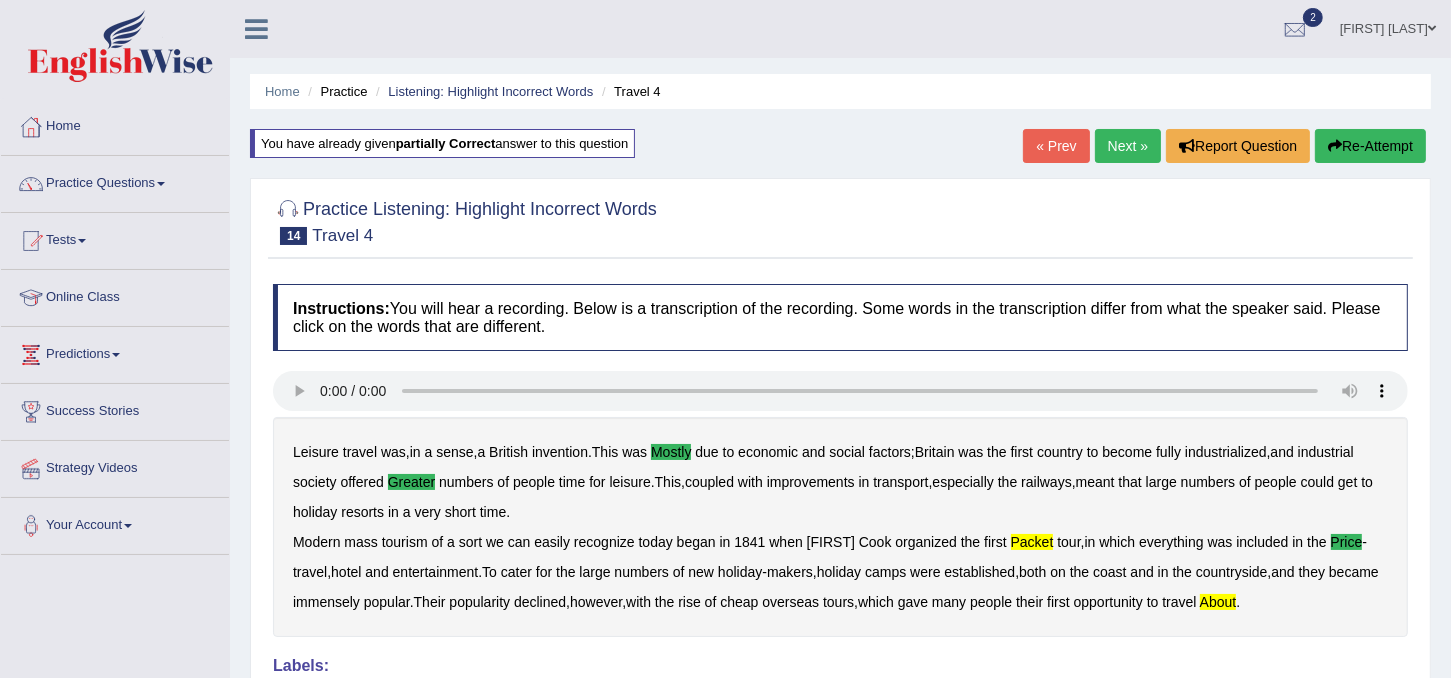 click on "Online Class" at bounding box center (115, 295) 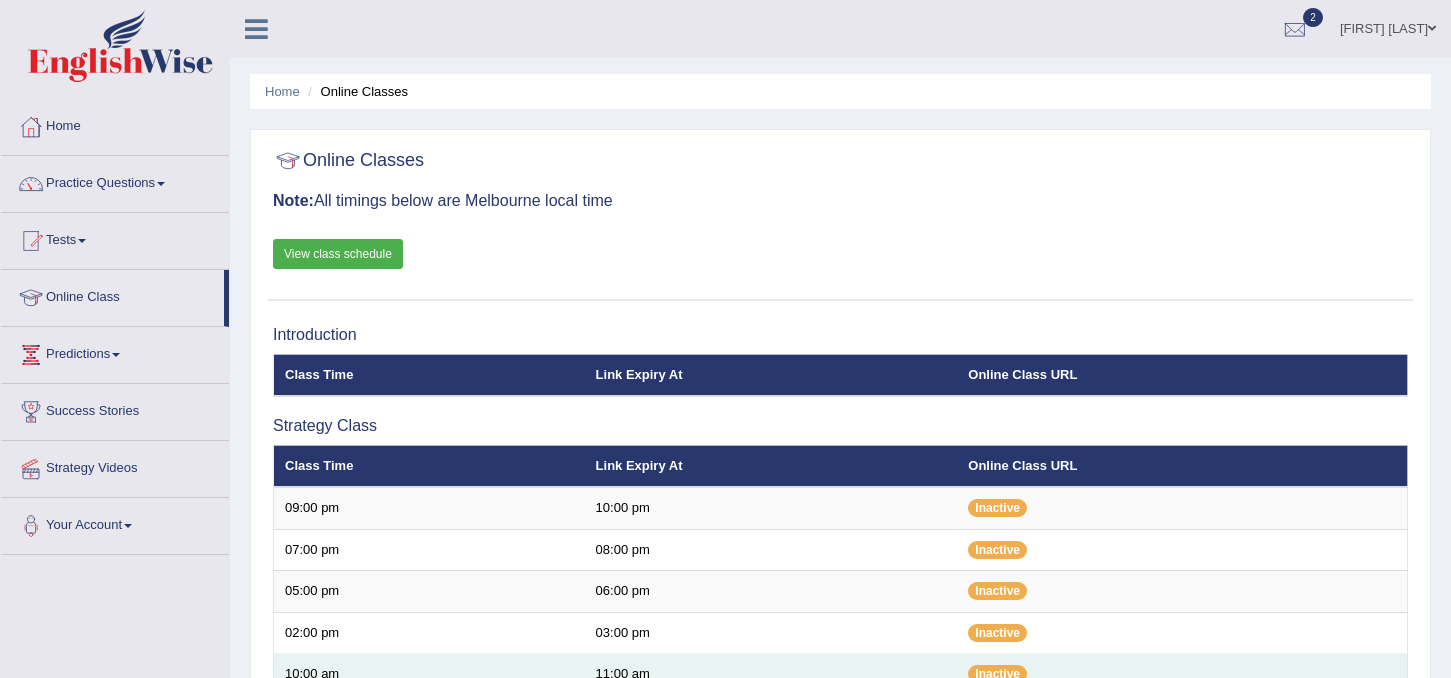 scroll, scrollTop: 476, scrollLeft: 0, axis: vertical 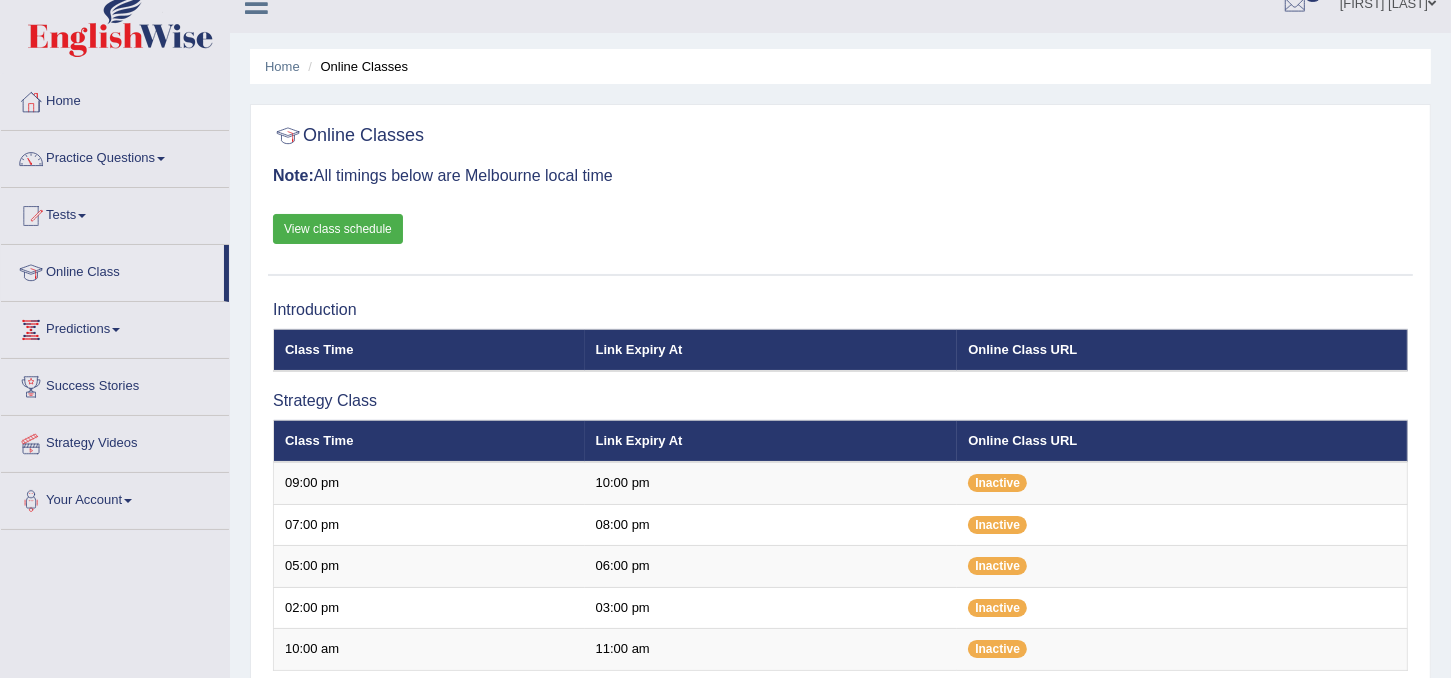 click on "Online Classes
Note:  All timings below are Melbourne local time
View class schedule" at bounding box center (840, 195) 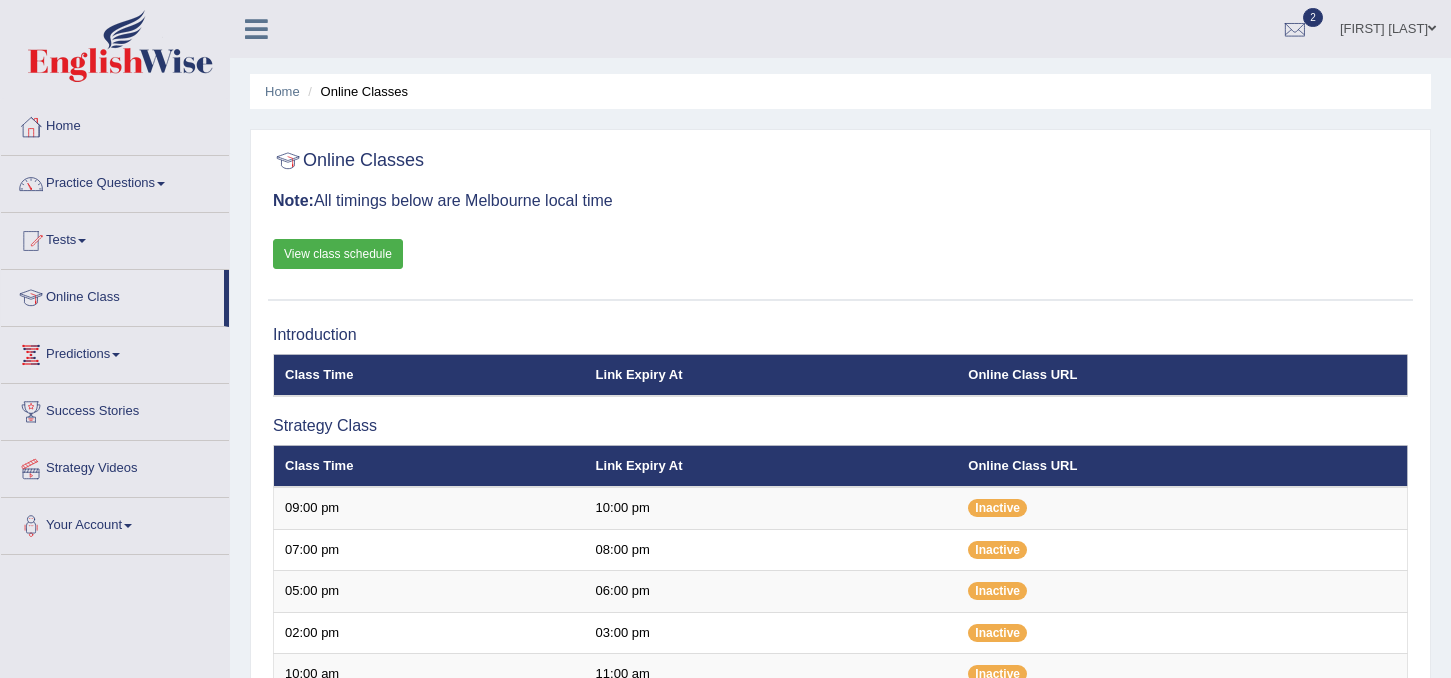 scroll, scrollTop: 25, scrollLeft: 0, axis: vertical 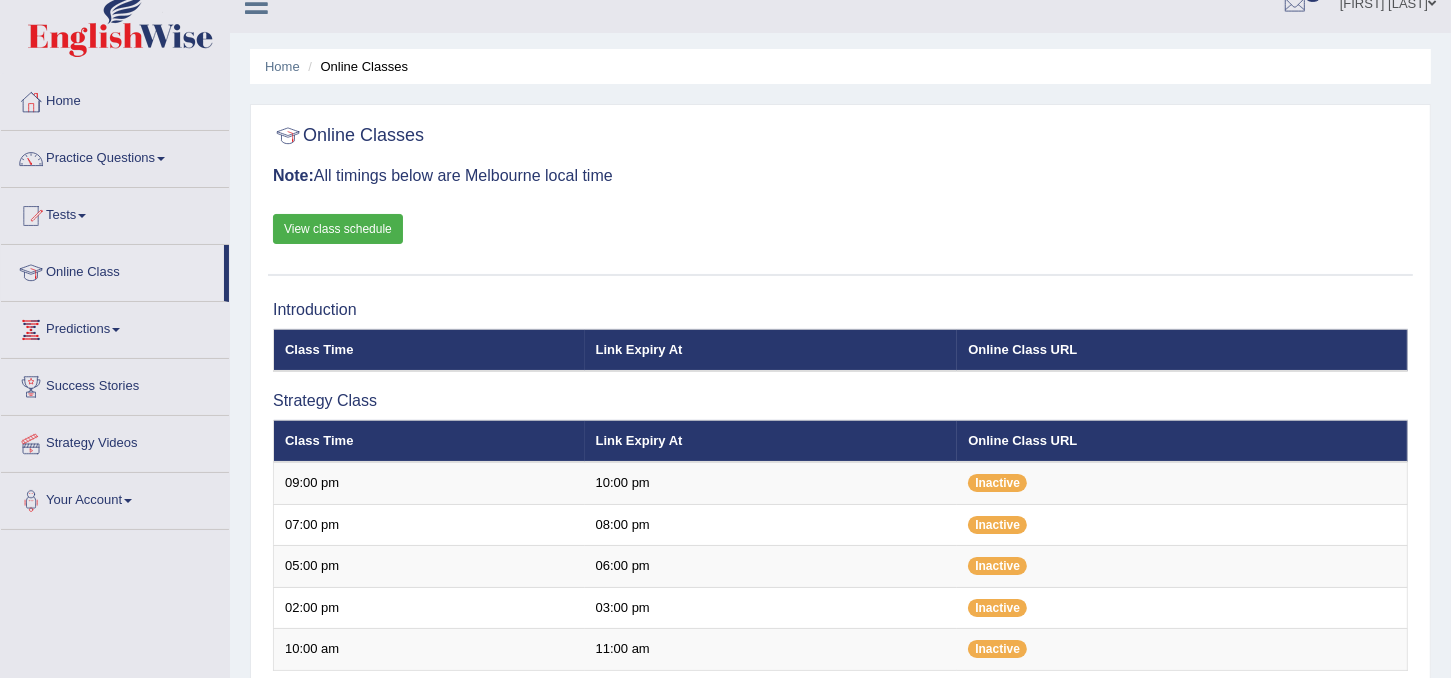 click on "Online Classes
Note:  All timings below are Melbourne local time
View class schedule" at bounding box center (840, 195) 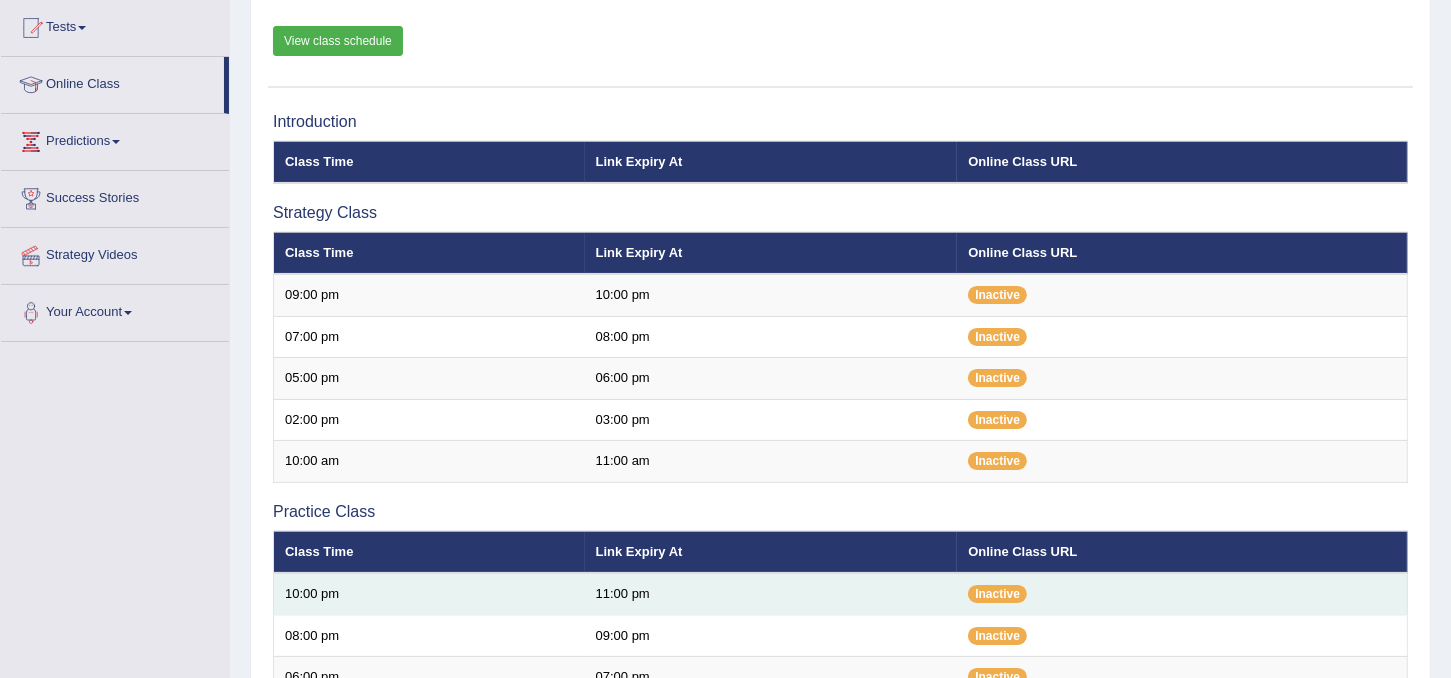 scroll, scrollTop: 210, scrollLeft: 0, axis: vertical 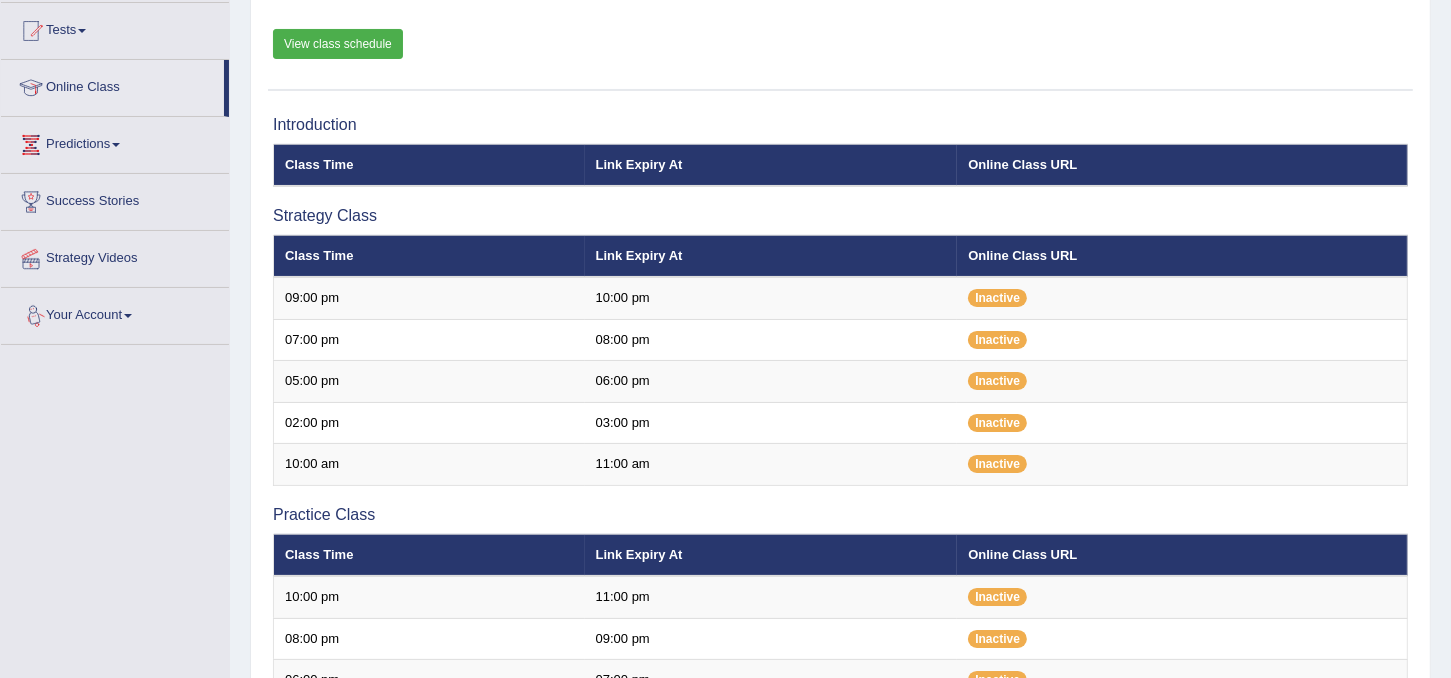 click on "Strategy Videos" at bounding box center [115, 256] 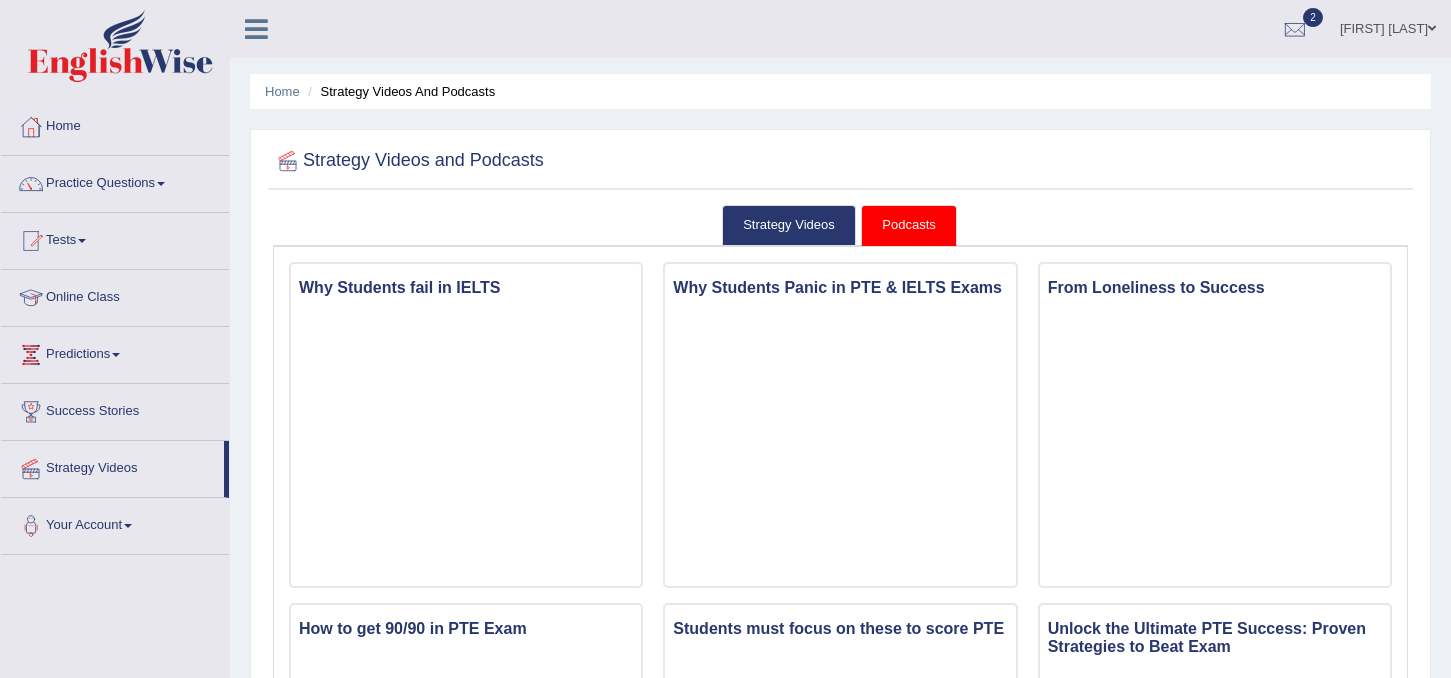 scroll, scrollTop: 0, scrollLeft: 0, axis: both 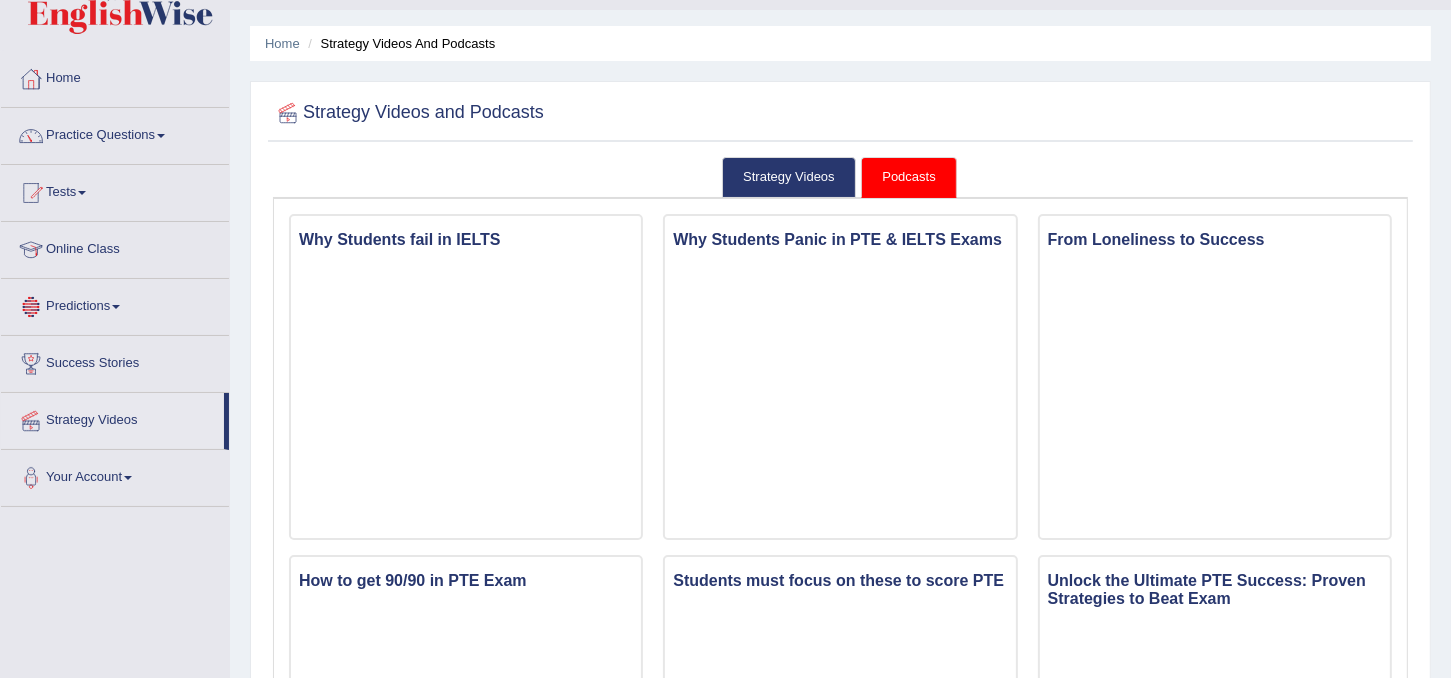 click at bounding box center (116, 307) 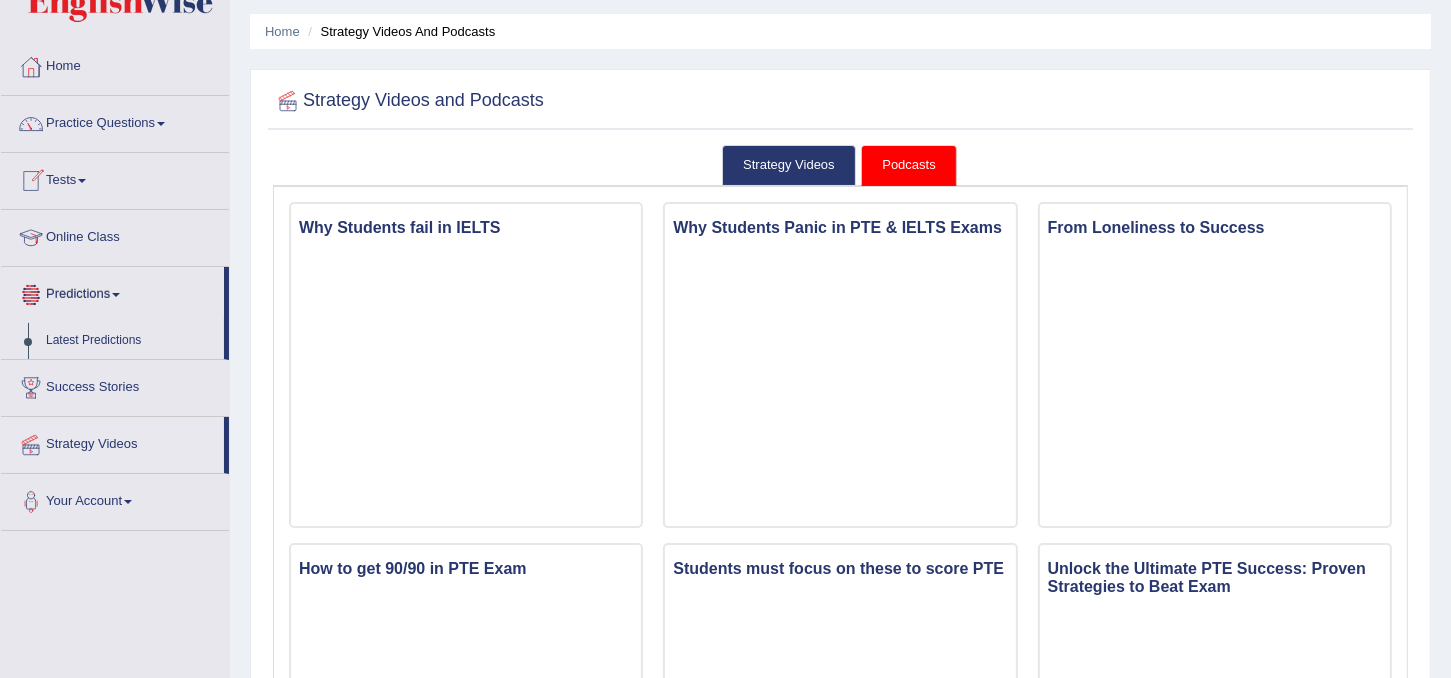 scroll, scrollTop: 56, scrollLeft: 0, axis: vertical 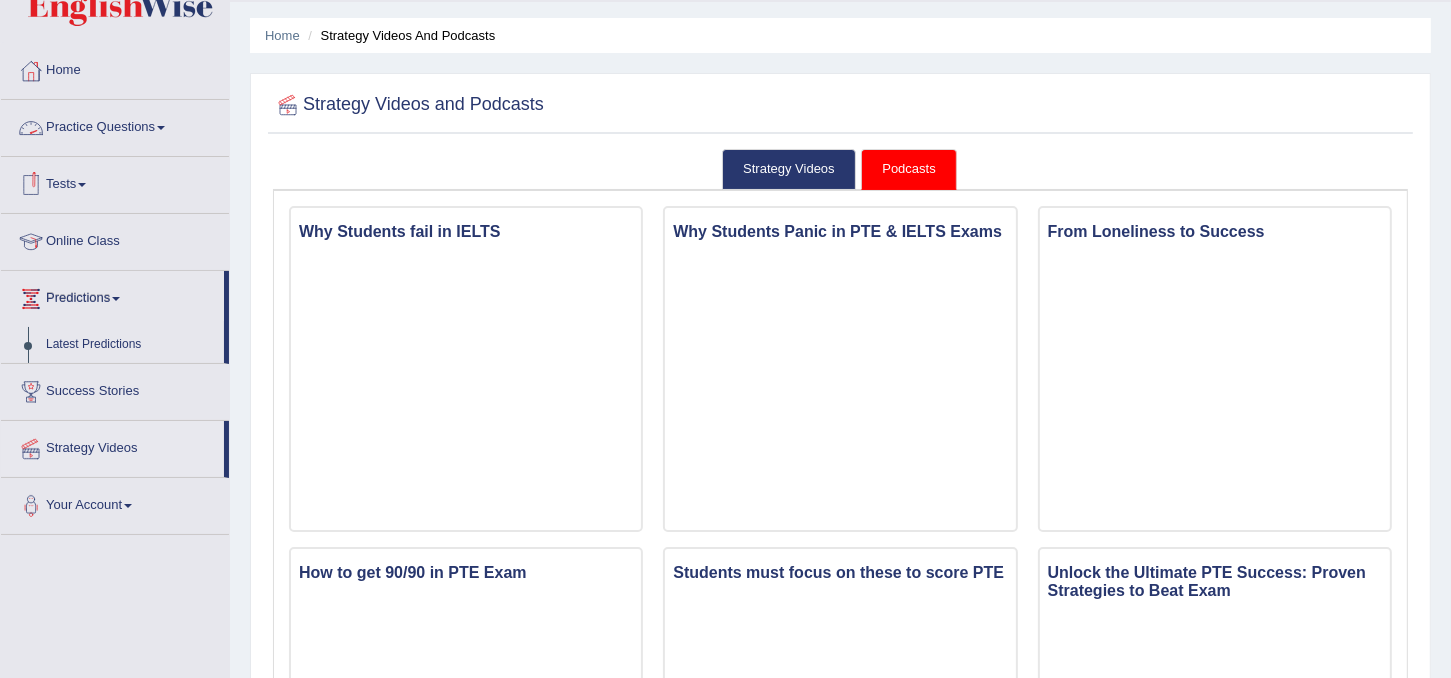click on "Practice Questions" at bounding box center [115, 125] 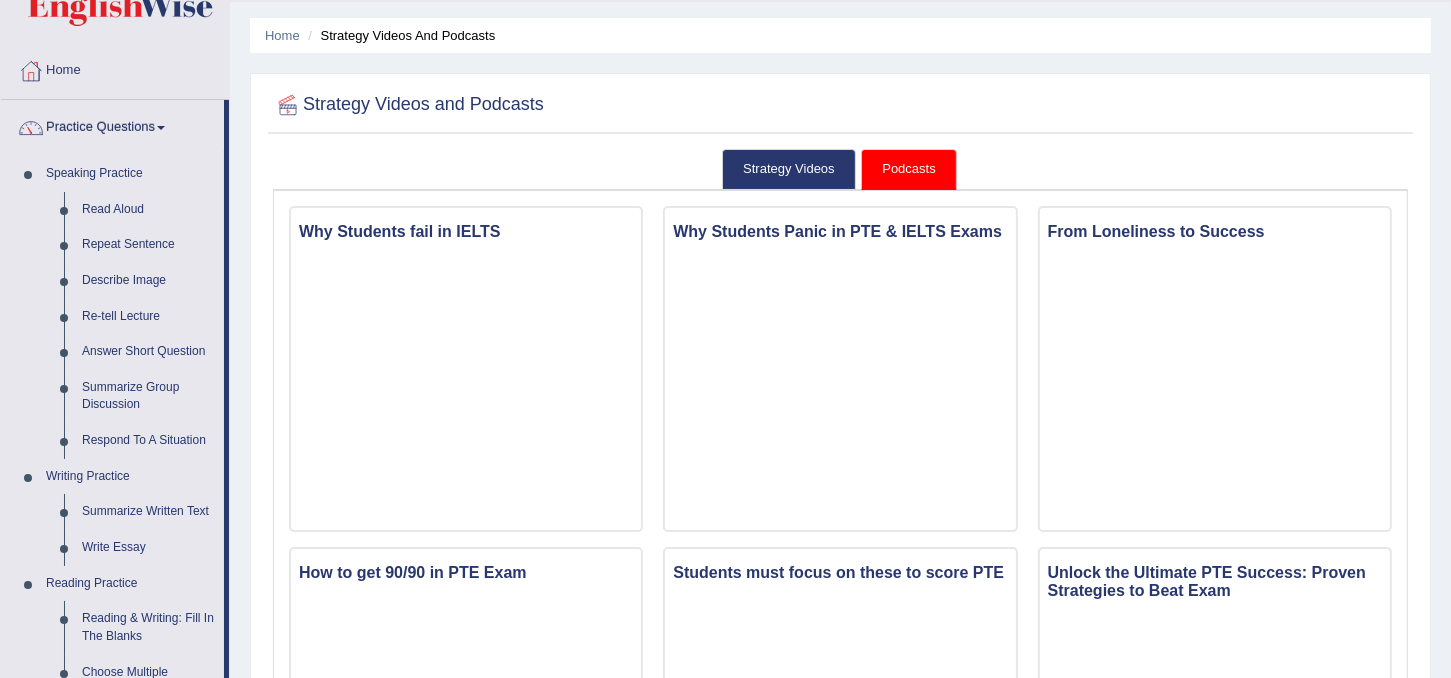 click on "Practice Questions" at bounding box center (112, 125) 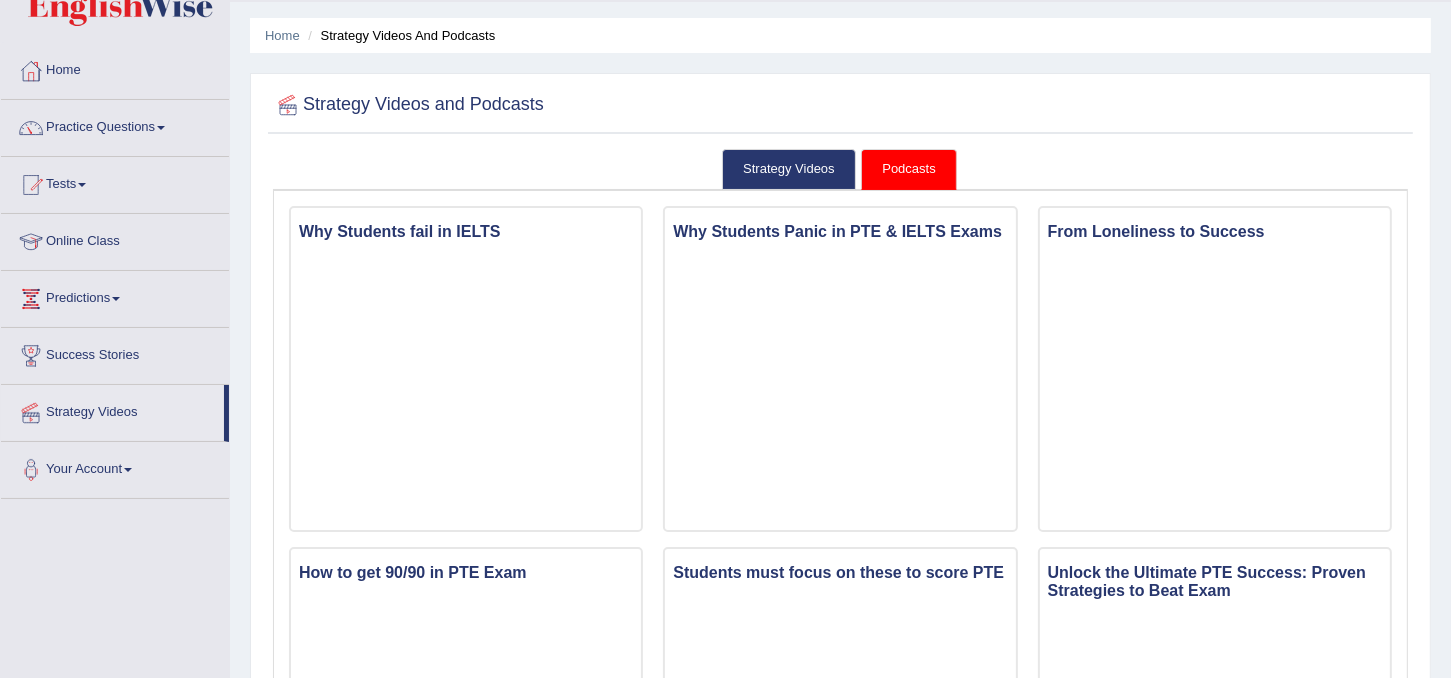 click on "Success Stories" at bounding box center [115, 353] 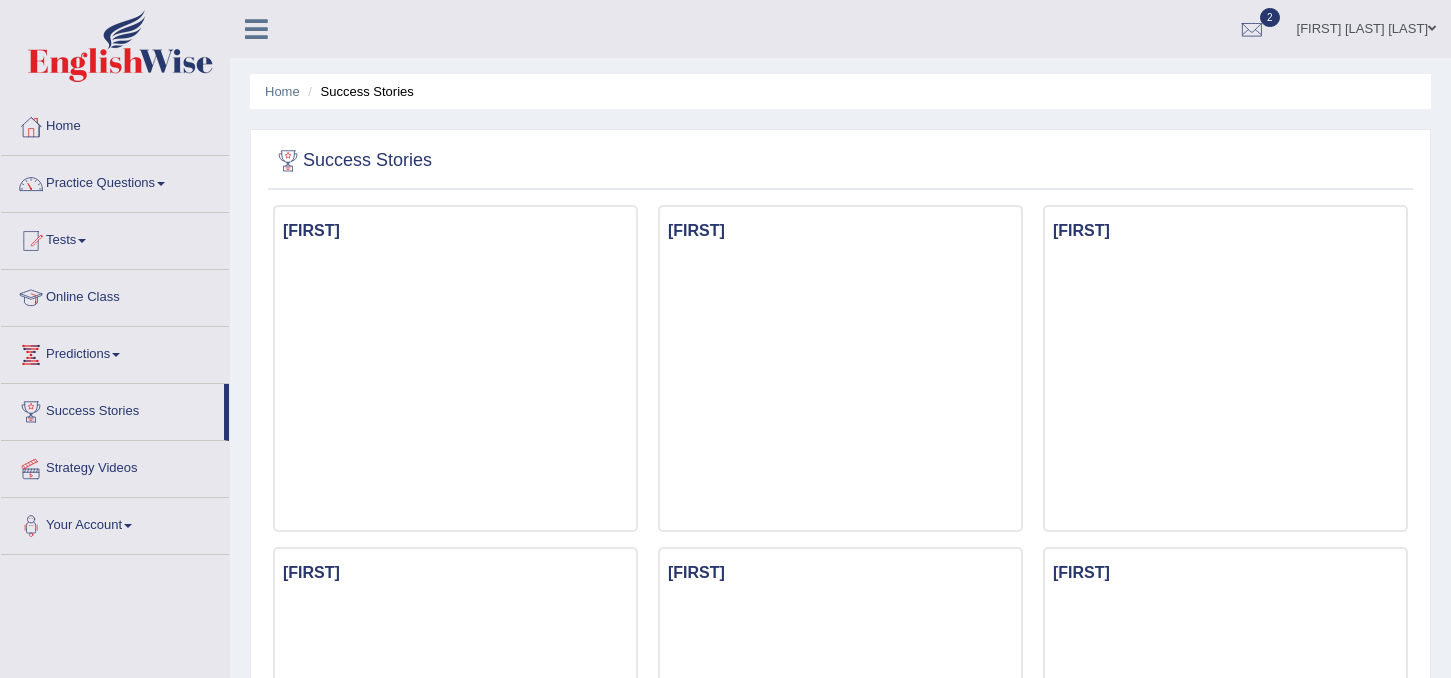 scroll, scrollTop: 0, scrollLeft: 0, axis: both 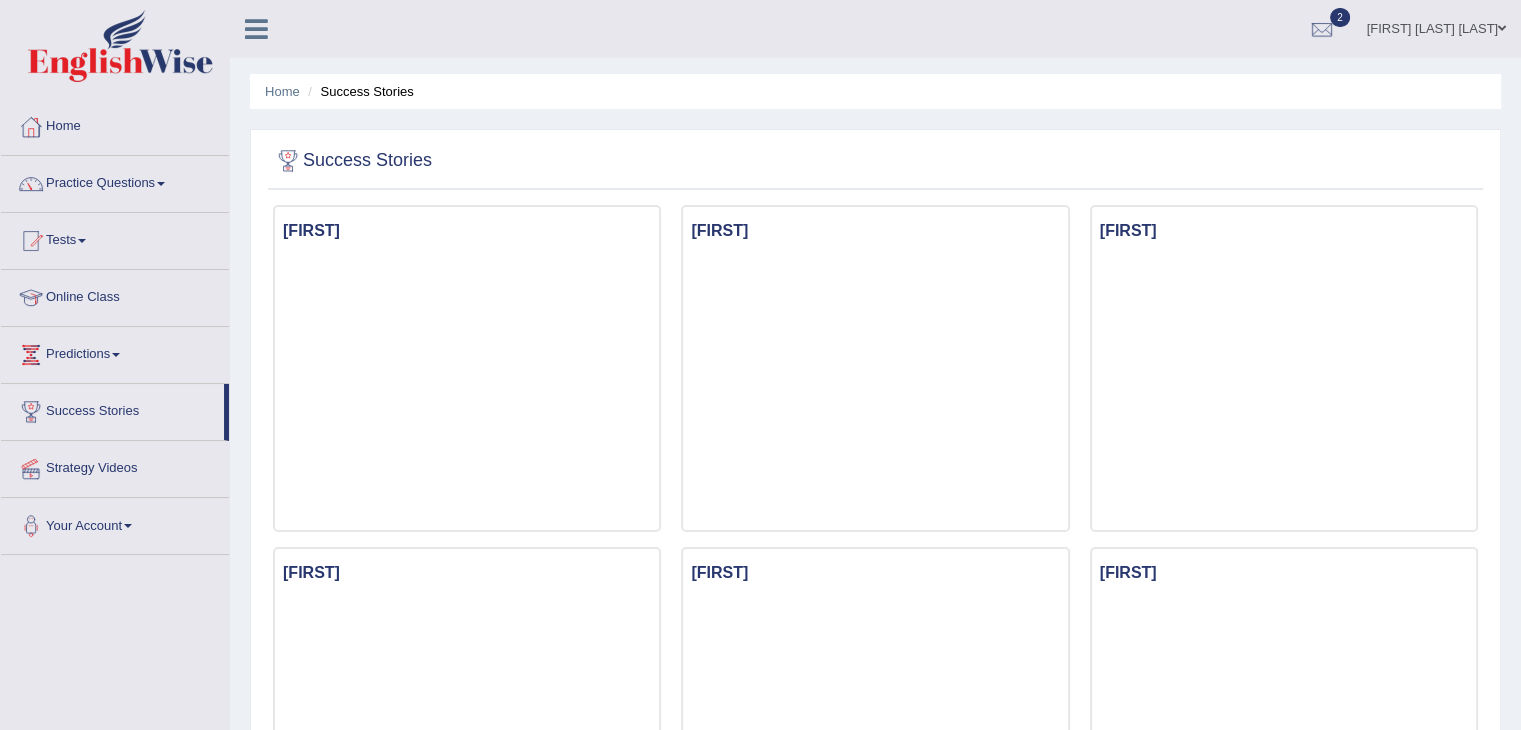 click on "Practice Questions" at bounding box center [115, 181] 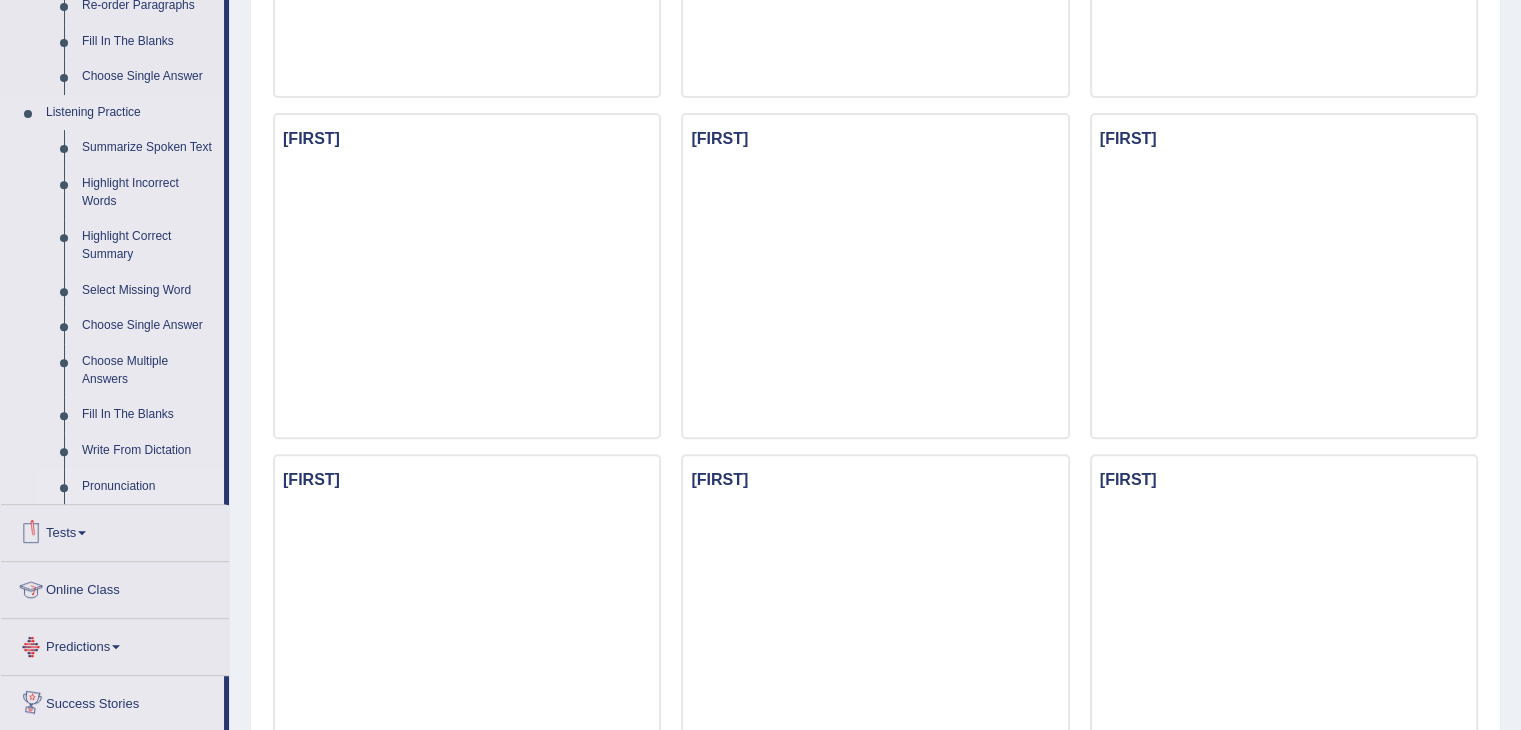 scroll, scrollTop: 776, scrollLeft: 0, axis: vertical 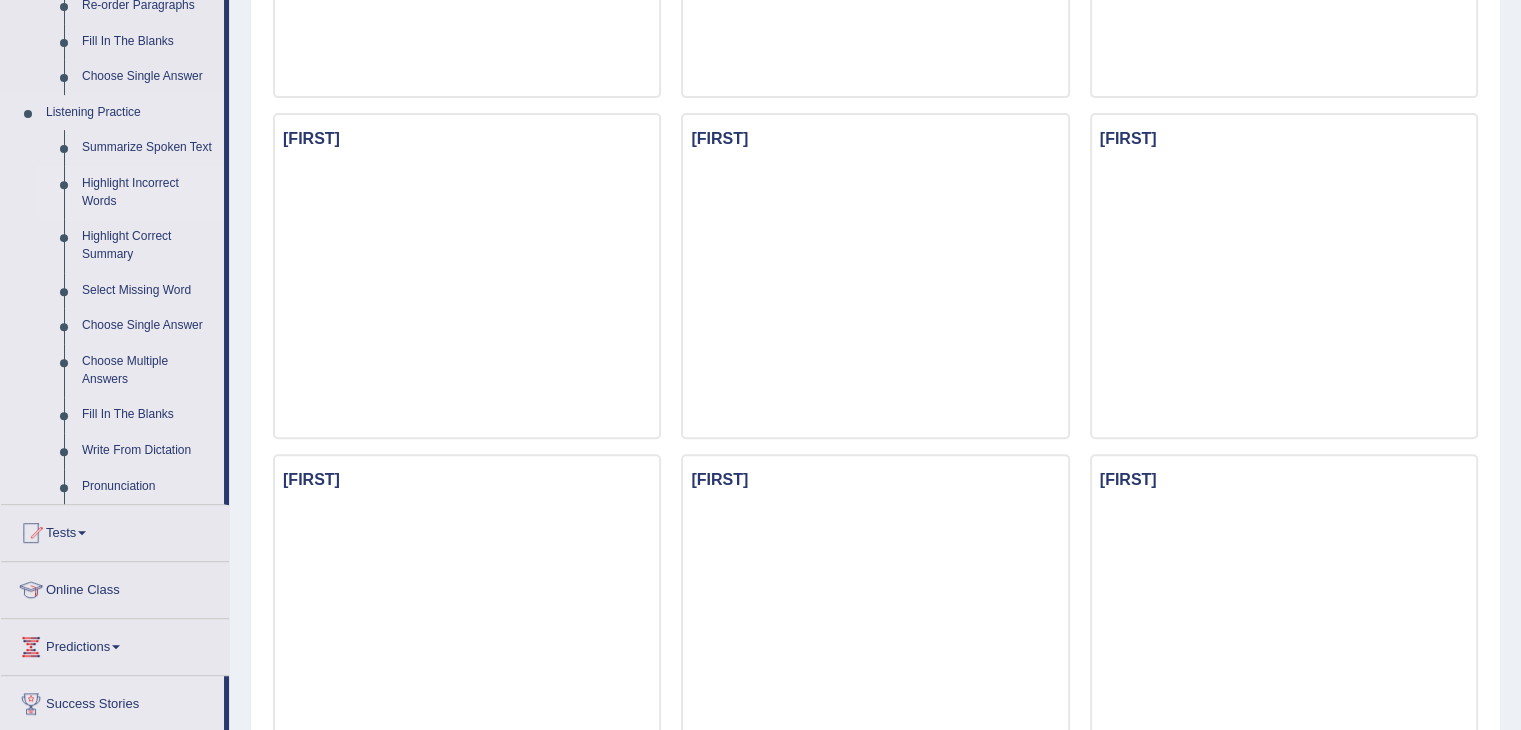 click on "Highlight Incorrect Words" at bounding box center (148, 192) 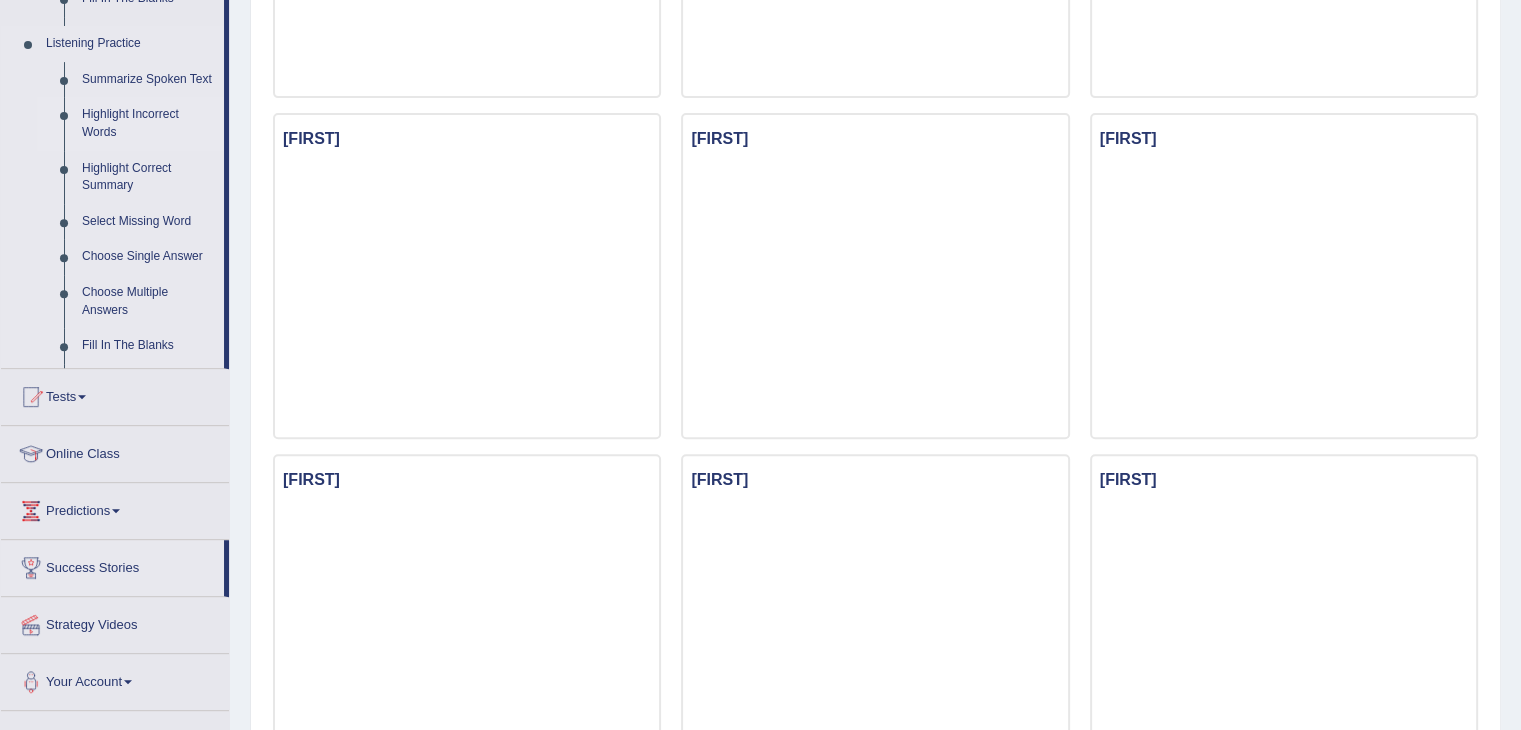scroll, scrollTop: 368, scrollLeft: 0, axis: vertical 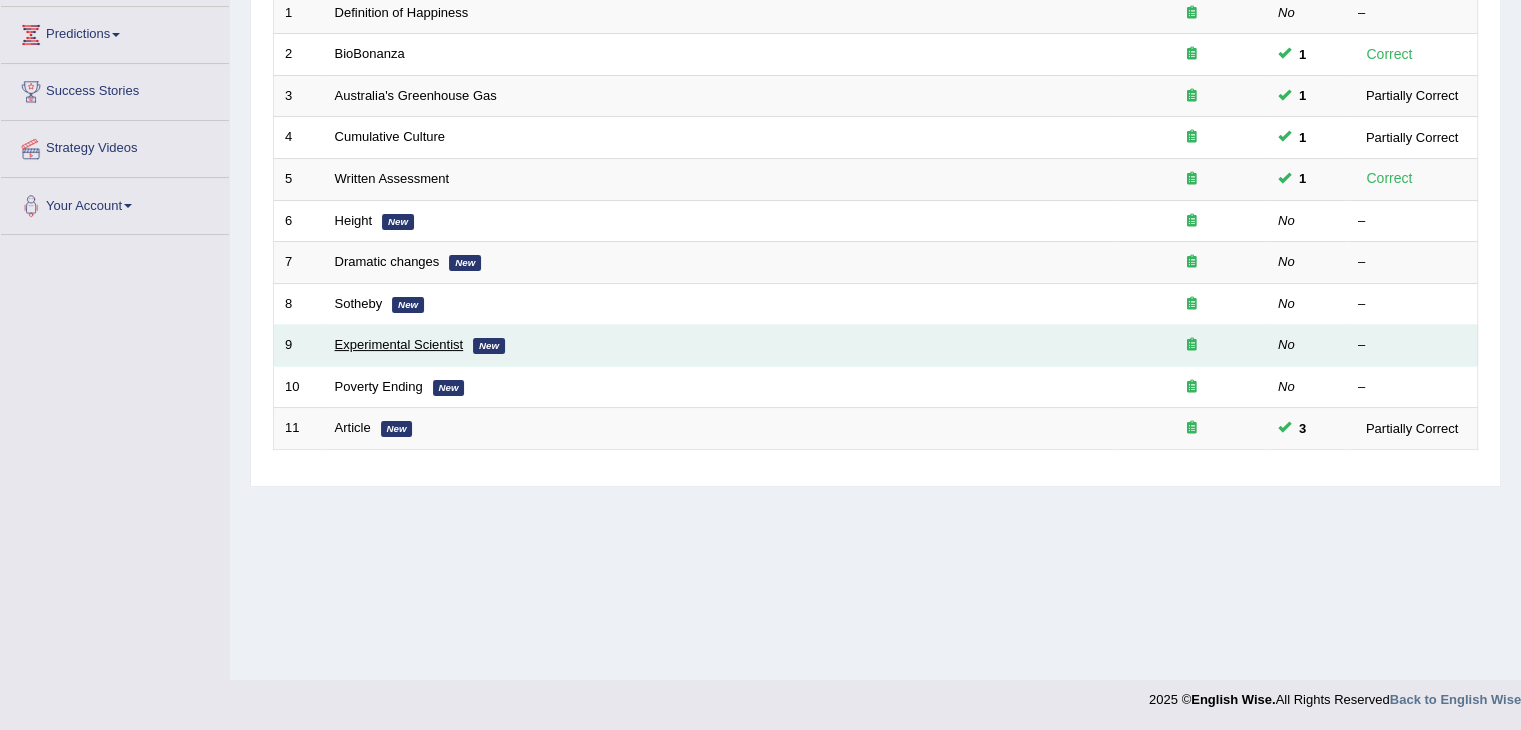click on "Experimental Scientist" at bounding box center [399, 344] 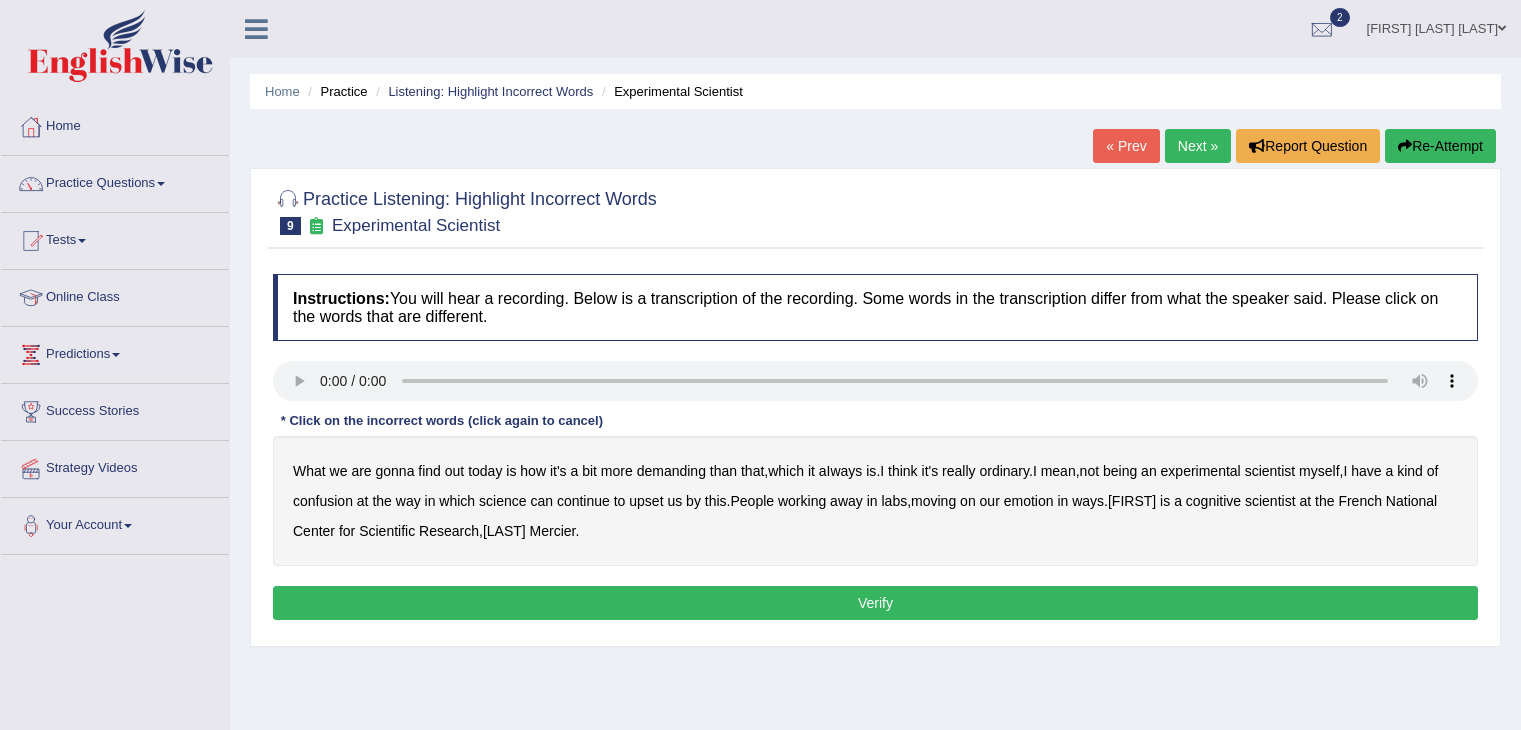 scroll, scrollTop: 0, scrollLeft: 0, axis: both 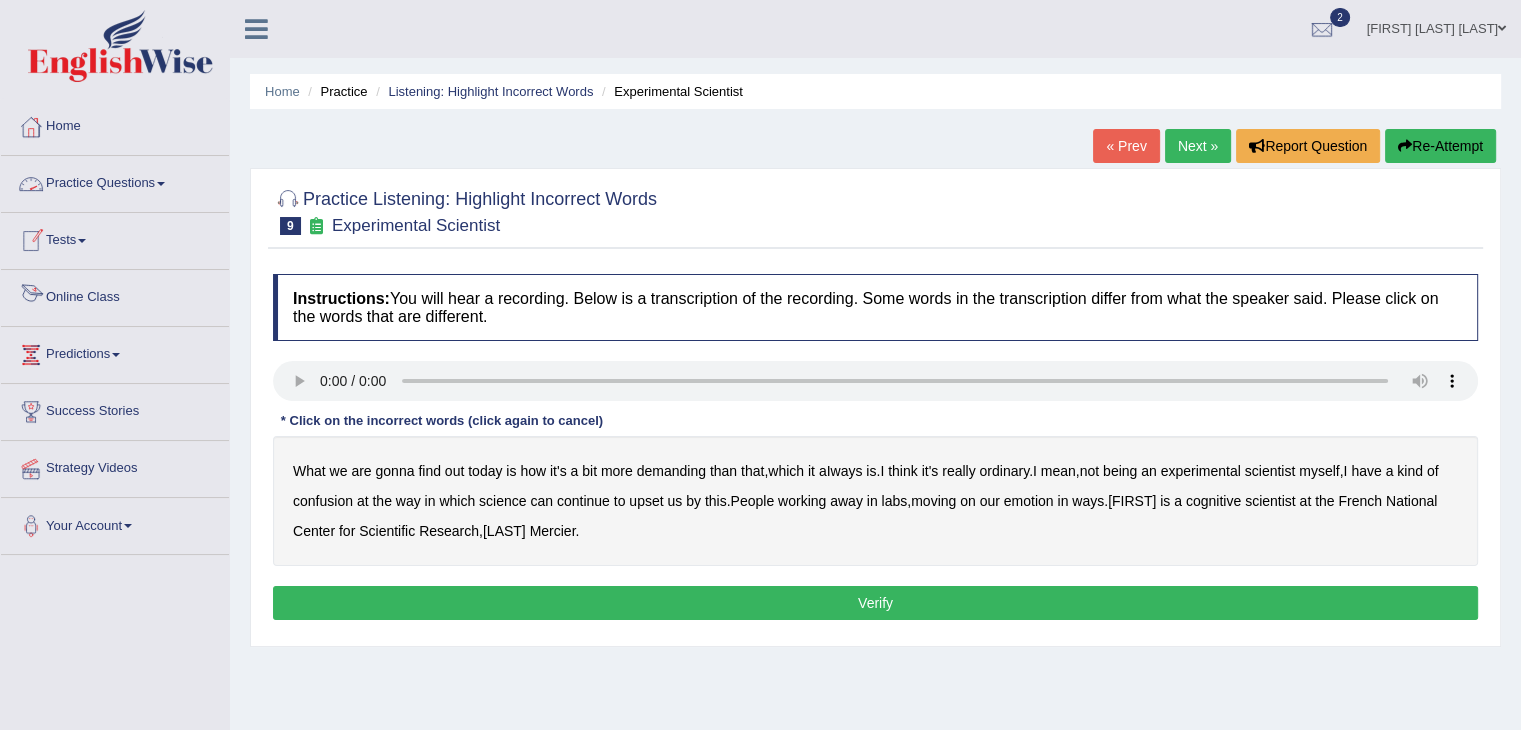 click on "Online Class" at bounding box center (115, 295) 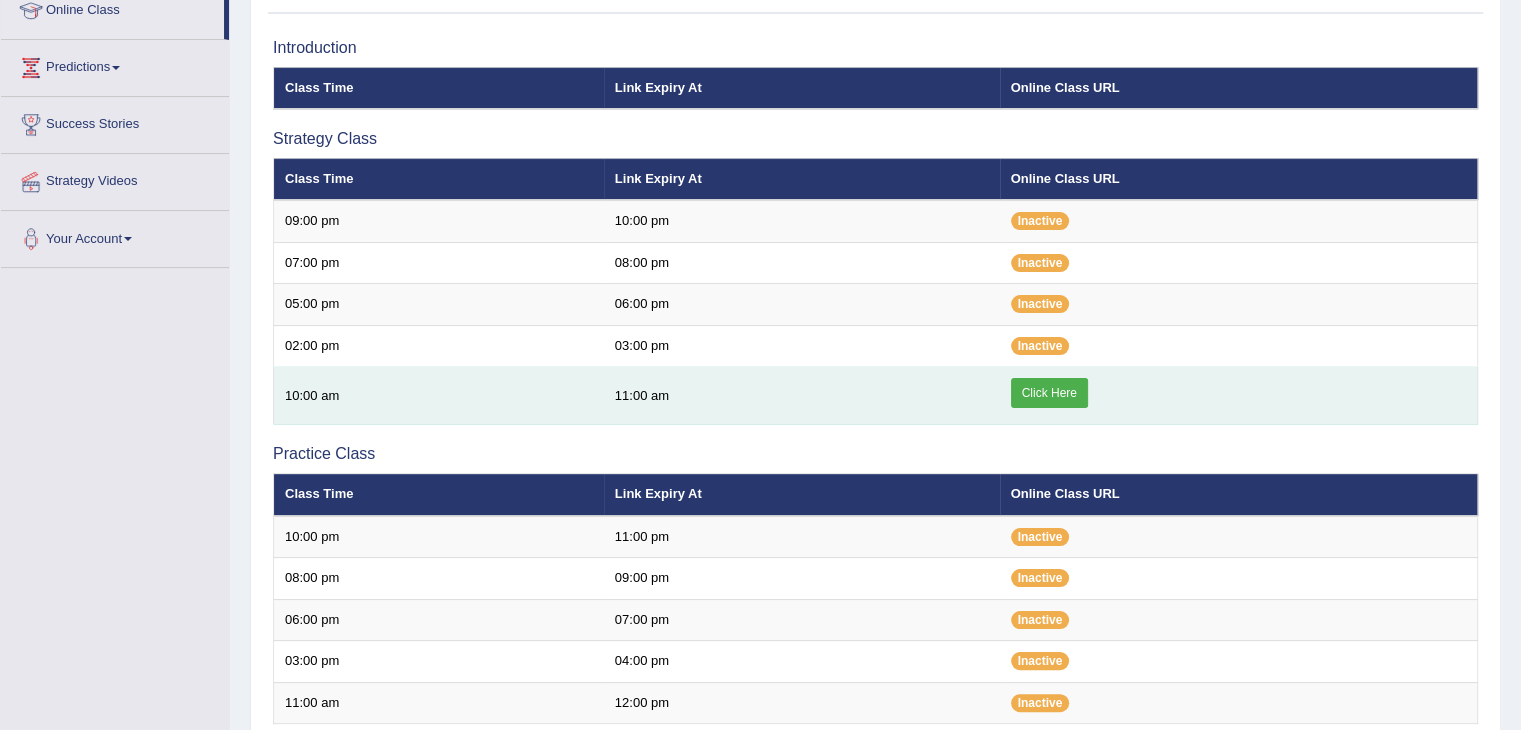 scroll, scrollTop: 287, scrollLeft: 0, axis: vertical 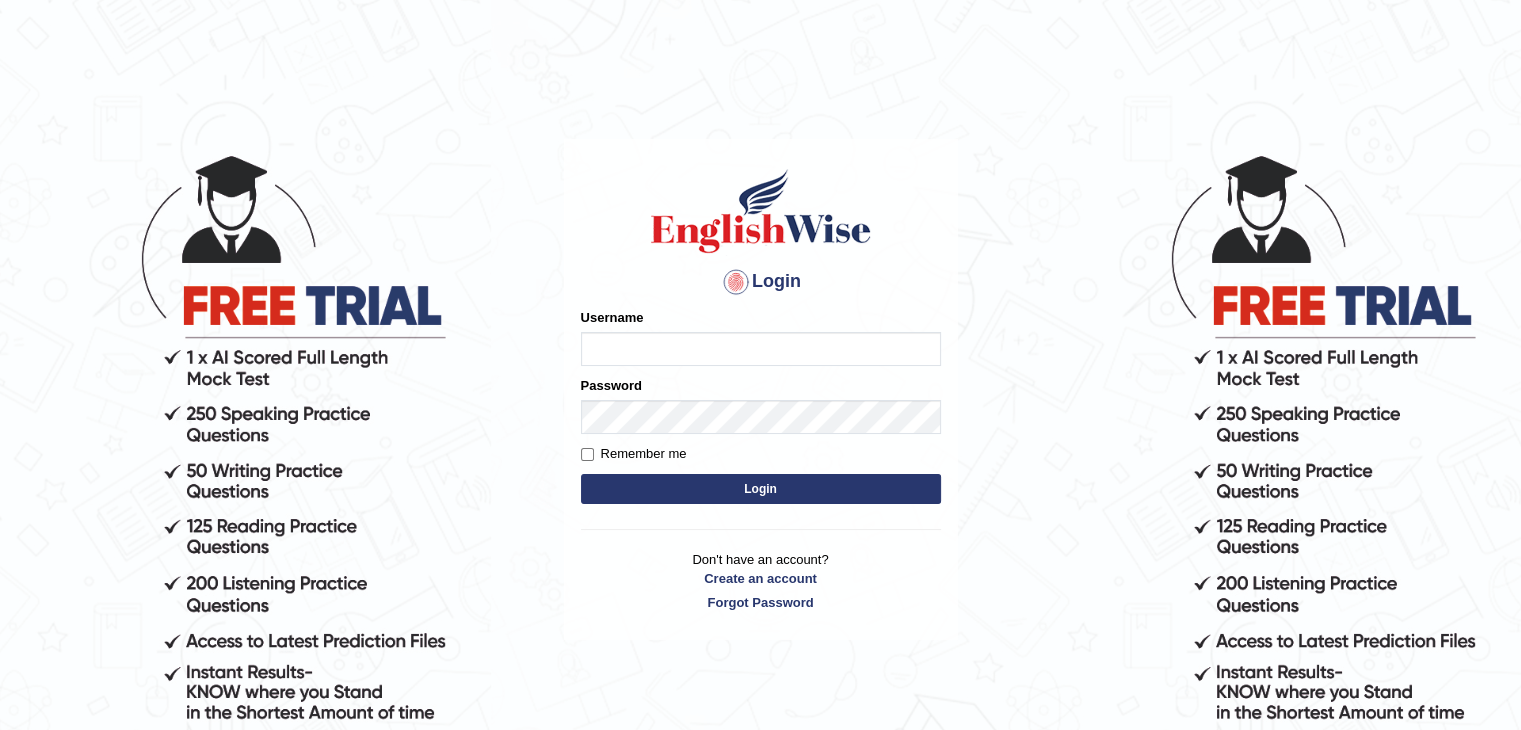 type on "[FIRST]_[LAST]" 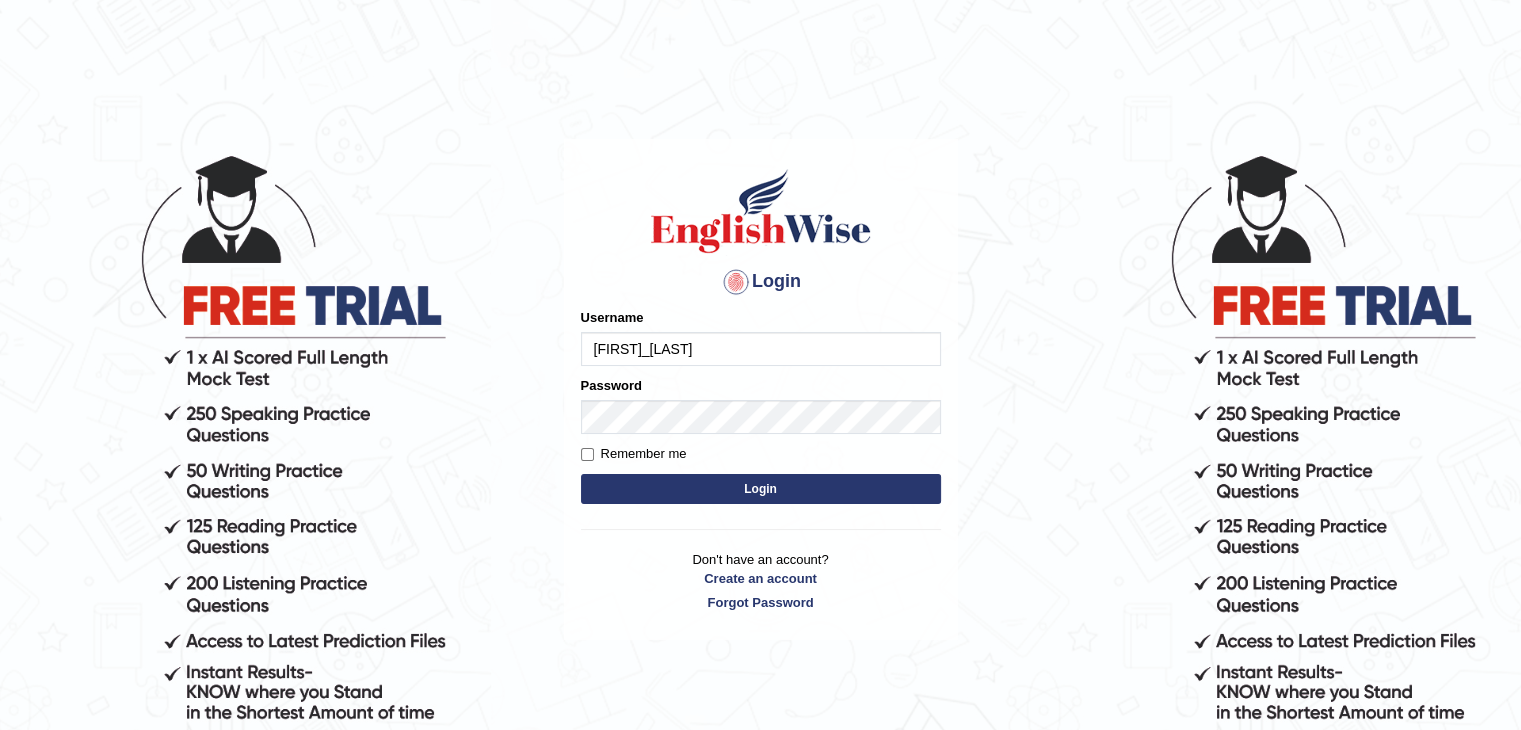 click on "Login" at bounding box center (761, 489) 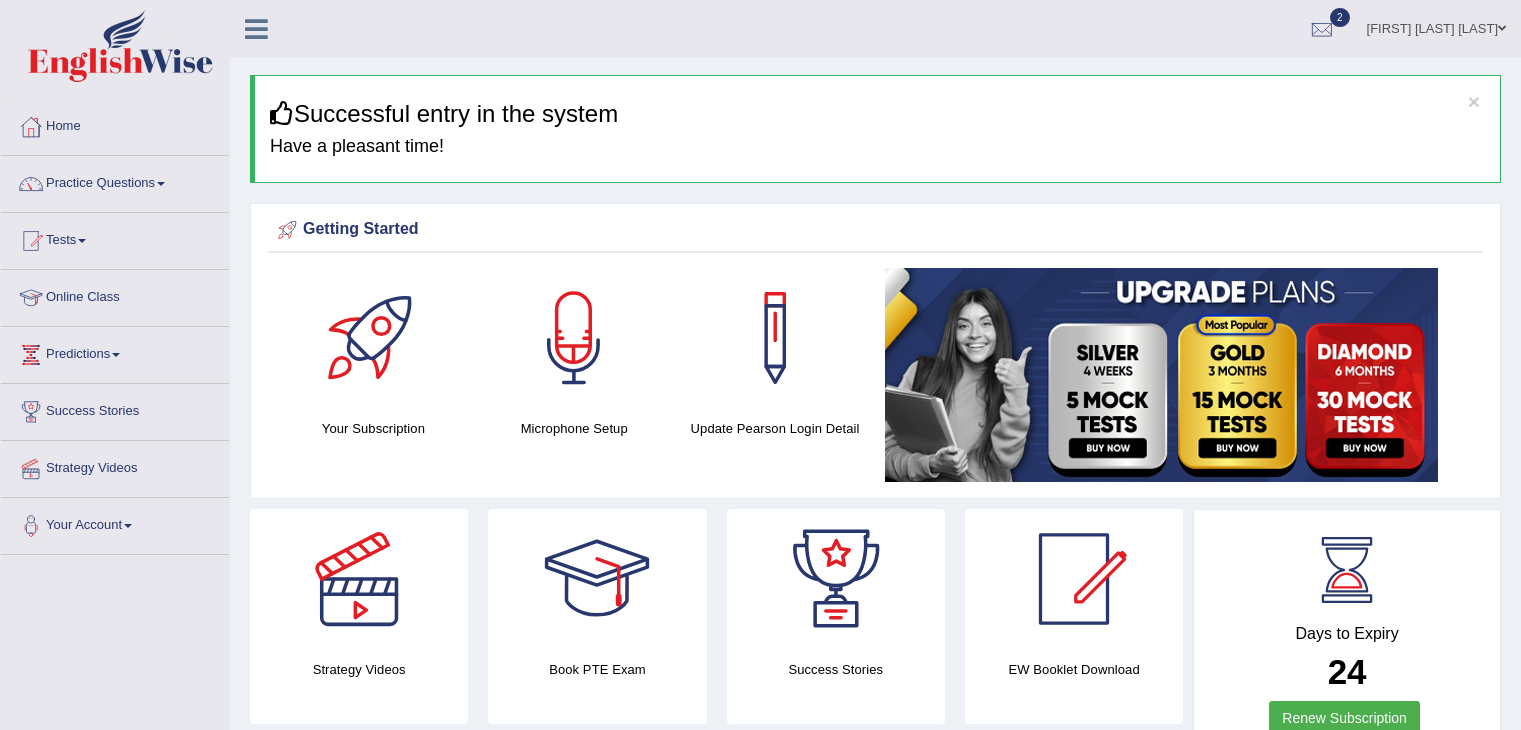 scroll, scrollTop: 0, scrollLeft: 0, axis: both 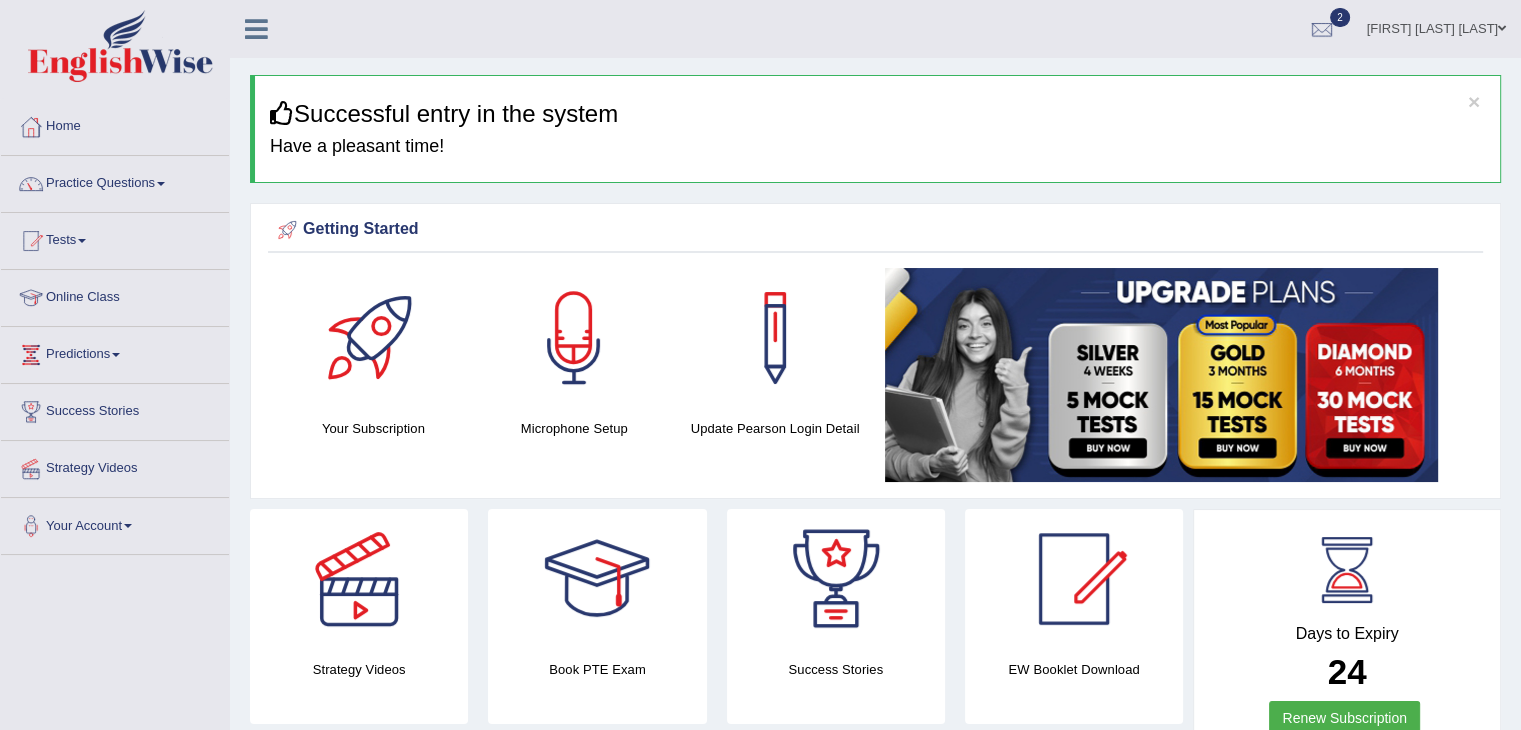 click on "Online Class" at bounding box center (115, 295) 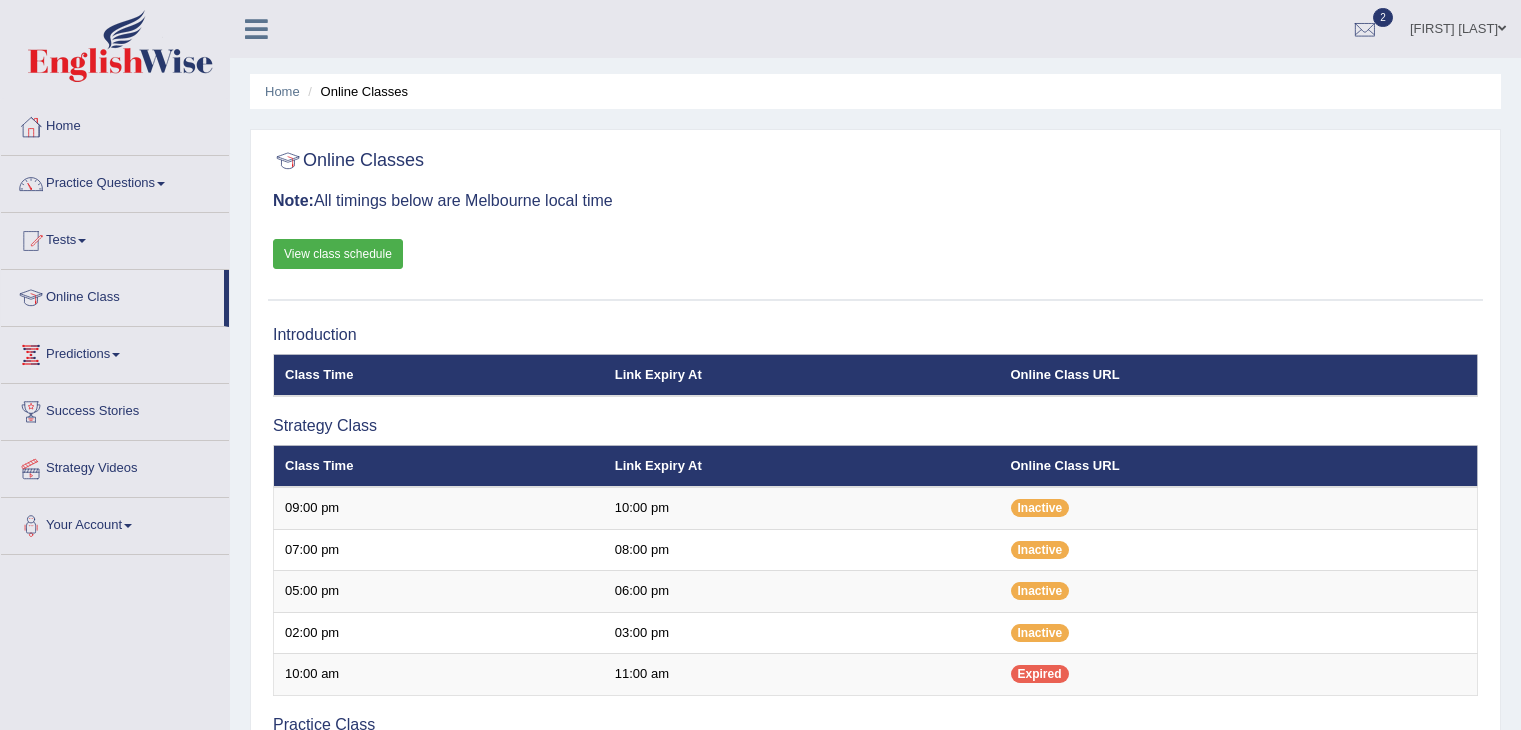 scroll, scrollTop: 0, scrollLeft: 0, axis: both 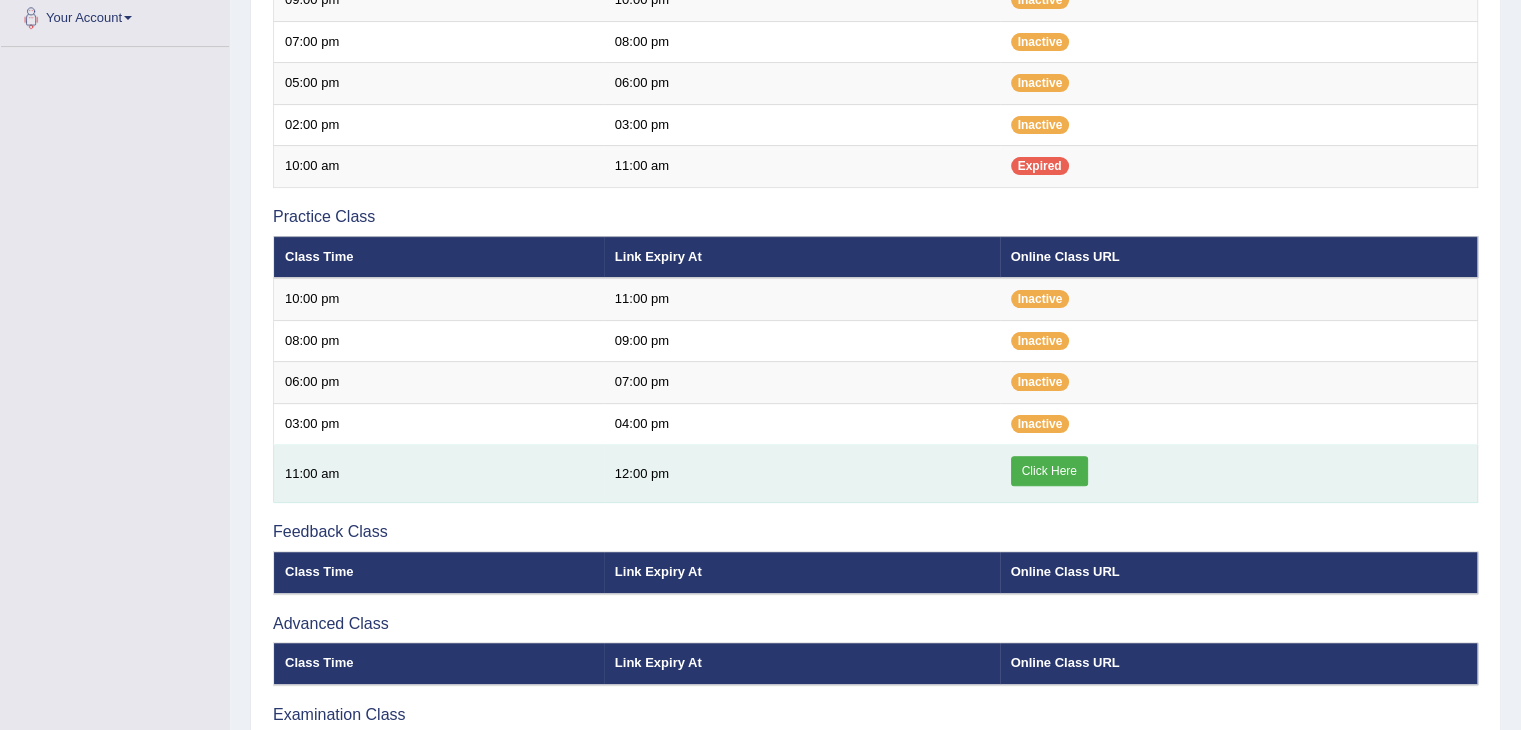 click on "Click Here" at bounding box center [1049, 471] 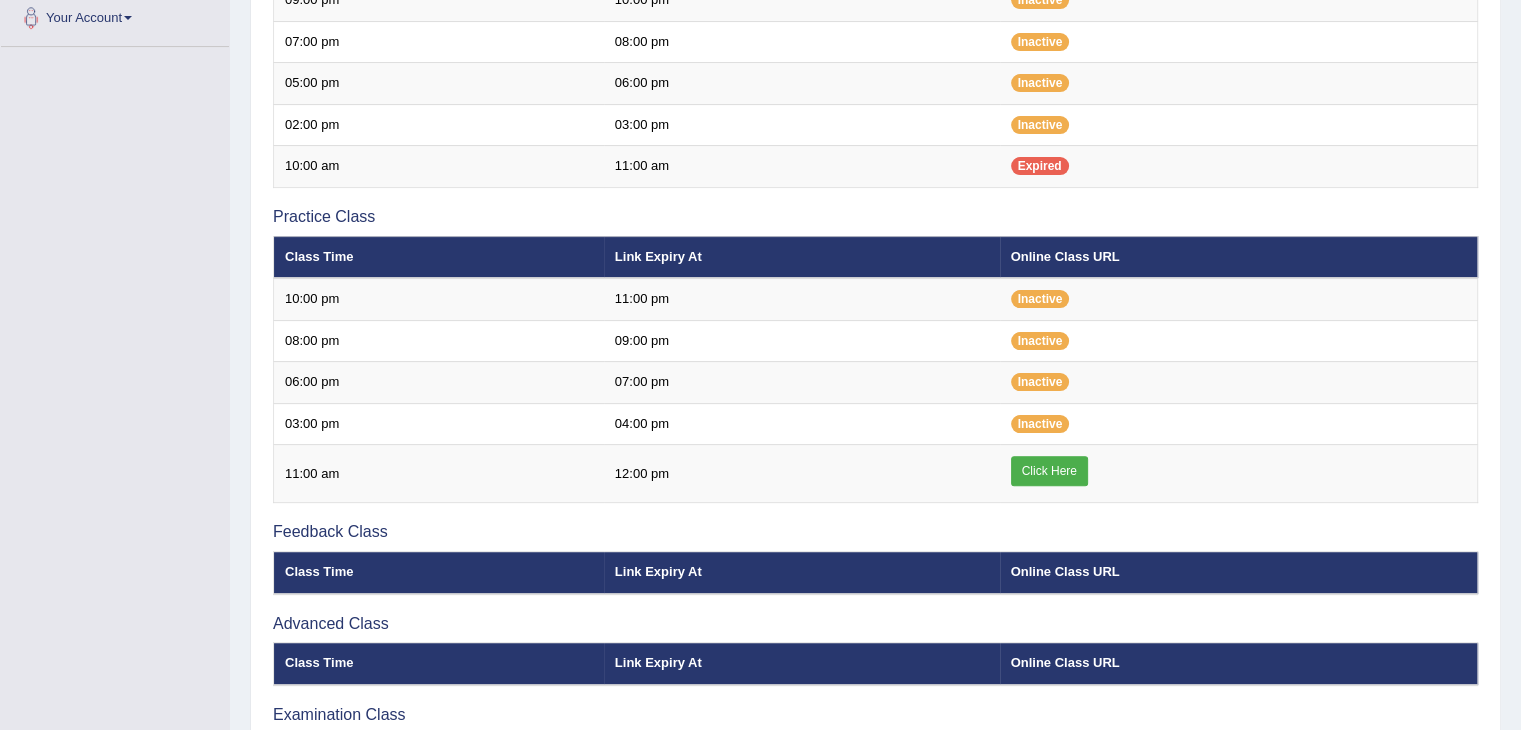 scroll, scrollTop: 0, scrollLeft: 0, axis: both 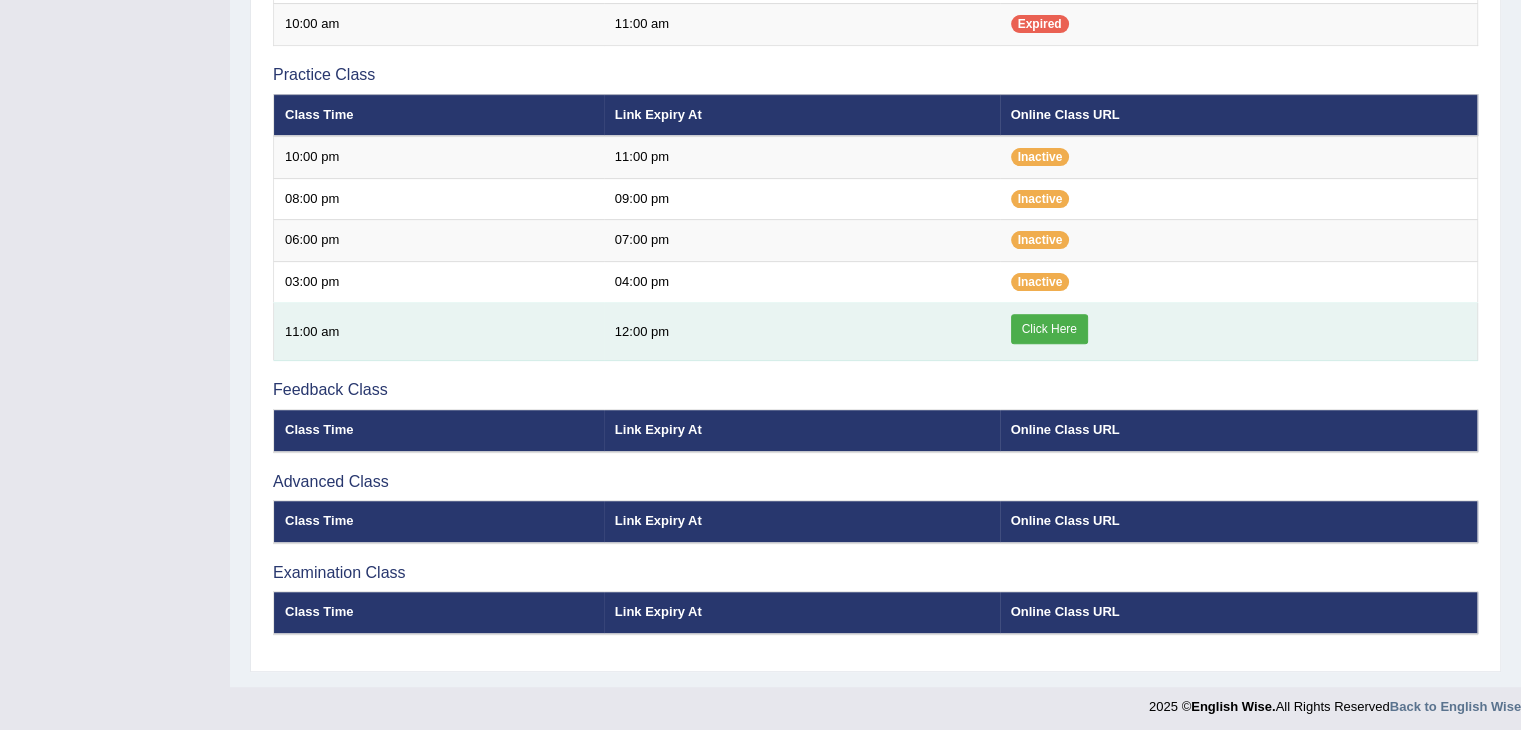 click on "Click Here" at bounding box center [1049, 329] 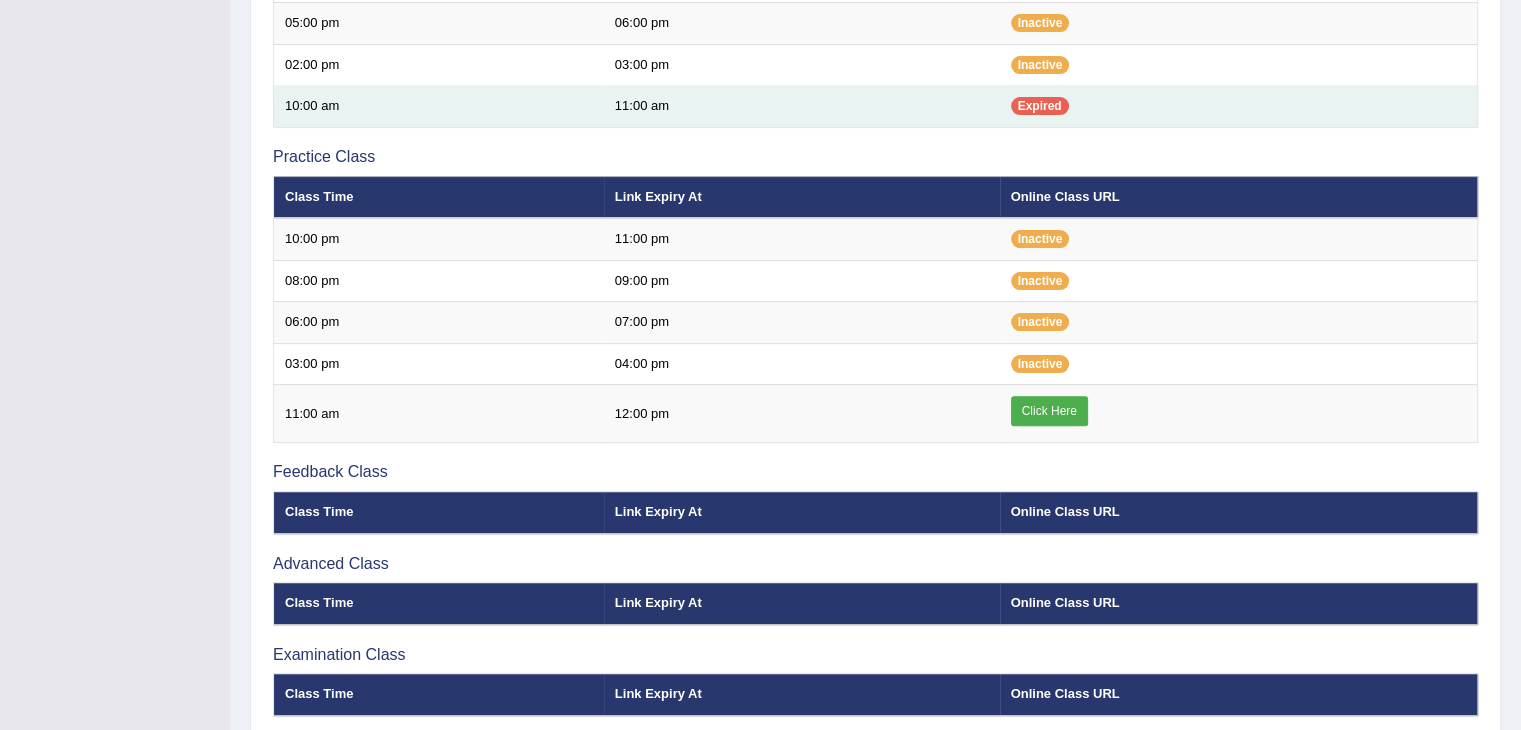 scroll, scrollTop: 568, scrollLeft: 0, axis: vertical 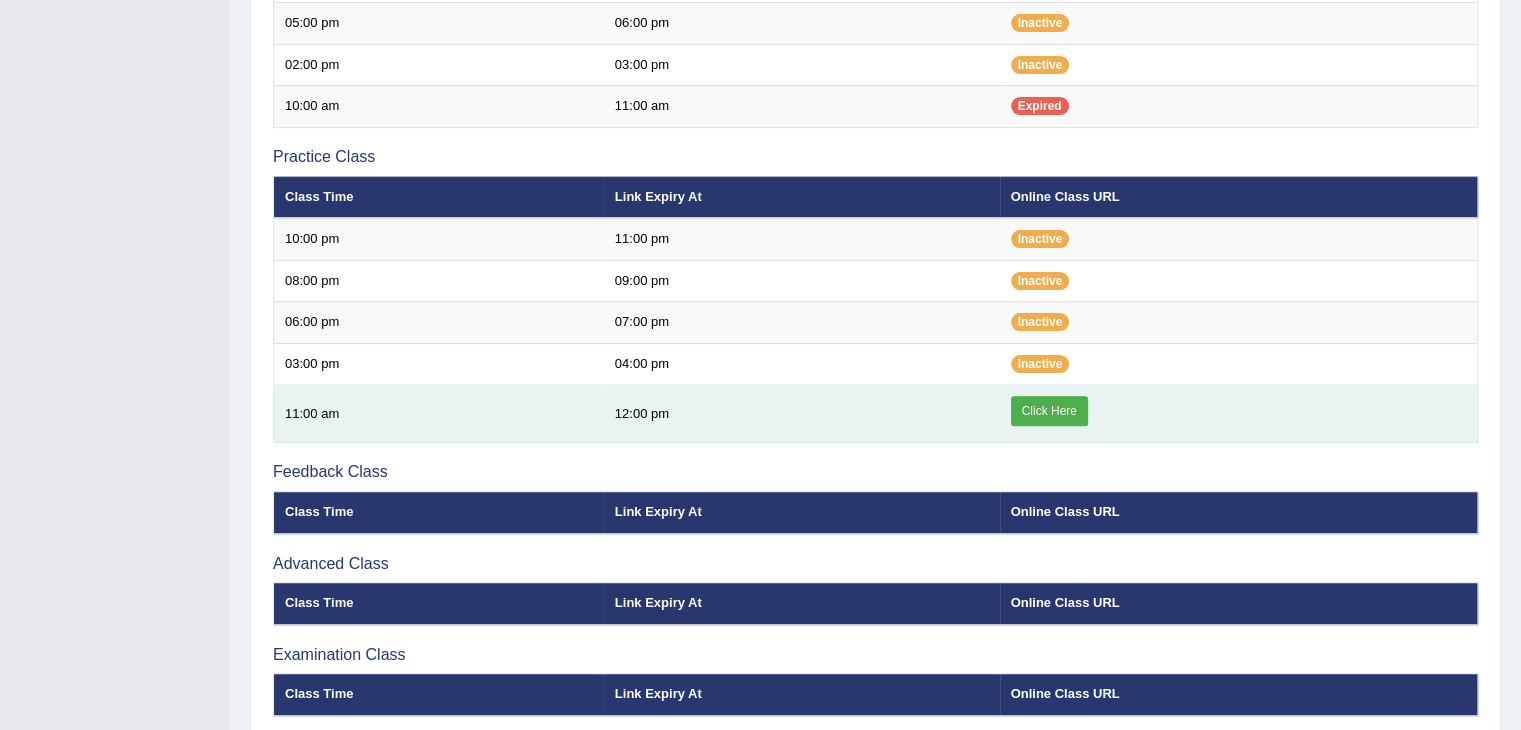 click on "Click Here" at bounding box center [1049, 411] 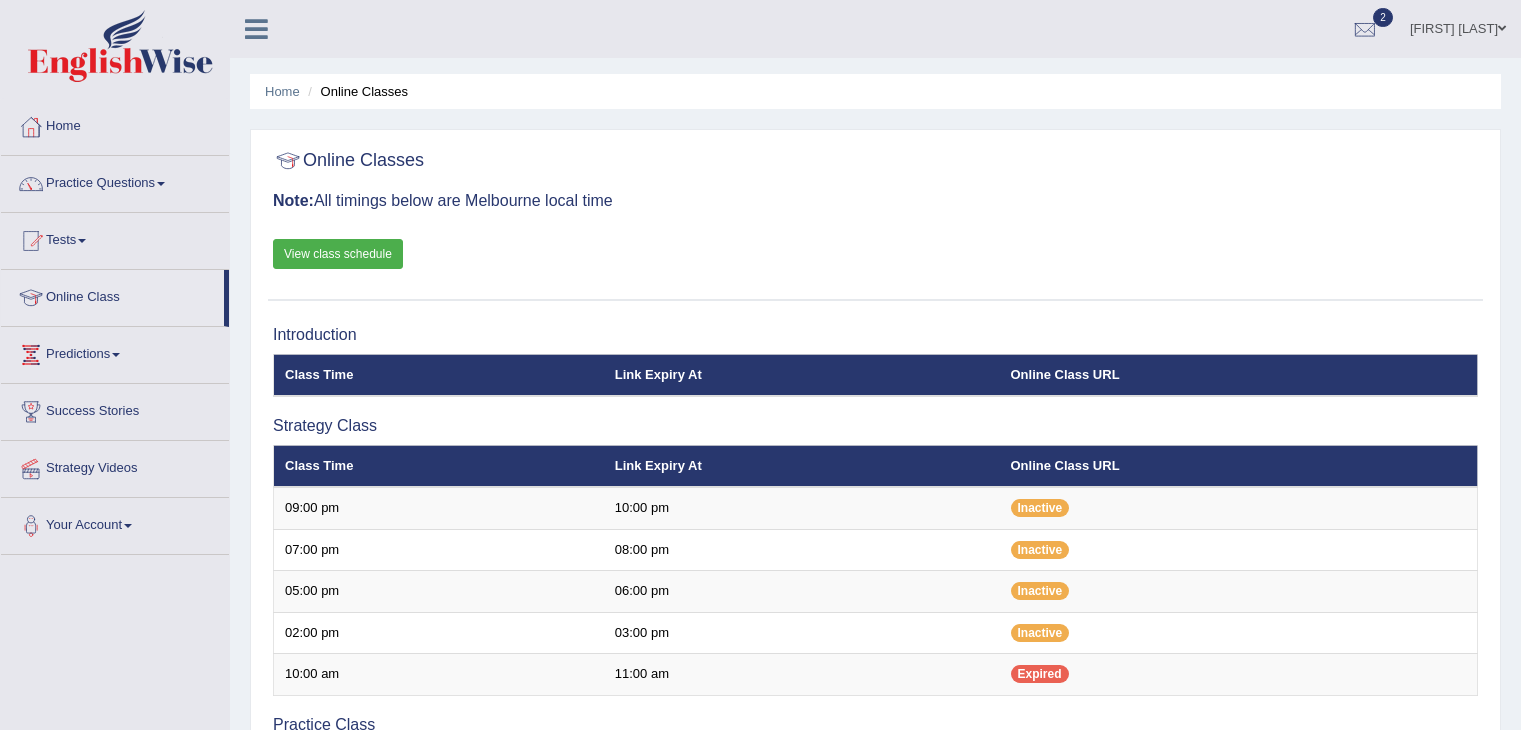 scroll, scrollTop: 555, scrollLeft: 0, axis: vertical 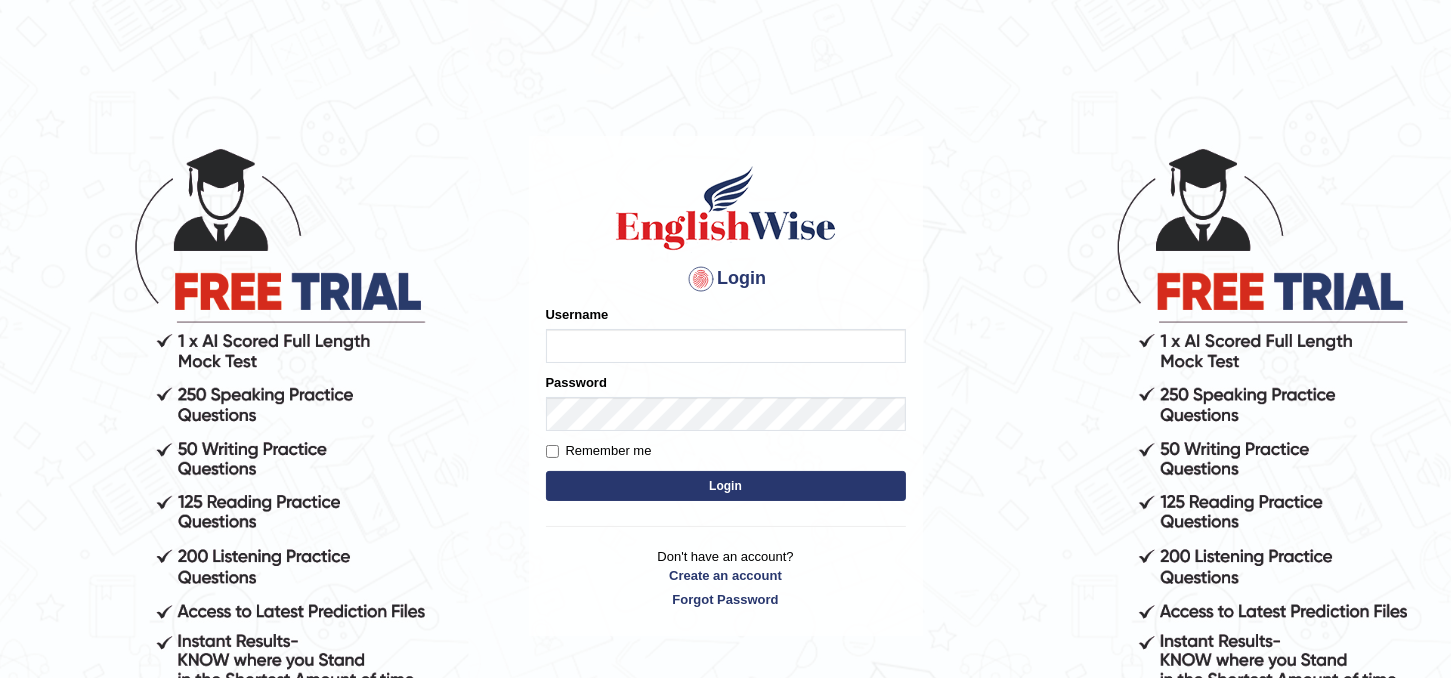 type on "[FIRST]_[LAST]" 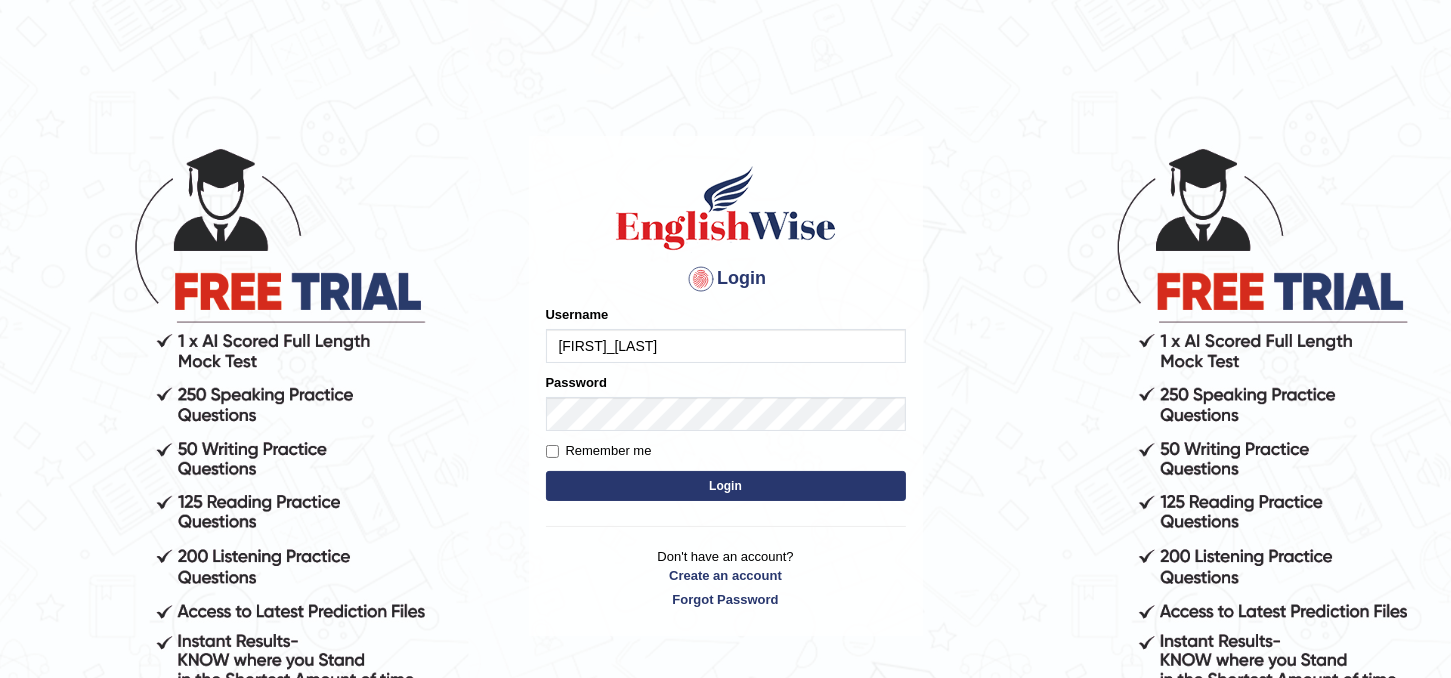 click on "Login" at bounding box center (726, 486) 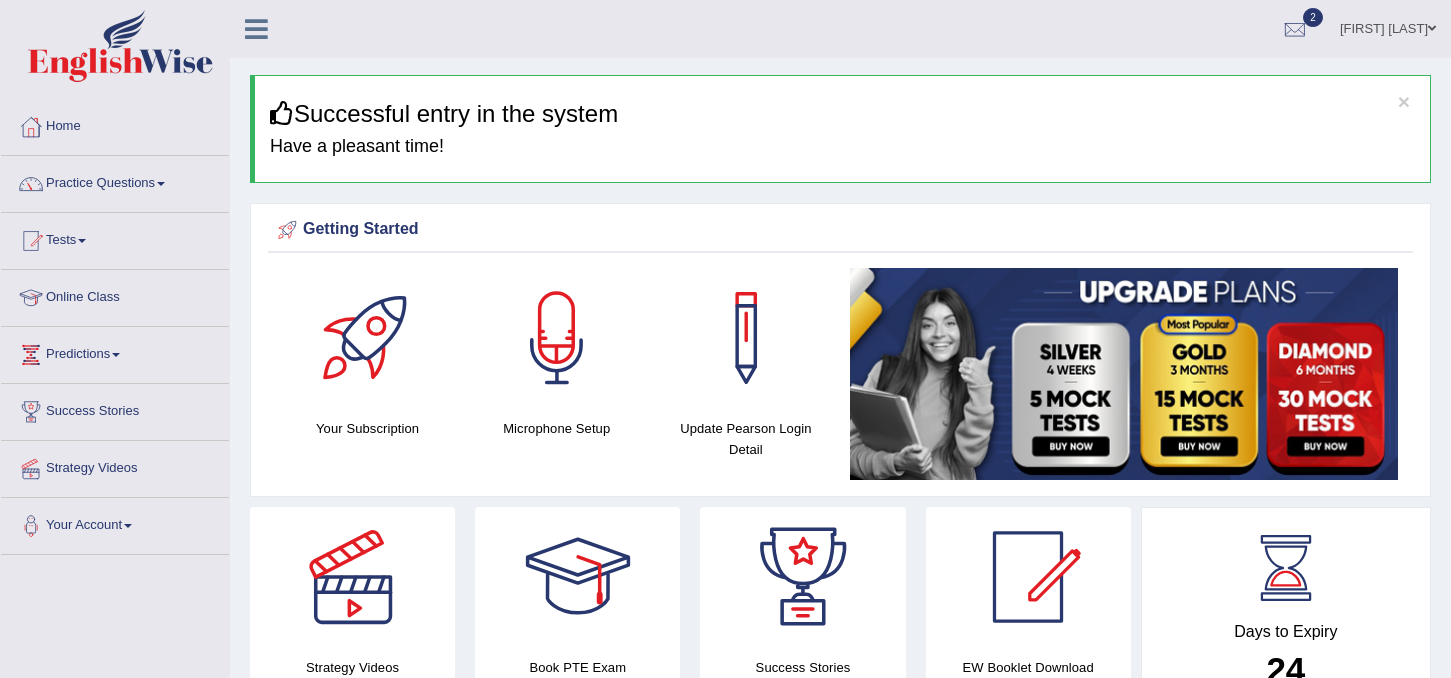 scroll, scrollTop: 0, scrollLeft: 0, axis: both 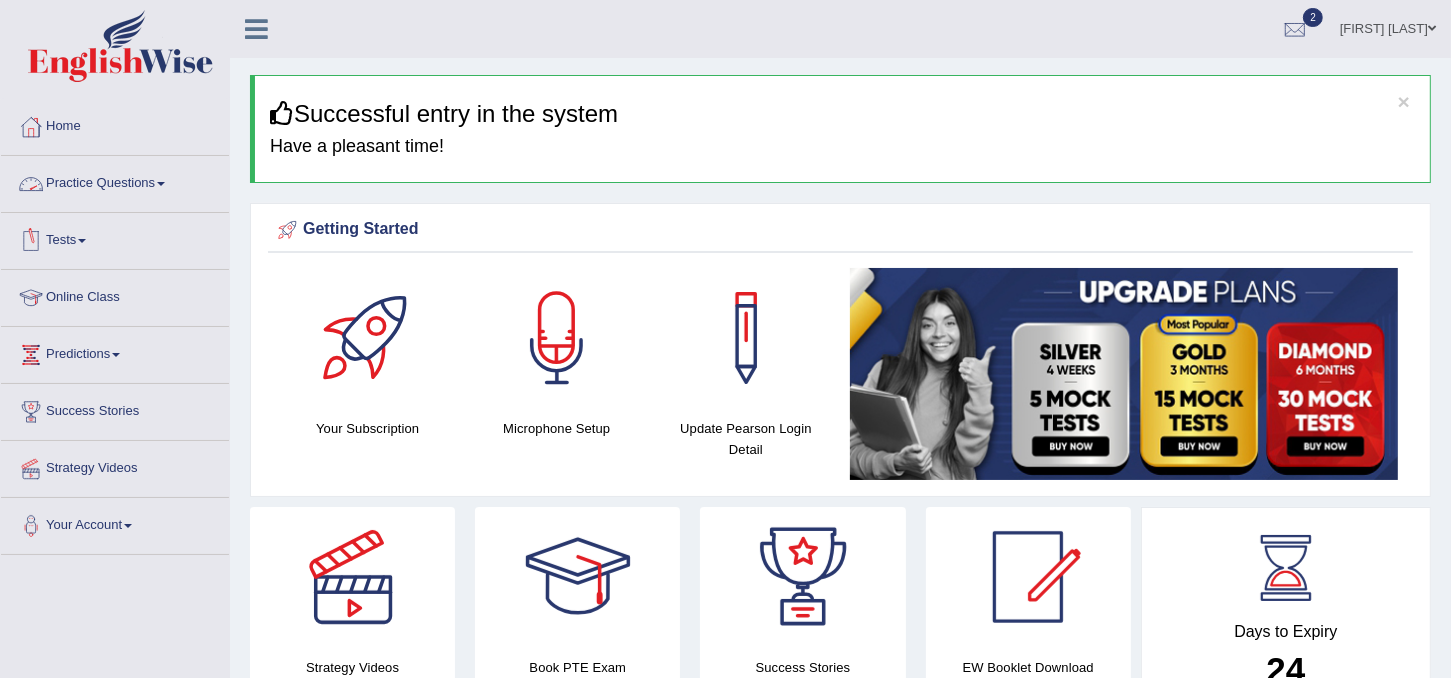 click on "Practice Questions" at bounding box center [115, 181] 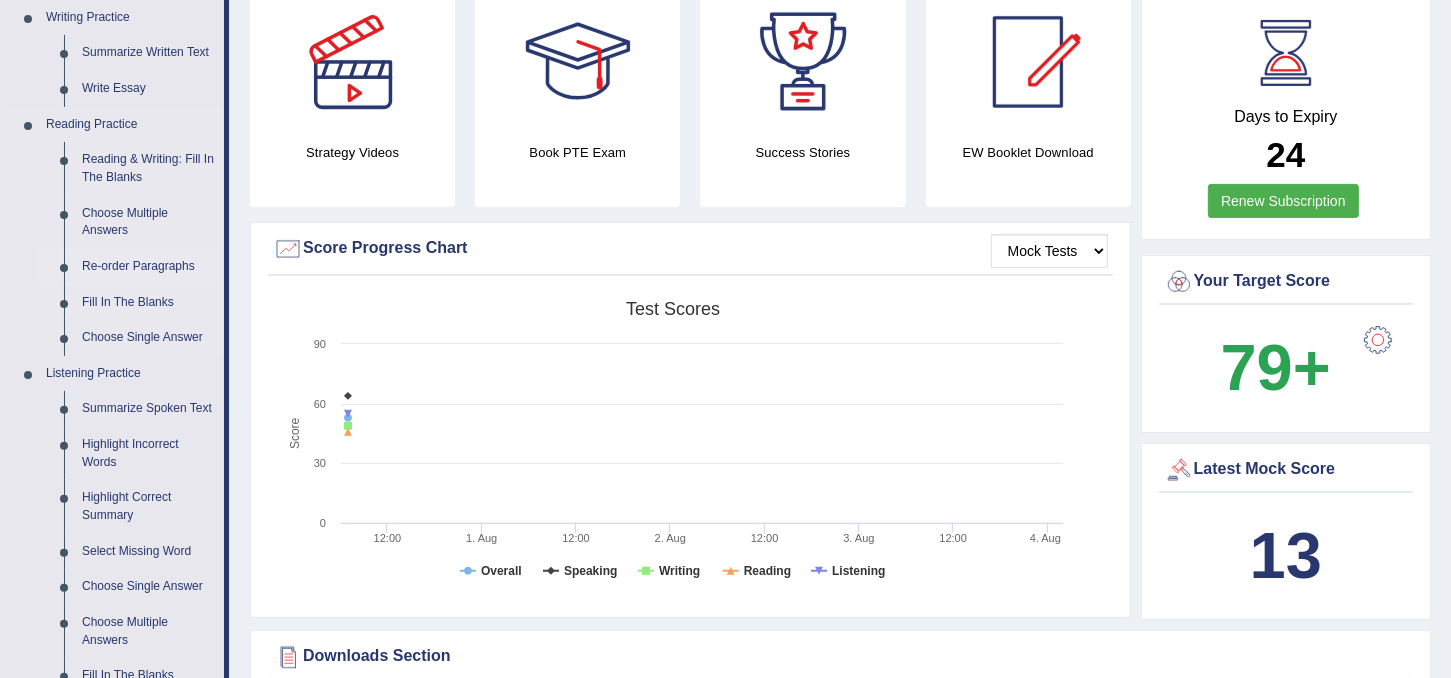 scroll, scrollTop: 626, scrollLeft: 0, axis: vertical 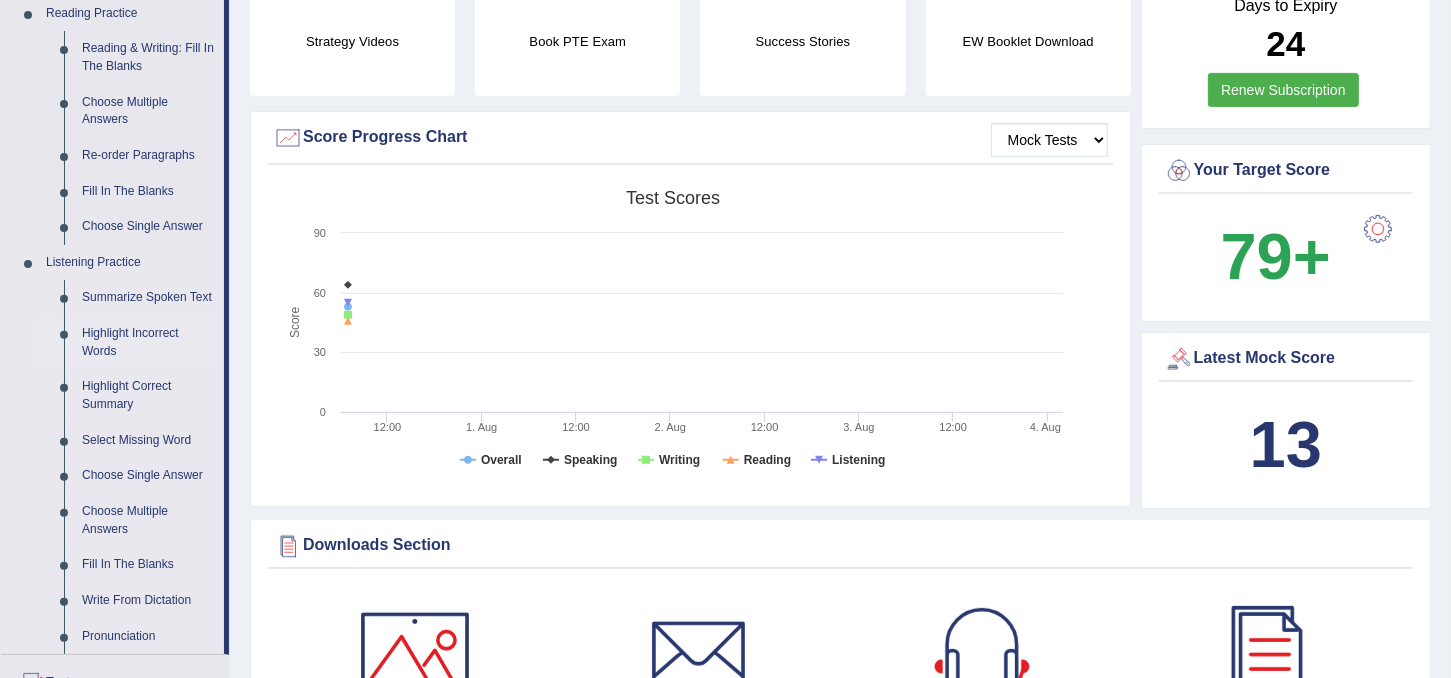 click on "Highlight Incorrect Words" at bounding box center (148, 342) 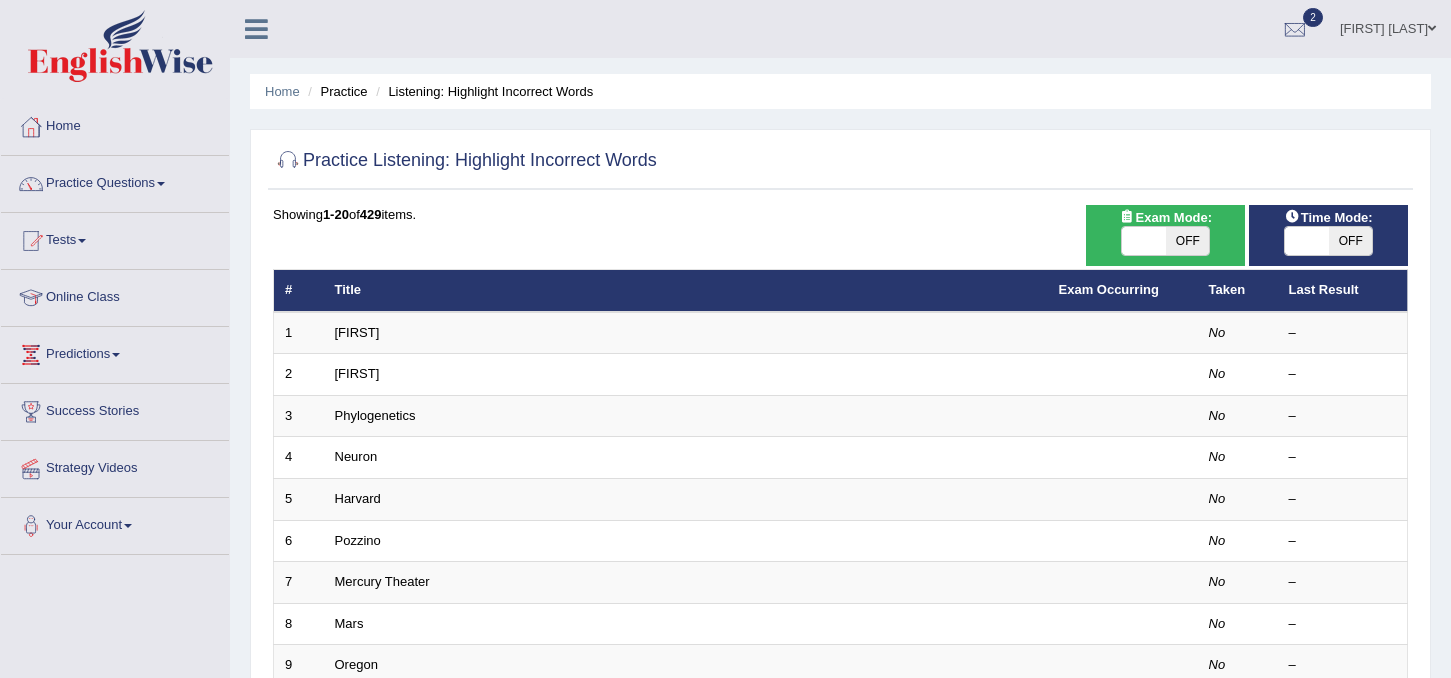 scroll, scrollTop: 0, scrollLeft: 0, axis: both 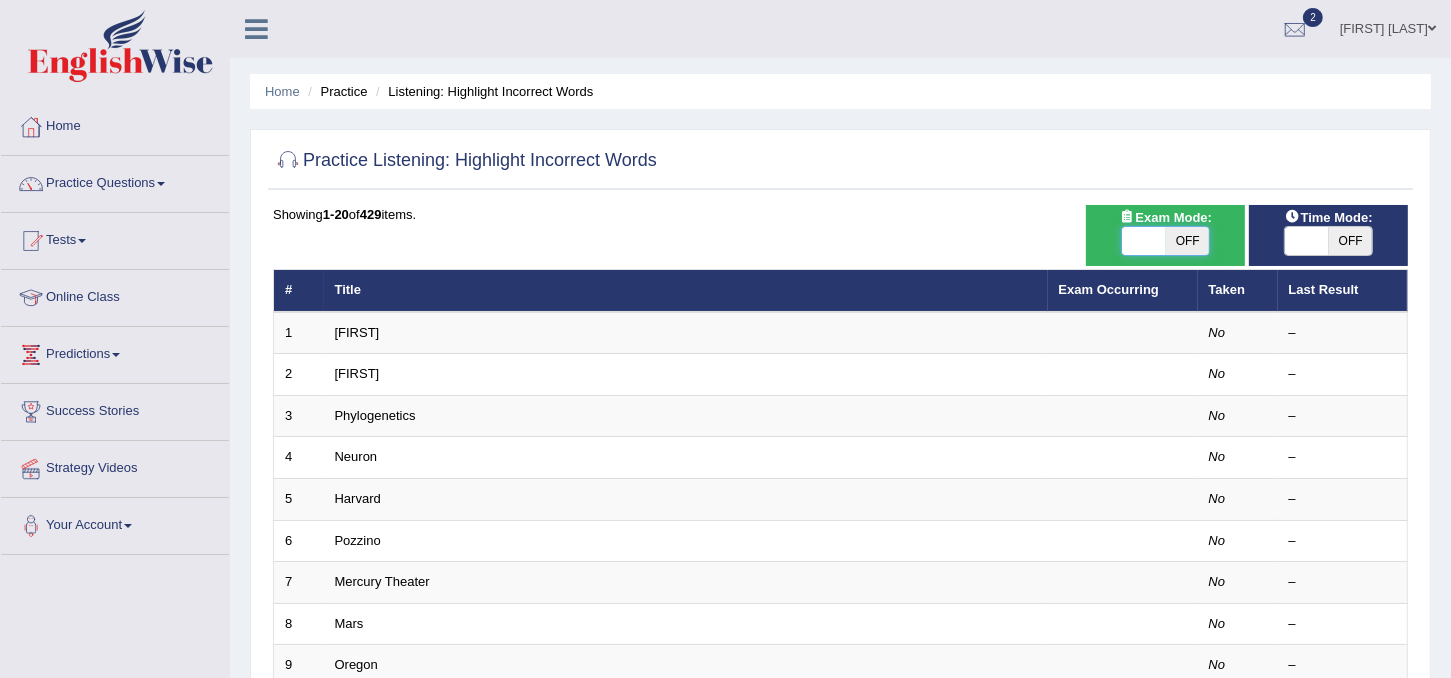 click at bounding box center (1144, 241) 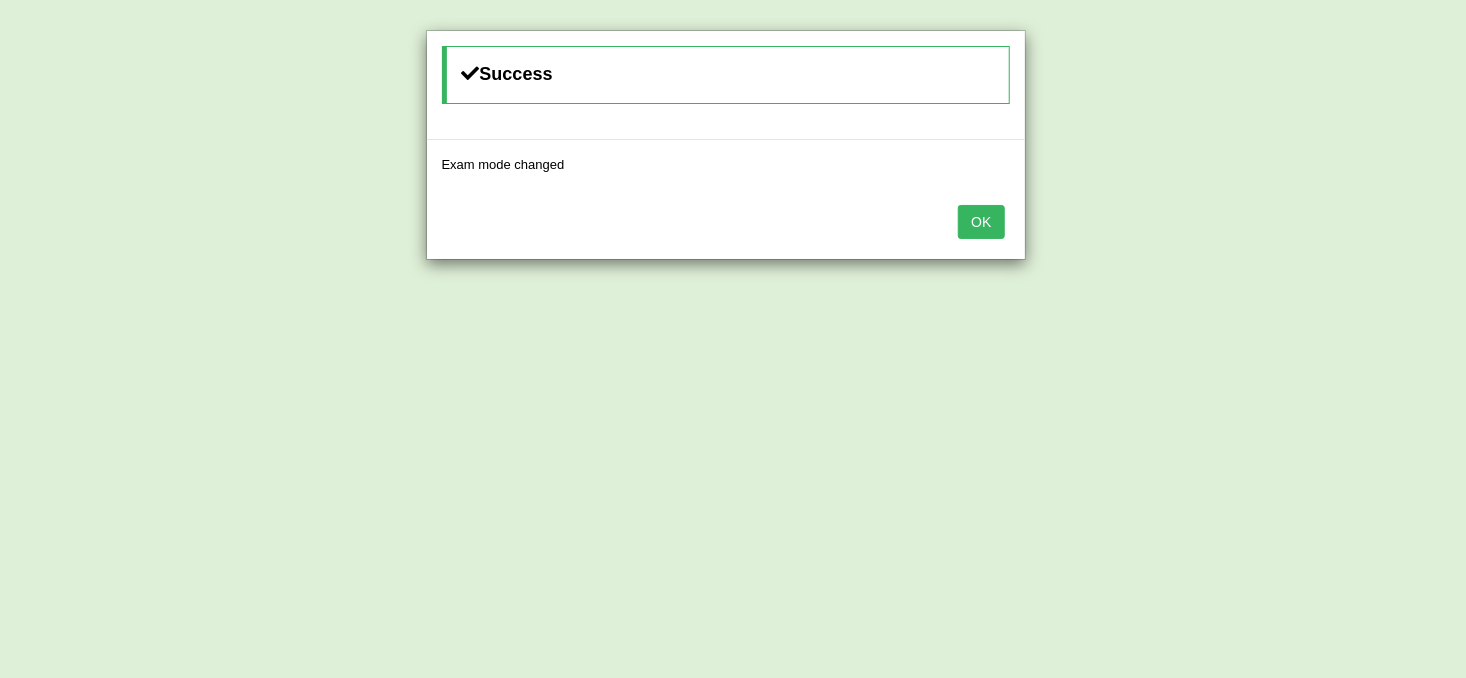 click on "OK" at bounding box center (981, 222) 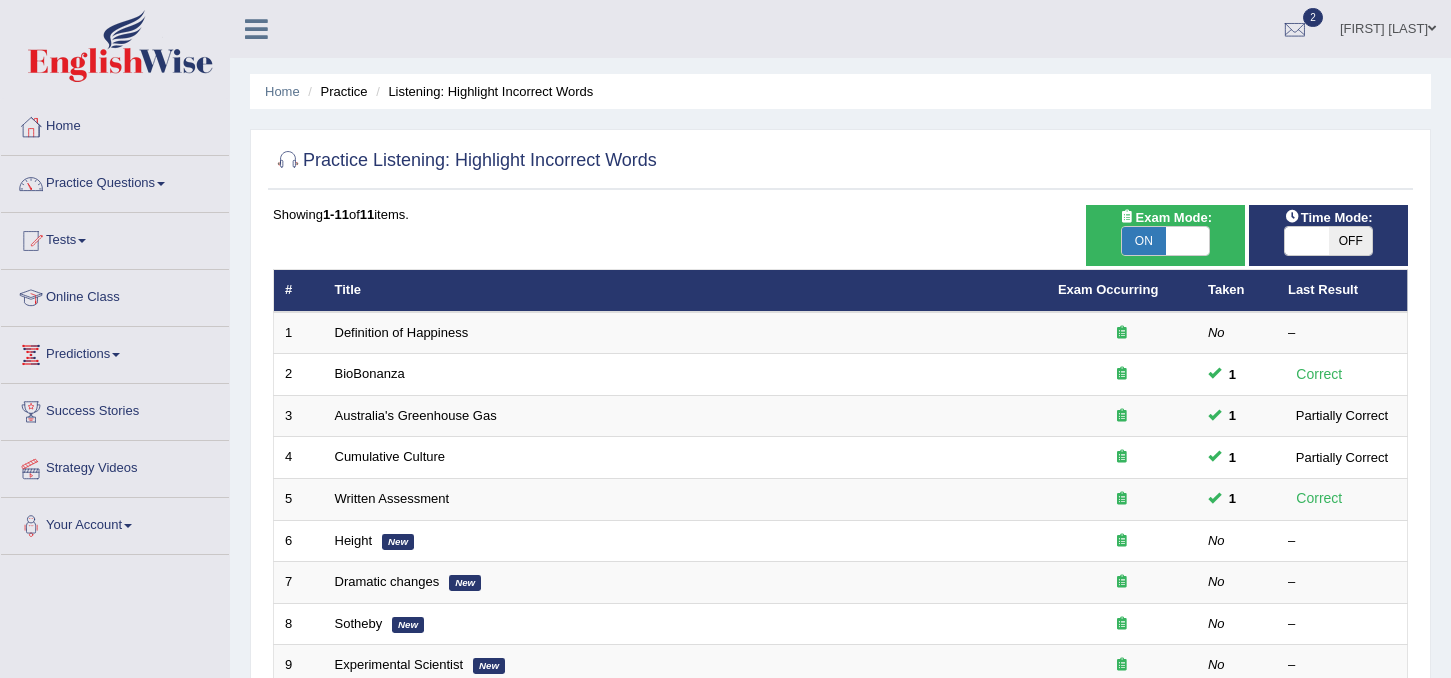 scroll, scrollTop: 0, scrollLeft: 0, axis: both 